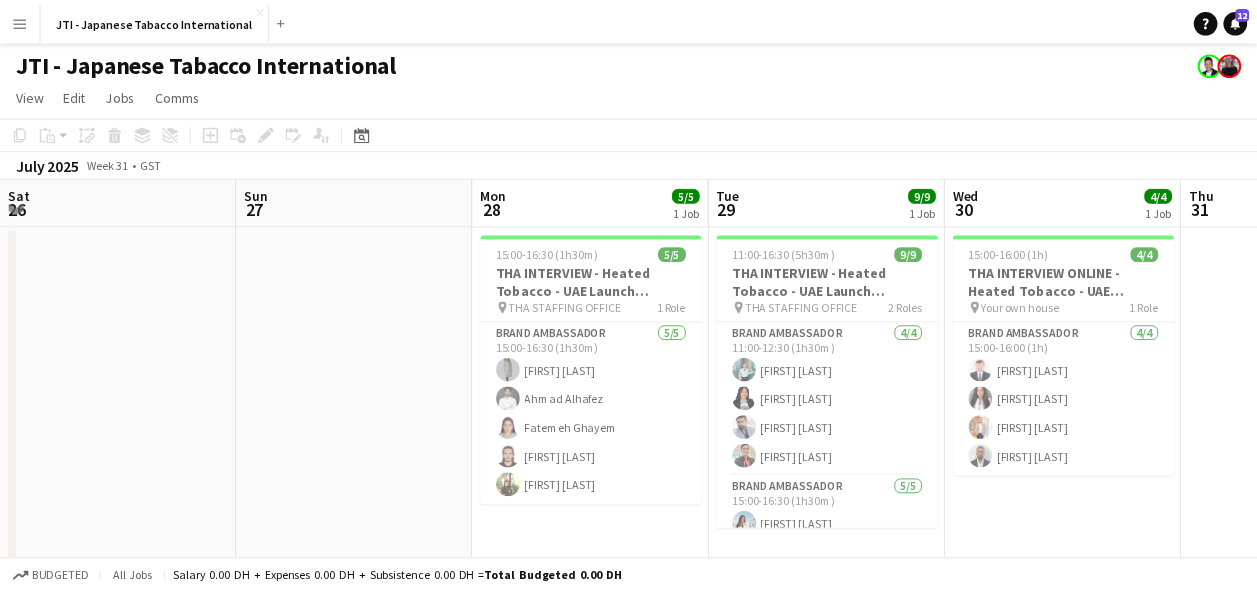scroll, scrollTop: 0, scrollLeft: 0, axis: both 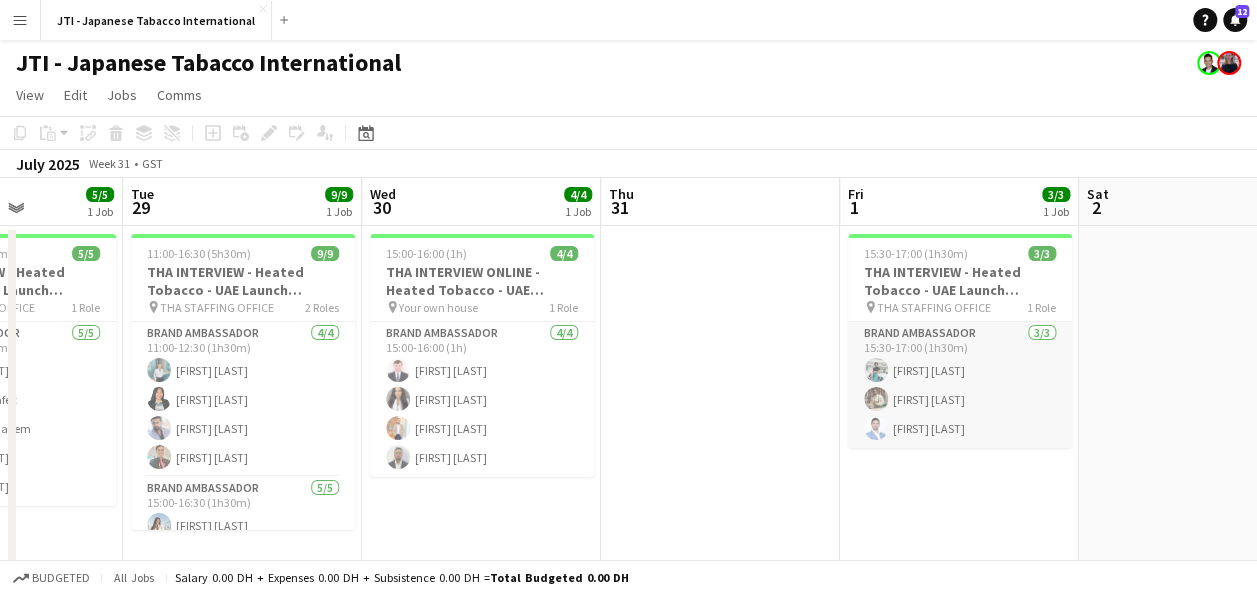 click on "[ROLE]    [COUNT]/[COUNT]   [TIME]-[TIME] ([DURATION])
[FIRST] [LAST] [FIRST] [LAST] [FIRST] [LAST]" at bounding box center [960, 385] 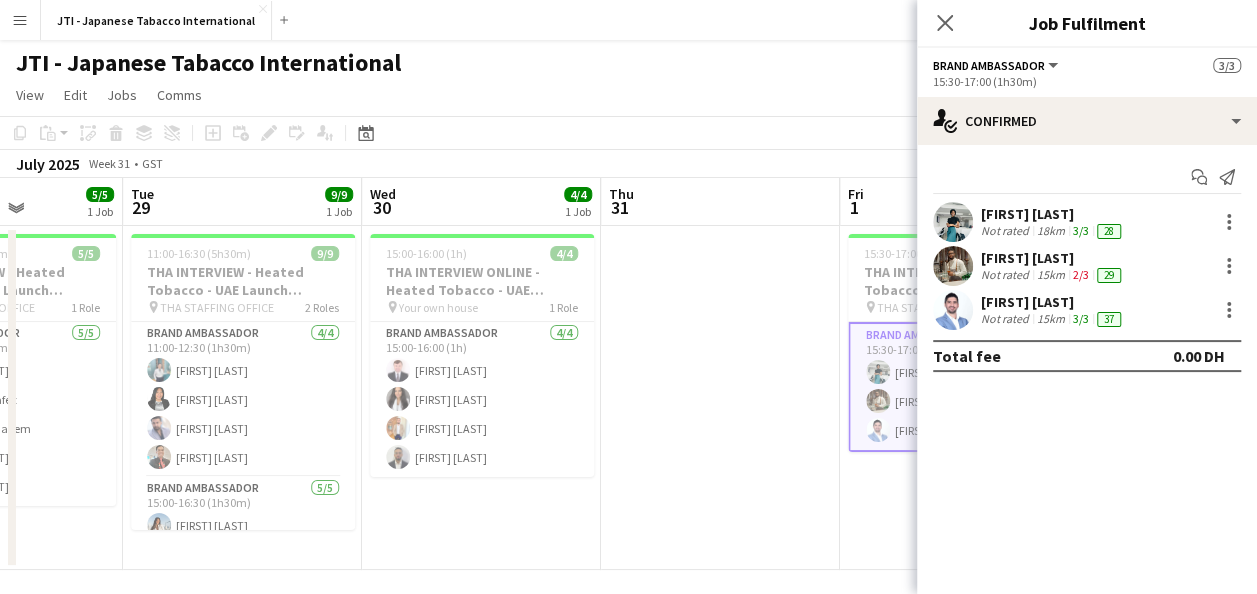 click at bounding box center (720, 398) 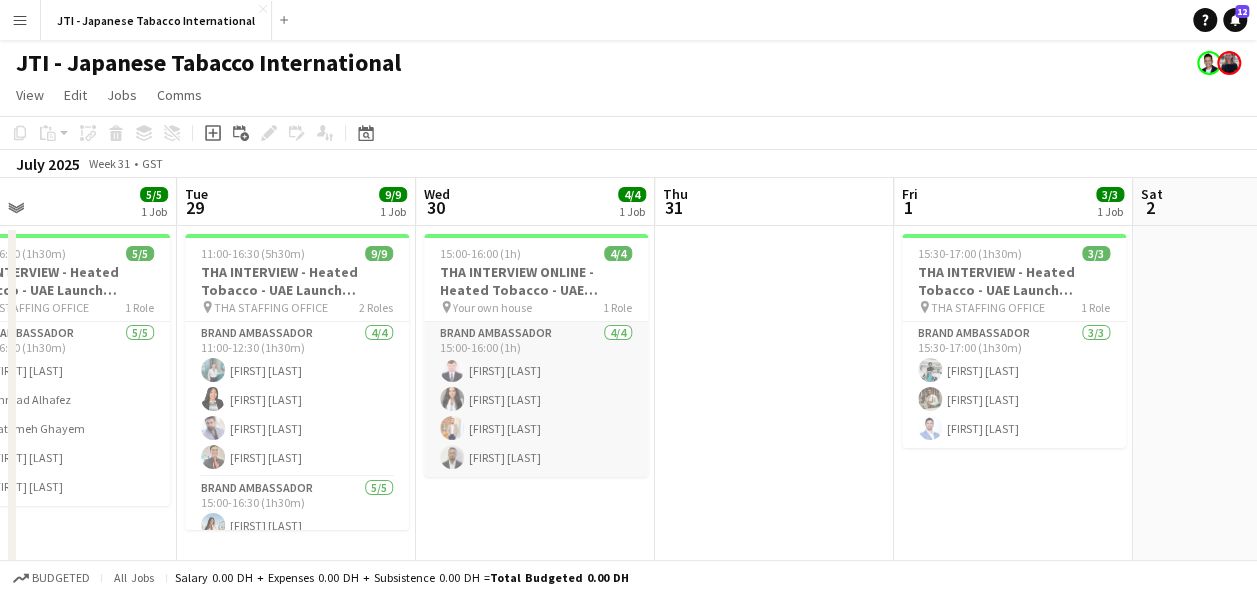 scroll, scrollTop: 0, scrollLeft: 537, axis: horizontal 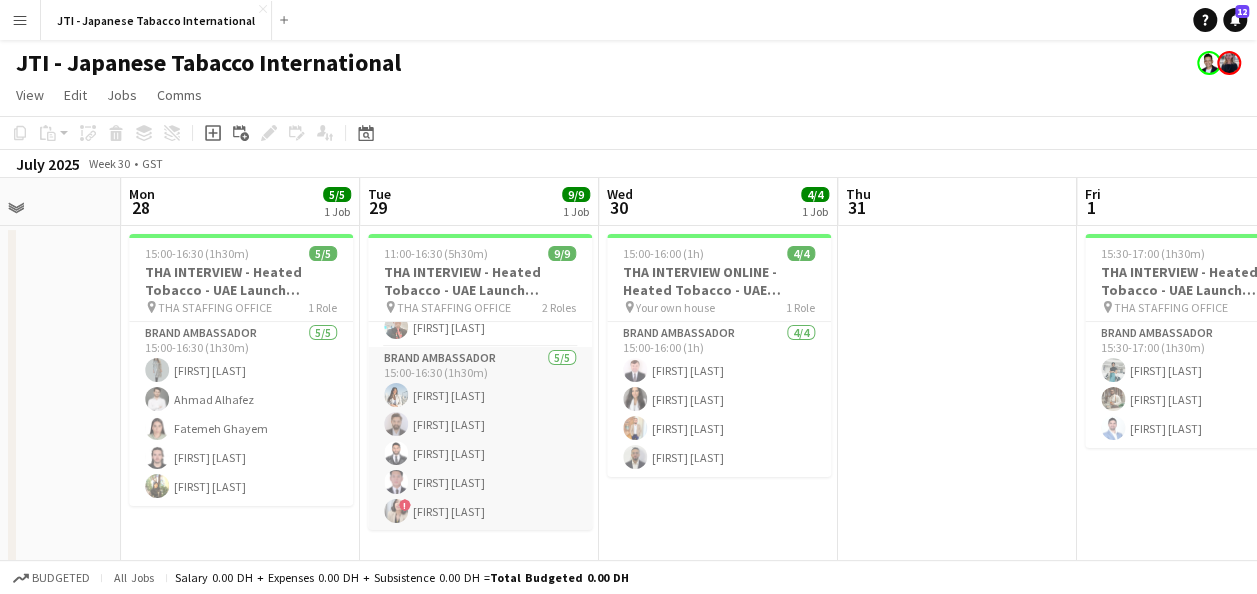 click on "[ROLE]    [COUNT]/[COUNT]   [TIME]-[TIME] ([DURATION])
[FIRST] [LAST] [FIRST] [LAST] [FIRST] [LAST] ! [FIRST] [LAST]" at bounding box center (480, 439) 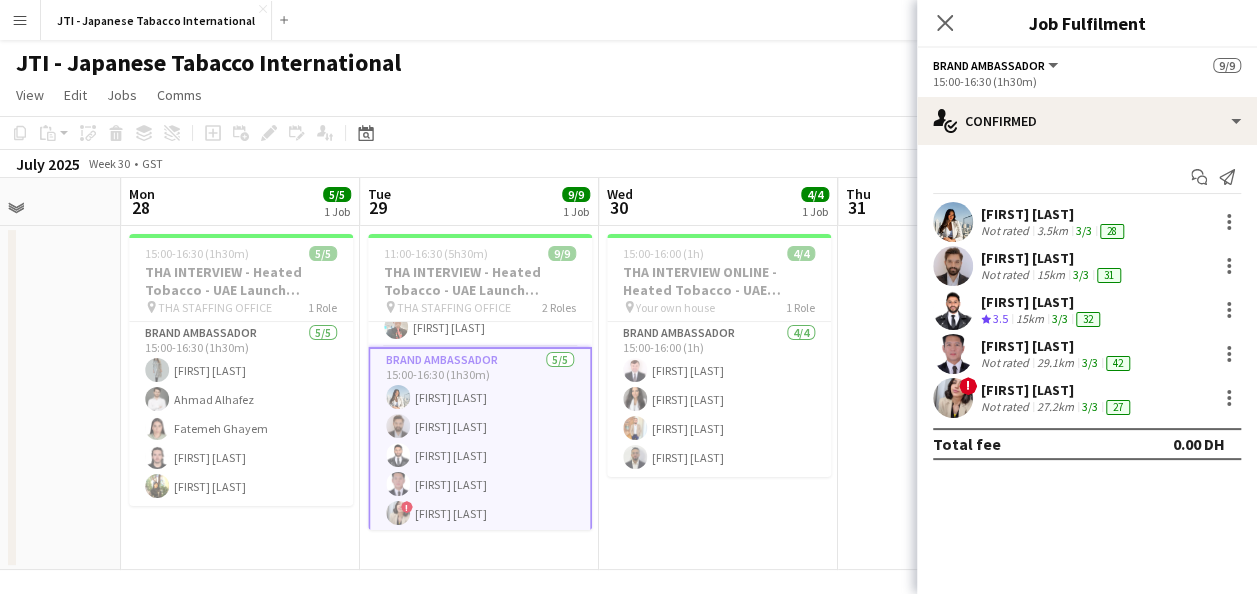 scroll, scrollTop: 10, scrollLeft: 0, axis: vertical 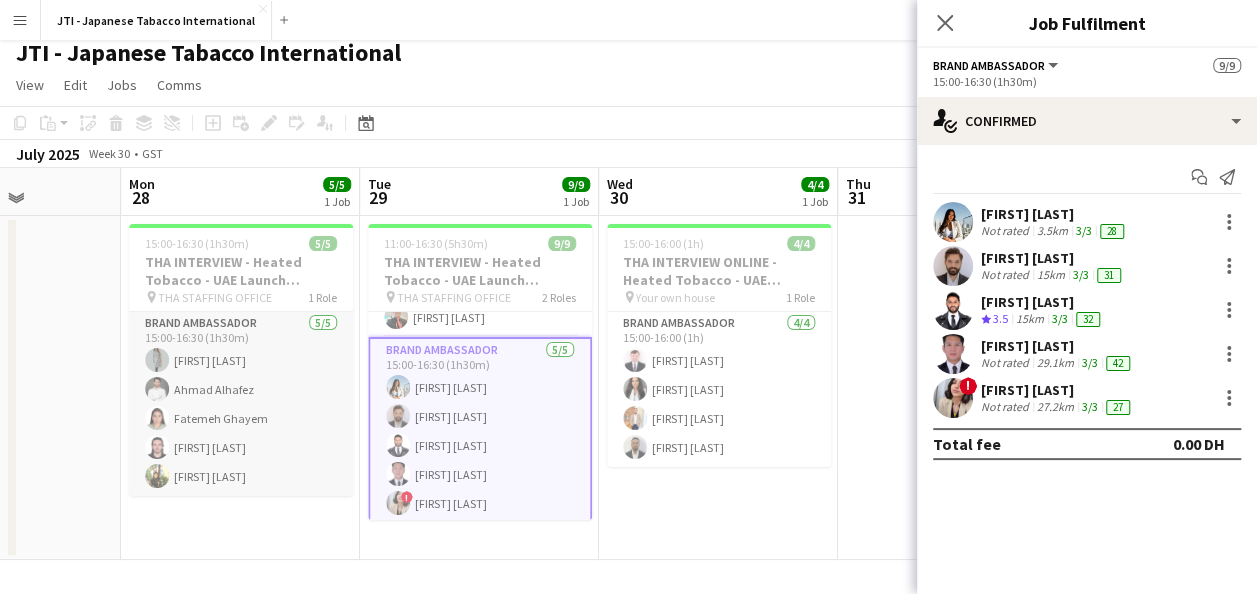 click on "[ROLE]    [COUNT]/[COUNT]   [TIME]-[TIME] ([DURATION])
[FIRST] [LAST] [FIRST] [LAST] [FIRST] [LAST] [FIRST] [LAST] [FIRST] [LAST]" at bounding box center [241, 404] 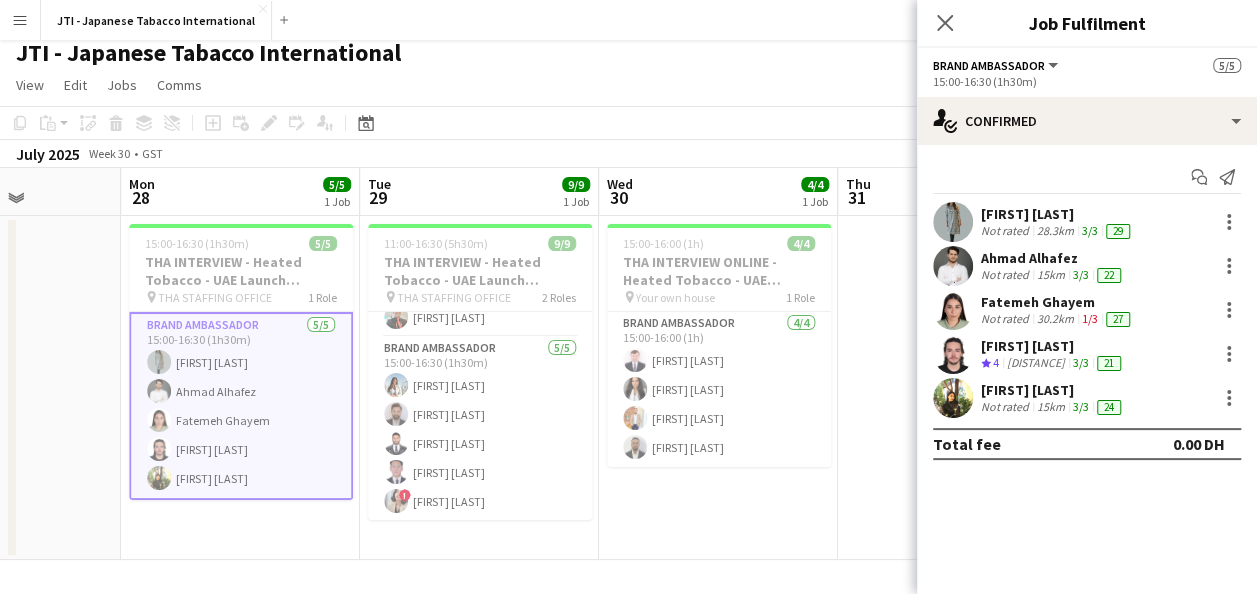 click on "[ROLE]    [COUNT]/[COUNT]   [TIME]-[TIME] ([DURATION])
[FIRST] [LAST] [FIRST] [LAST] [FIRST] [LAST] [FIRST] [LAST] [FIRST] [LAST]" at bounding box center (241, 406) 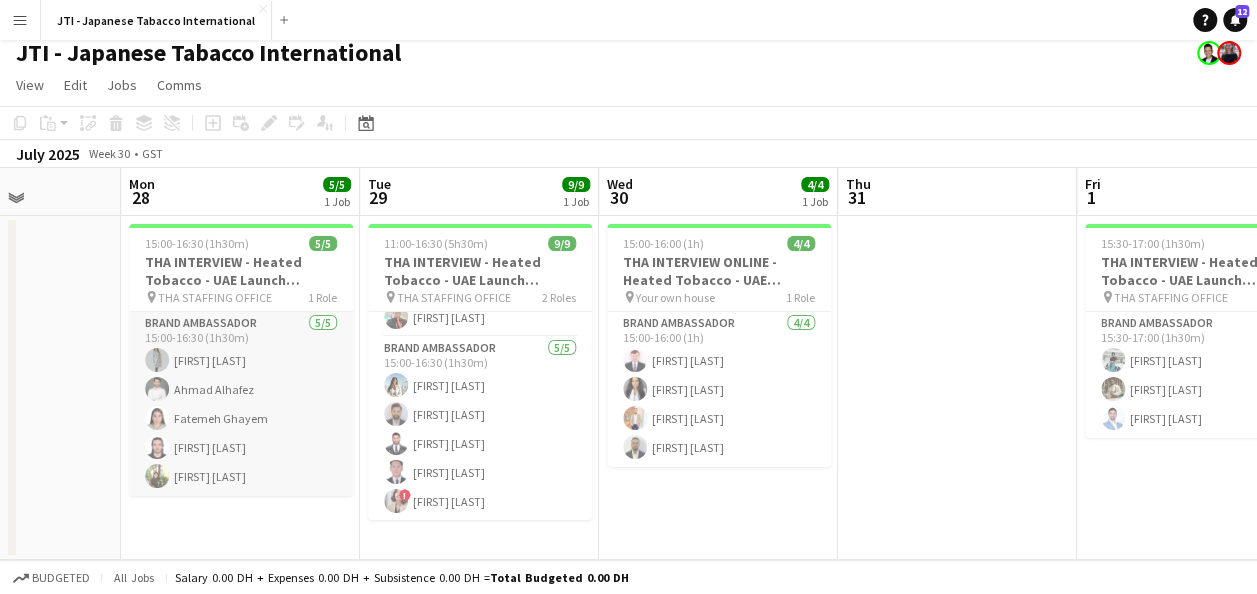 click on "[ROLE]    [COUNT]/[COUNT]   [TIME]-[TIME] ([DURATION])
[FIRST] [LAST] [FIRST] [LAST] [FIRST] [LAST] [FIRST] [LAST] [FIRST] [LAST]" at bounding box center (241, 404) 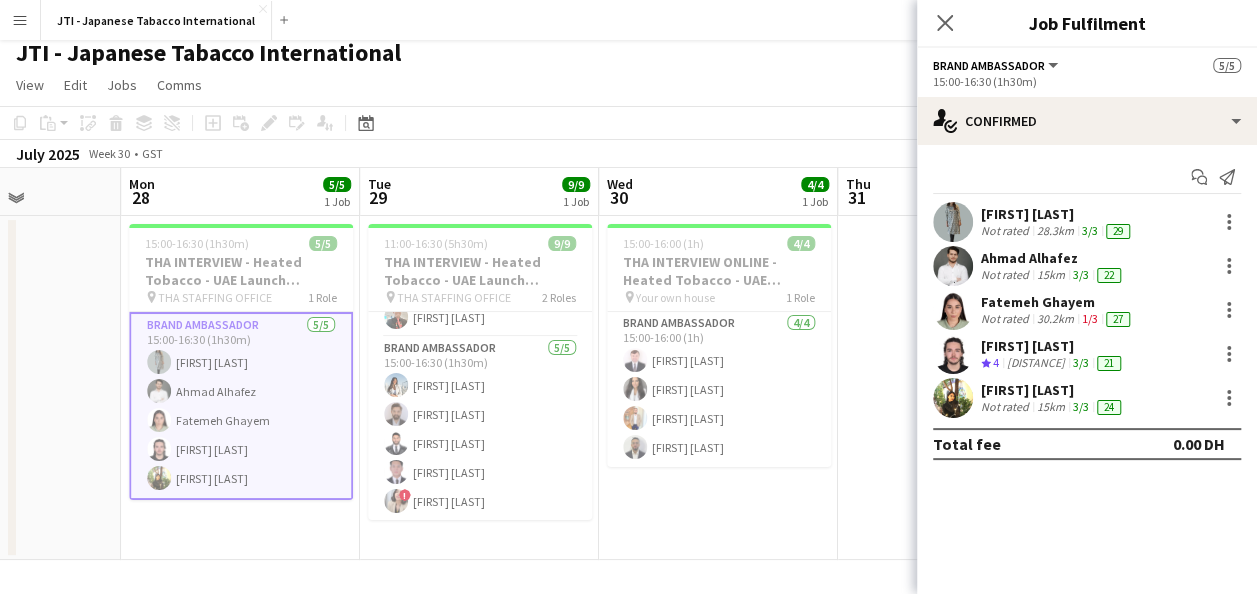 click on "[FIRST] [LAST]" at bounding box center (1053, 390) 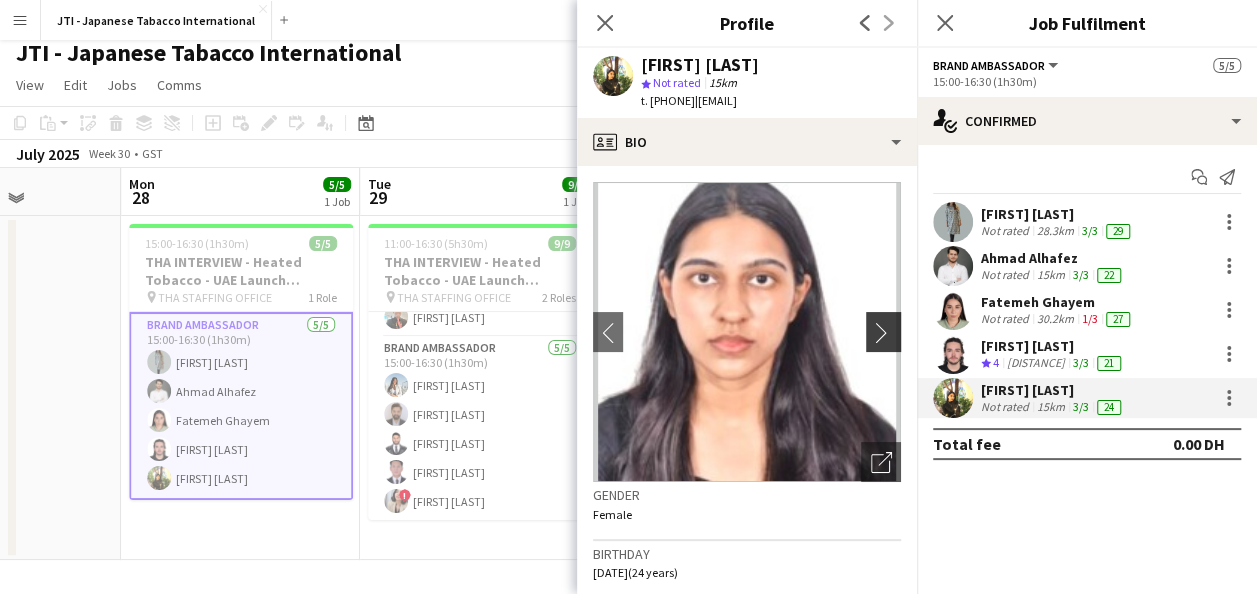 click on "chevron-right" 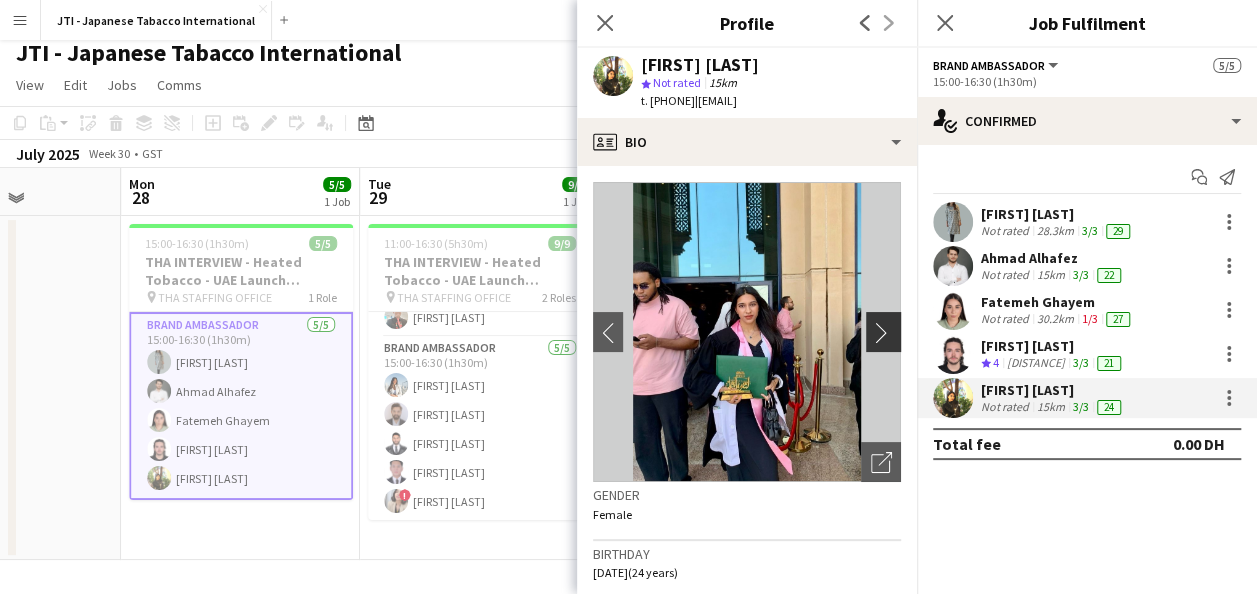 click on "chevron-right" 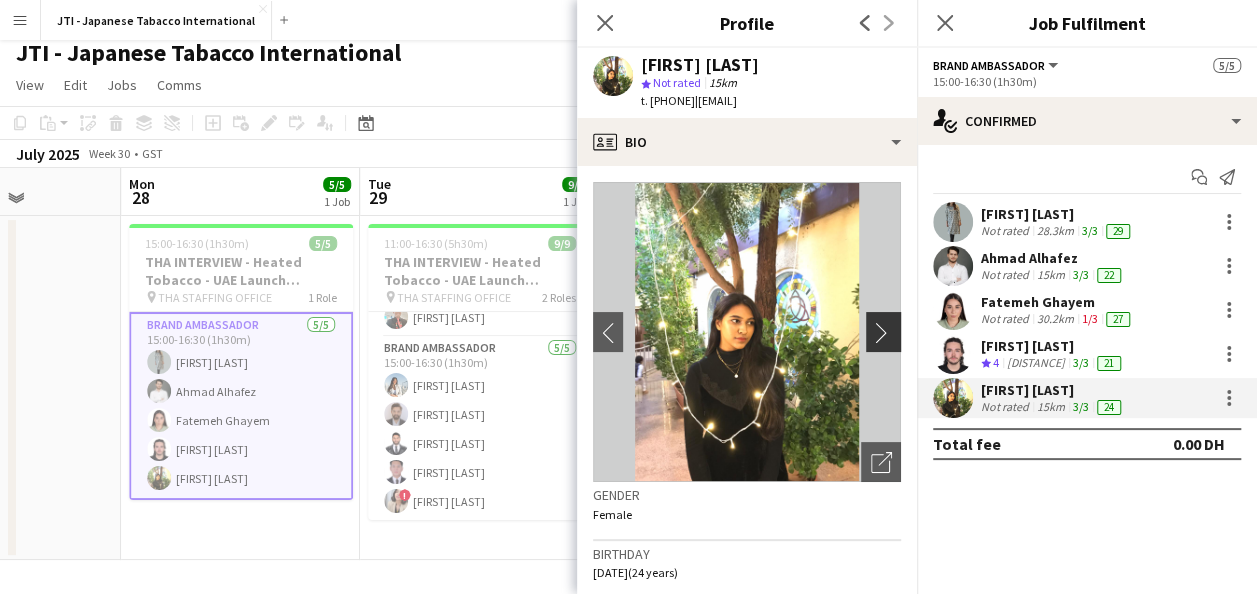click on "chevron-right" 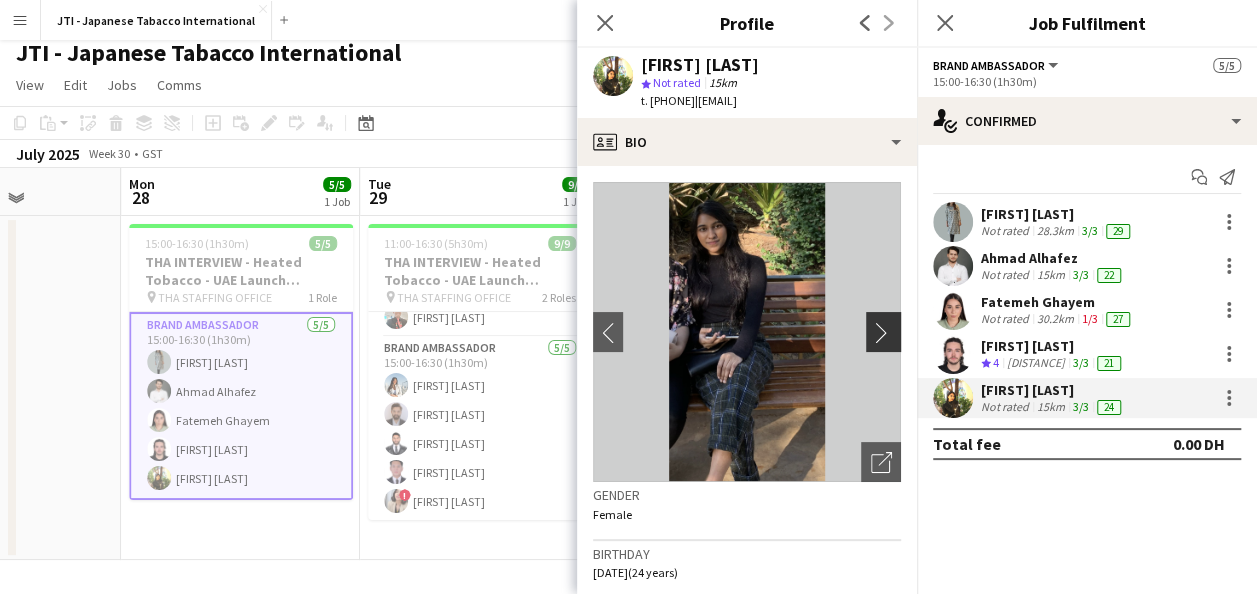 click on "chevron-right" 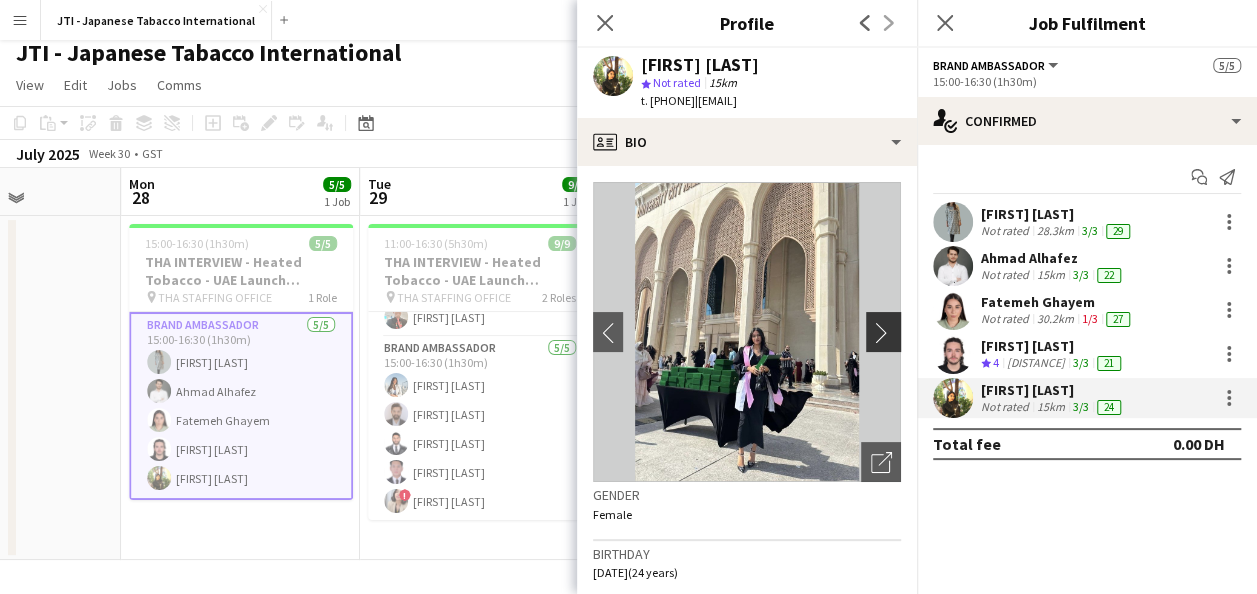 click on "chevron-right" 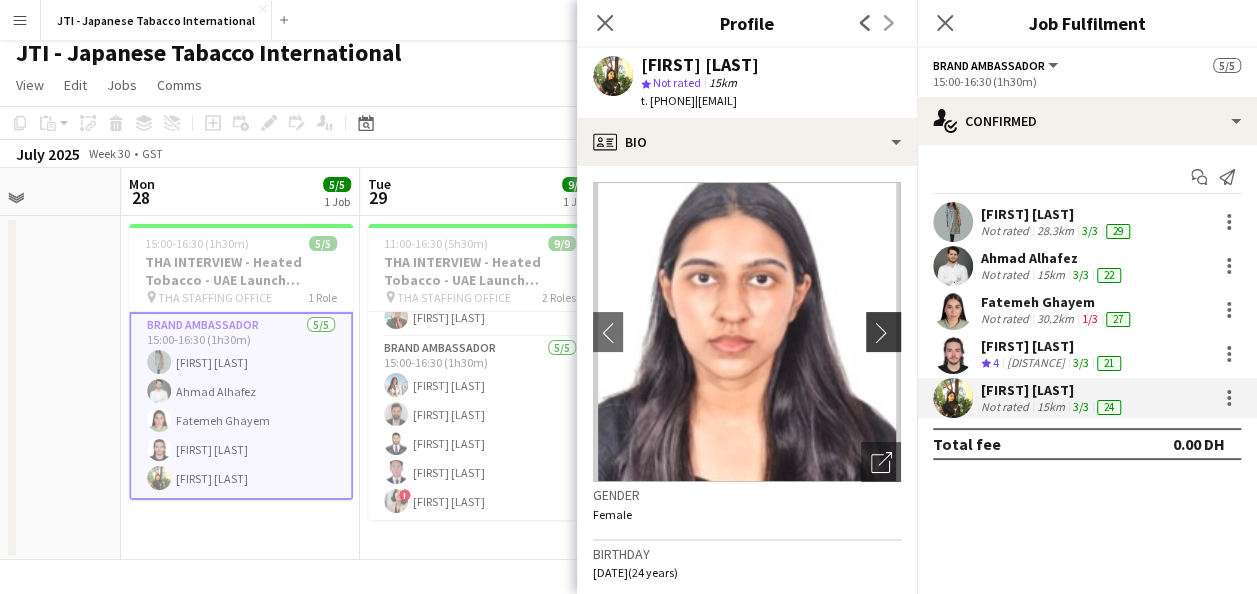 click on "chevron-right" 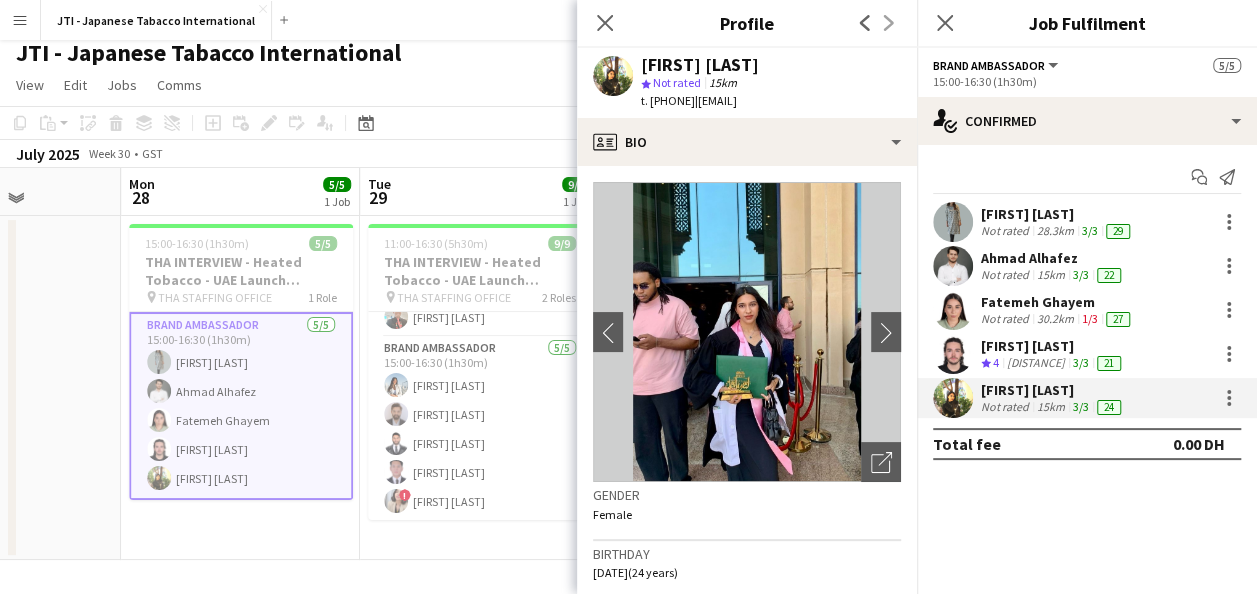 click on "Menu
Boards
Boards   Boards   All jobs   Status
Workforce
Workforce   My Workforce   Recruiting
Comms
Comms
Pay
Pay   Approvals
Platform Settings
Platform Settings   Your settings
Training Academy
Training Academy
Knowledge Base
Knowledge Base
Product Updates
Product Updates   Log Out   Privacy   JTI - Japanese Tabacco International
Close
Add
Help
Notifications
12" at bounding box center (628, 20) 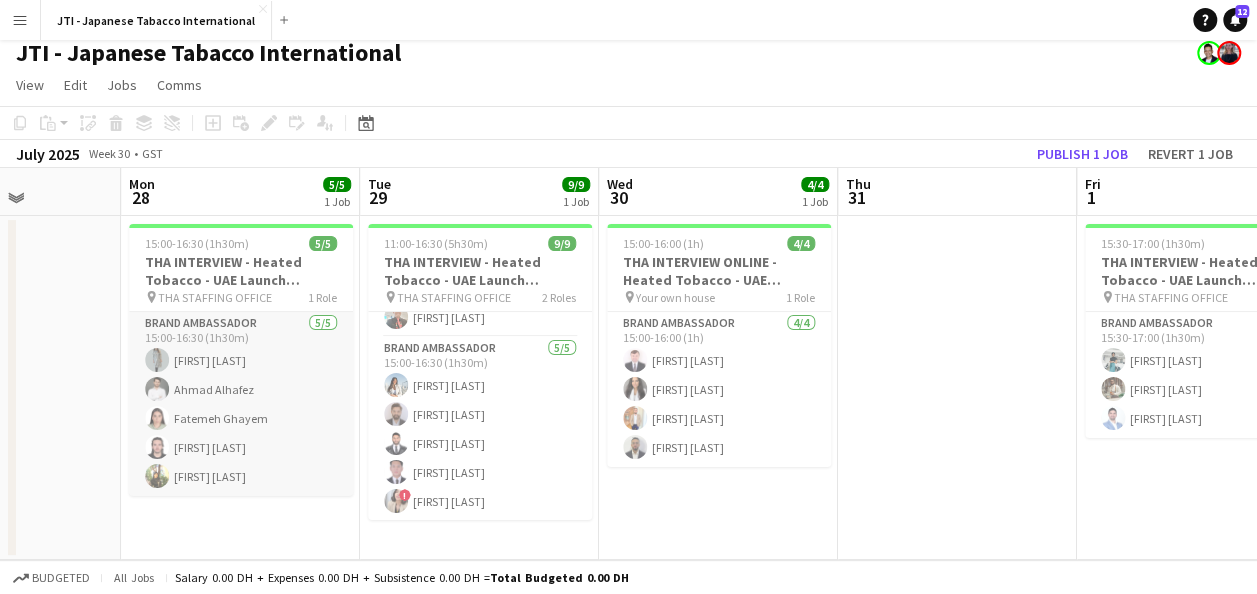 click on "[ROLE]    [COUNT]/[COUNT]   [TIME]-[TIME] ([DURATION])
[FIRST] [LAST] [FIRST] [LAST] [FIRST] [LAST] [FIRST] [LAST] [FIRST] [LAST]" at bounding box center [241, 404] 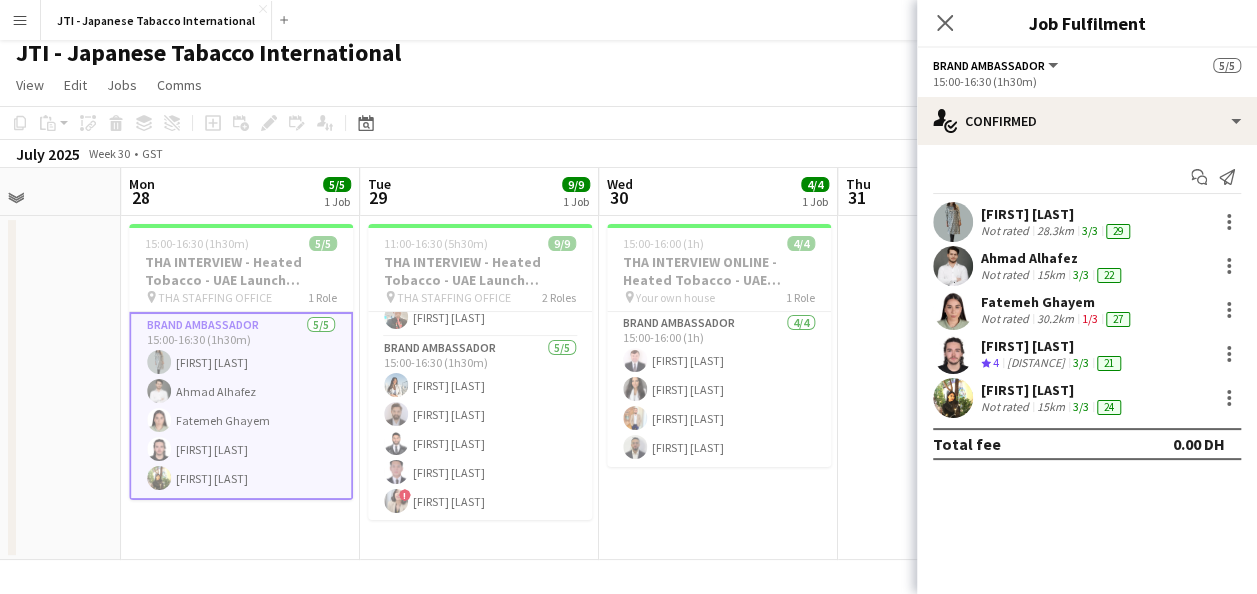click on "[FIRST] [LAST]" at bounding box center (1057, 214) 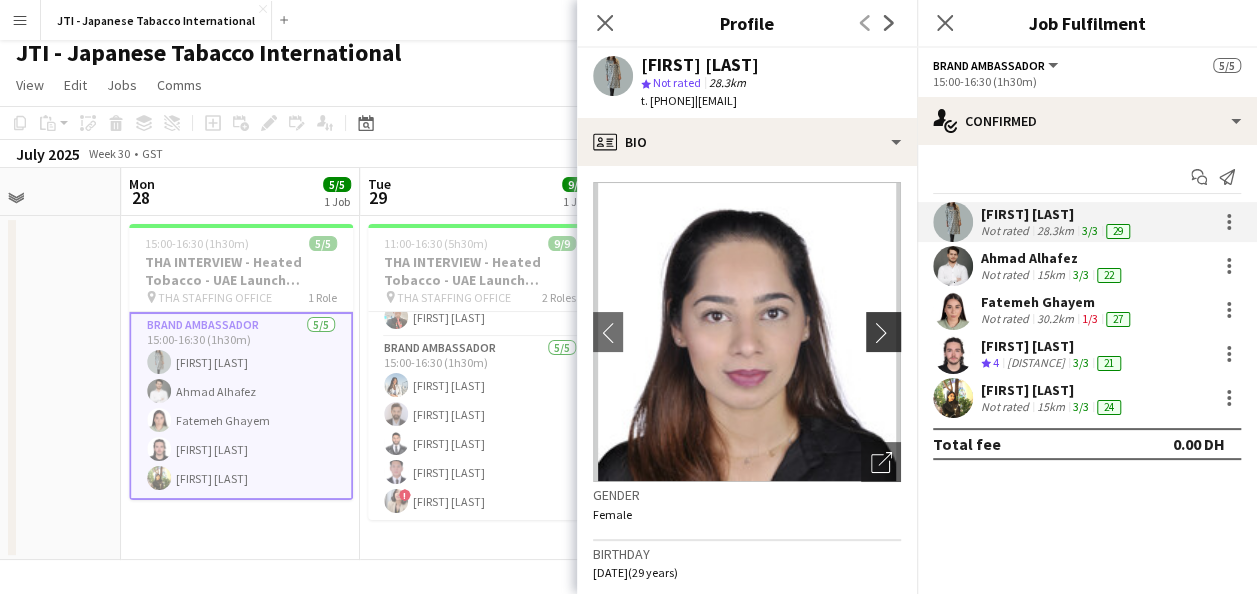 click on "chevron-right" 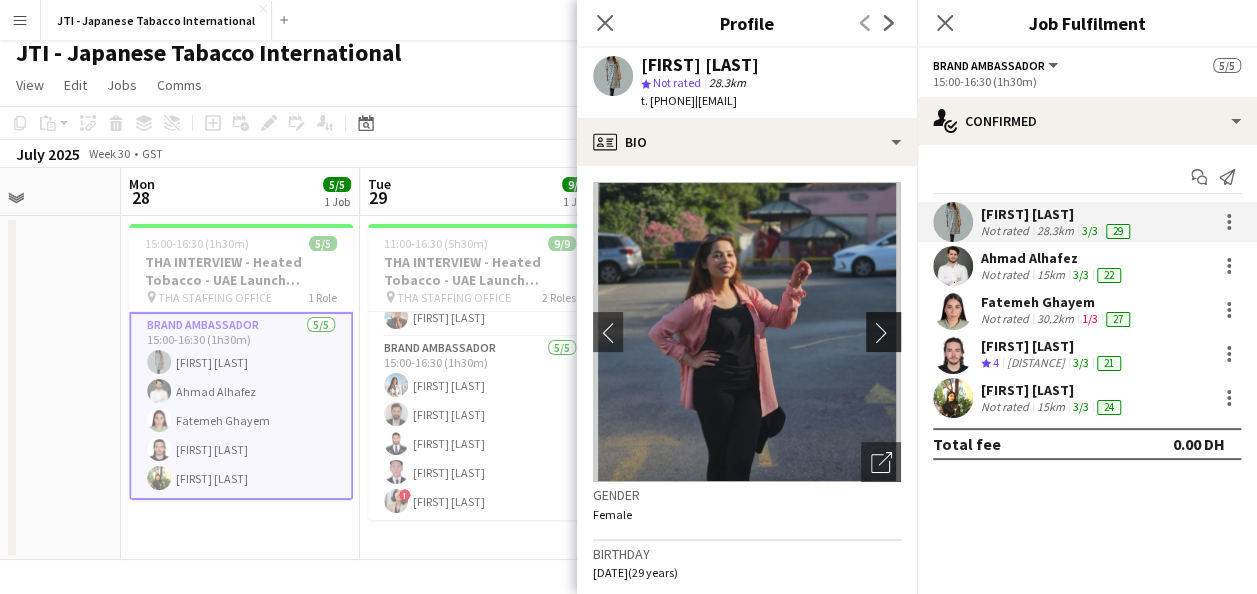 click on "chevron-right" 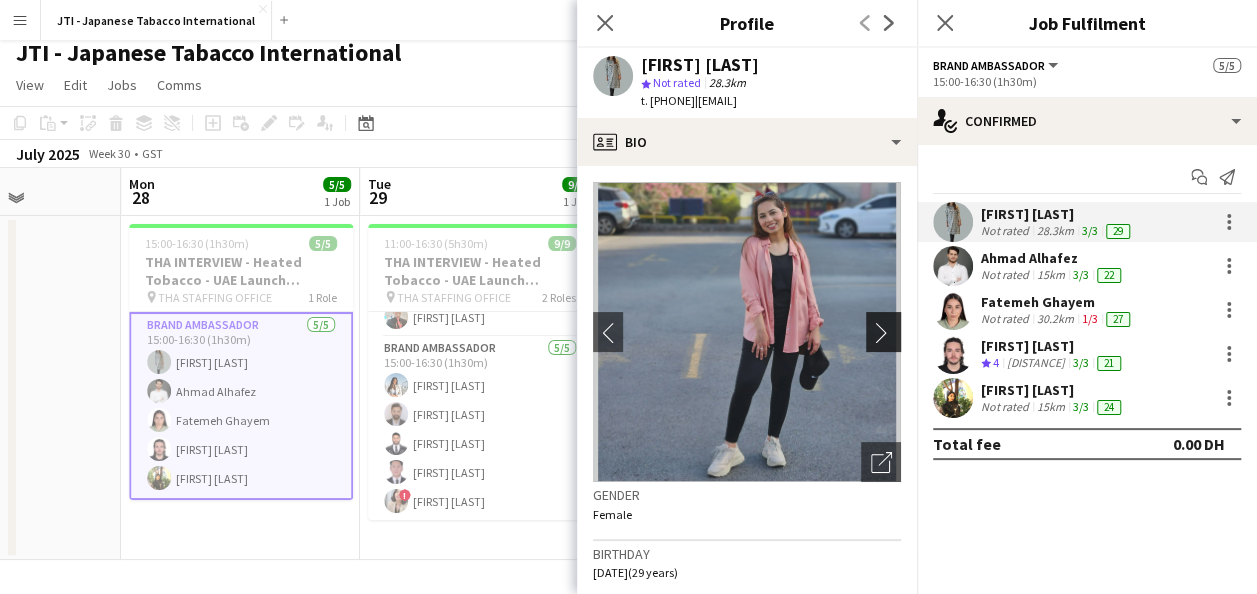 click on "chevron-right" 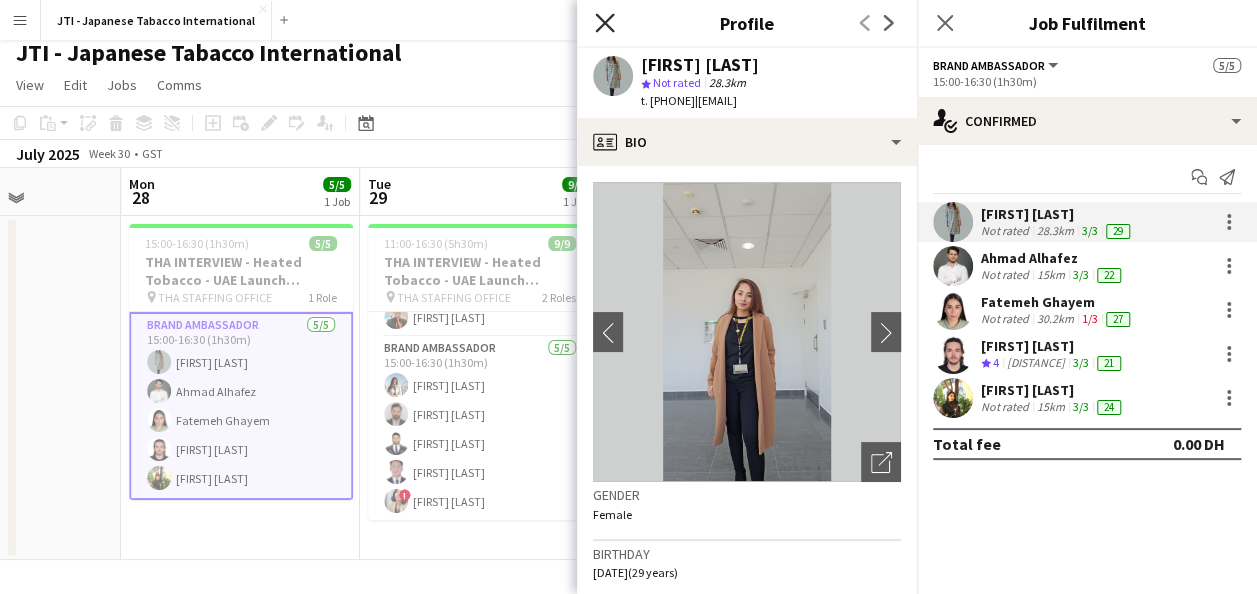 click on "Close pop-in" 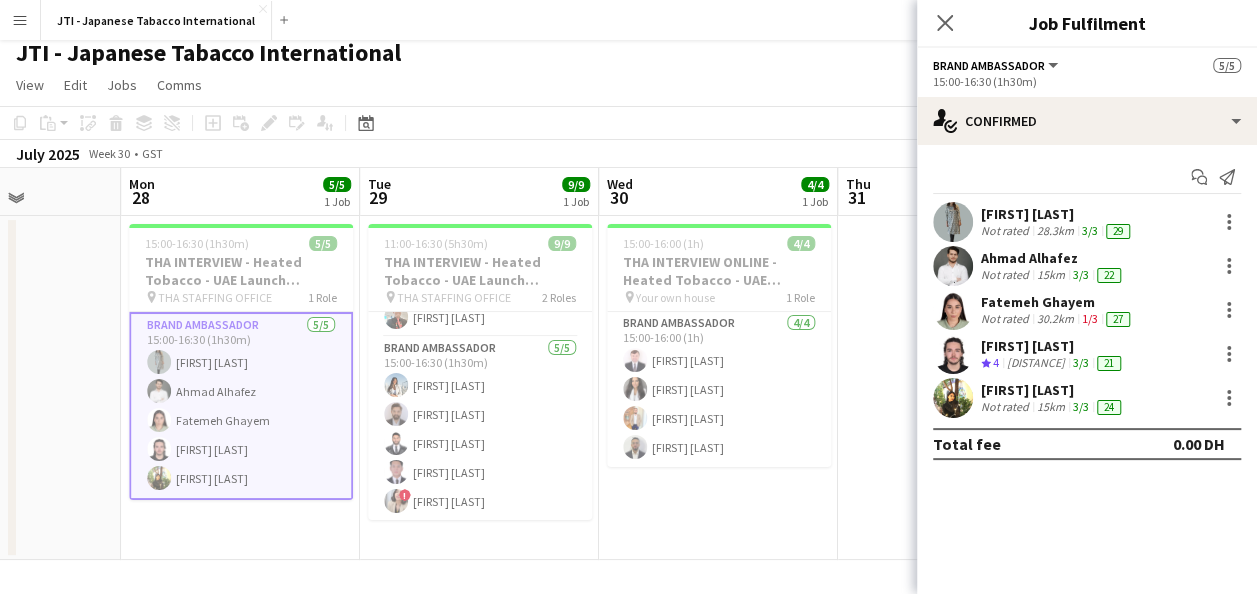 click on "Fatemeh Ghayem" at bounding box center (1057, 302) 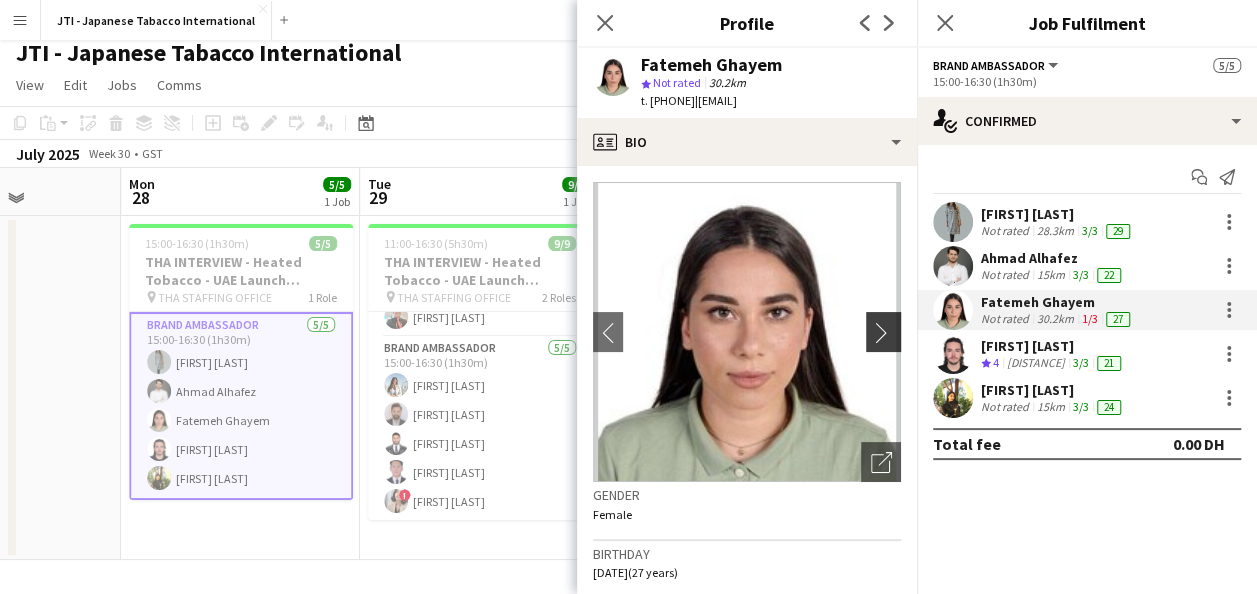 click on "chevron-right" 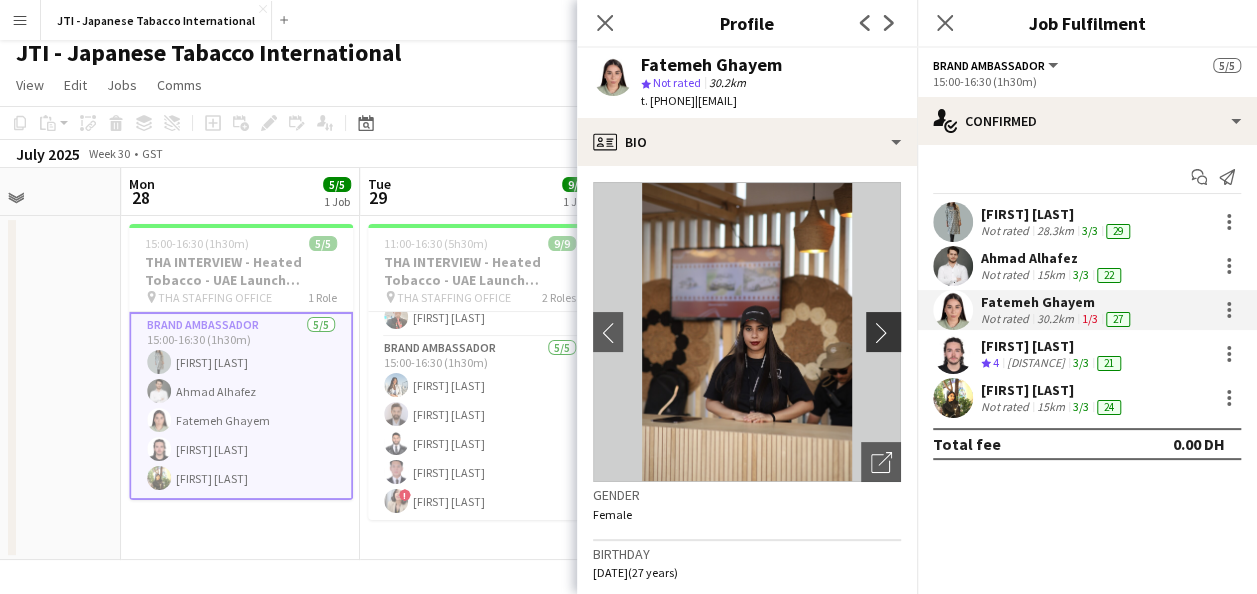 click on "chevron-right" 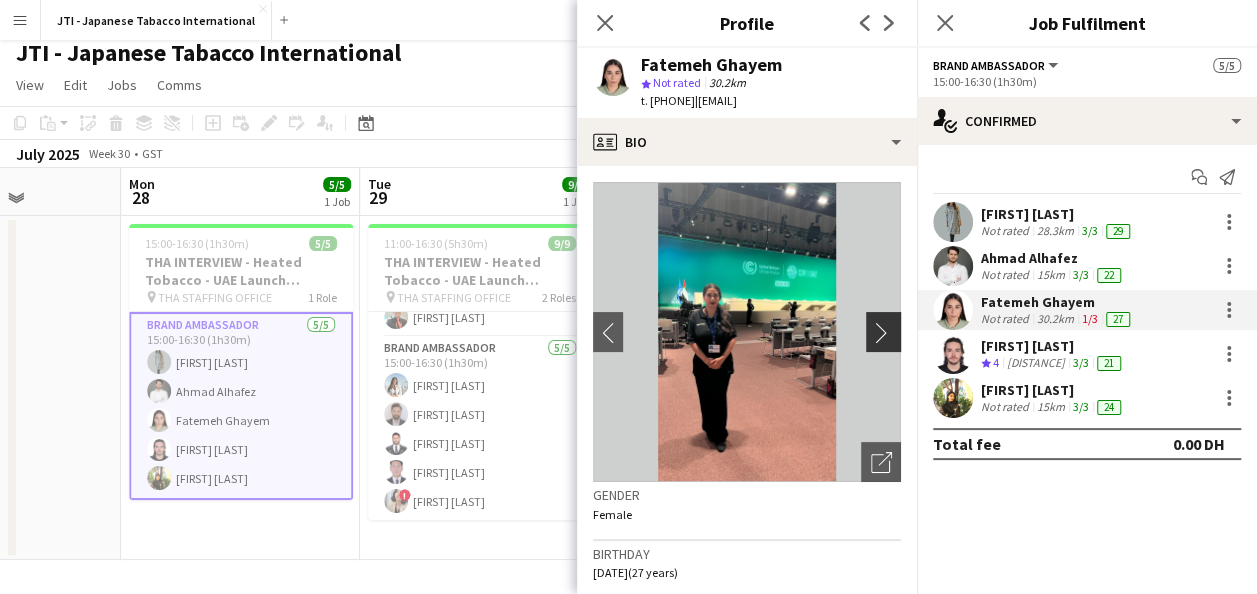 click on "chevron-right" 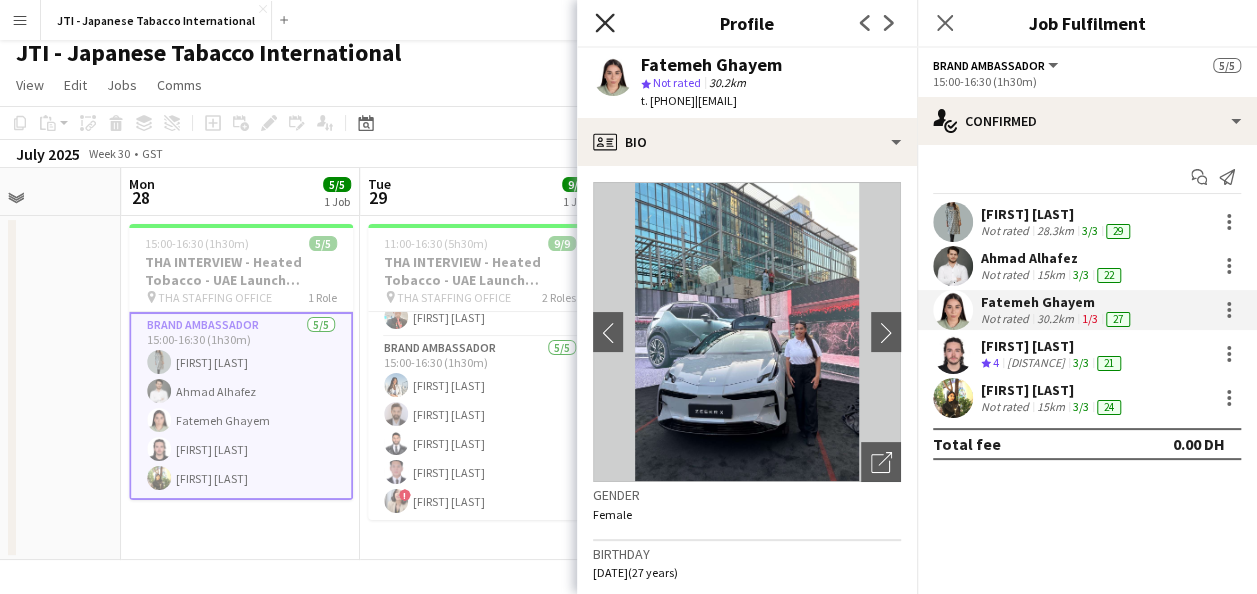 click on "Close pop-in" 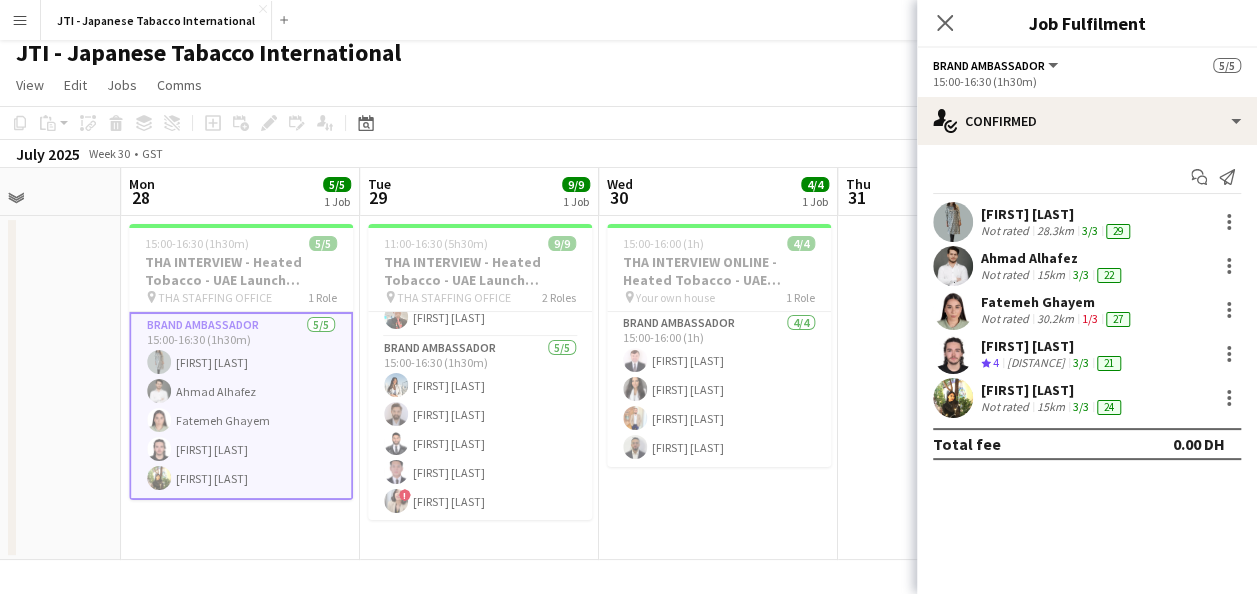 click on "Menu
Boards
Boards   Boards   All jobs   Status
Workforce
Workforce   My Workforce   Recruiting
Comms
Comms
Pay
Pay   Approvals
Platform Settings
Platform Settings   Your settings
Training Academy
Training Academy
Knowledge Base
Knowledge Base
Product Updates
Product Updates   Log Out   Privacy   JTI - Japanese Tabacco International
Close
Add
Help
Notifications
12" at bounding box center [628, 20] 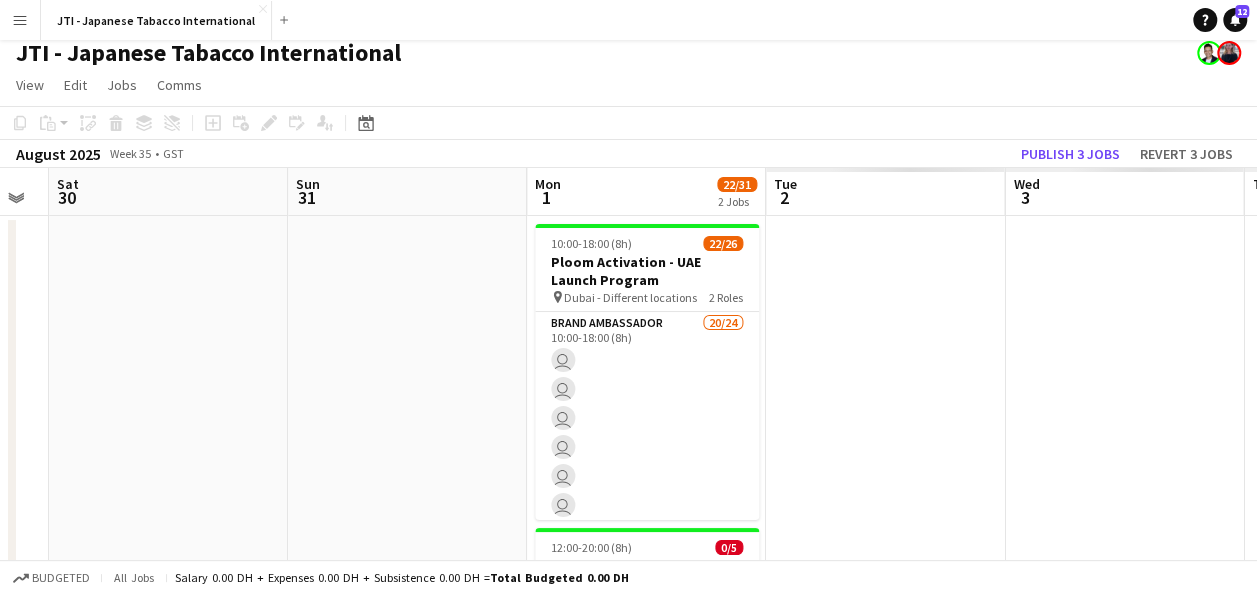 scroll, scrollTop: 0, scrollLeft: 909, axis: horizontal 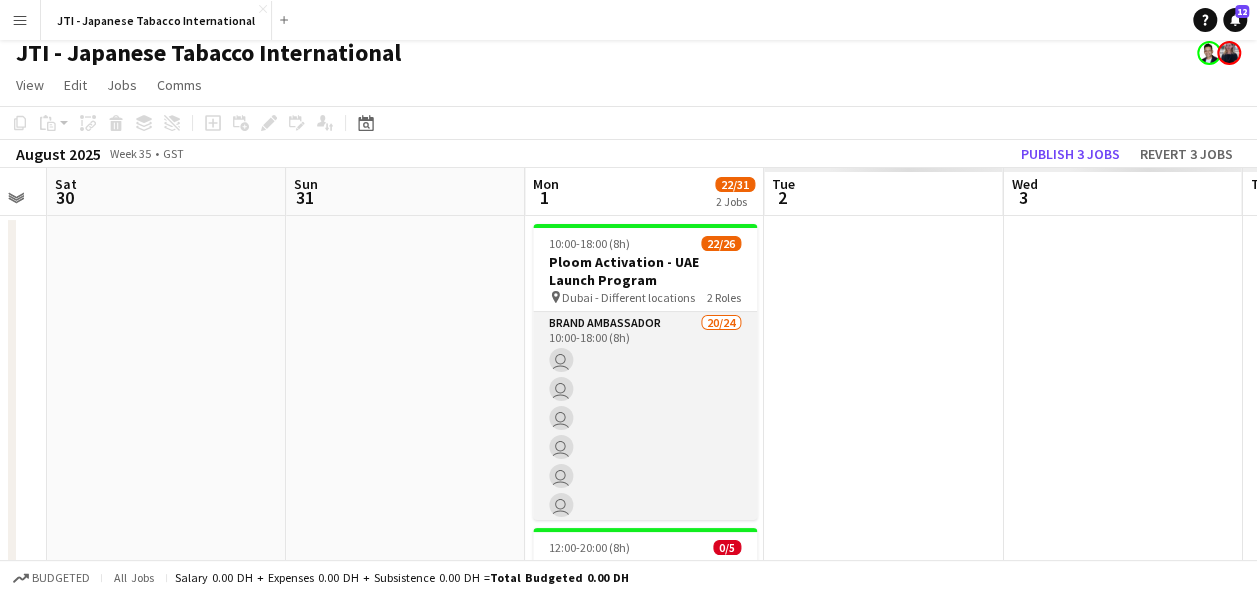 click on "Brand Ambassador    20/24   10:00-18:00 (8h)
user
user
user
user
user
user
user
user
user
user
user
user
user
user
user
user
user
user
user
user
single-neutral-actions
single-neutral-actions
single-neutral-actions
single-neutral-actions" at bounding box center [645, 679] 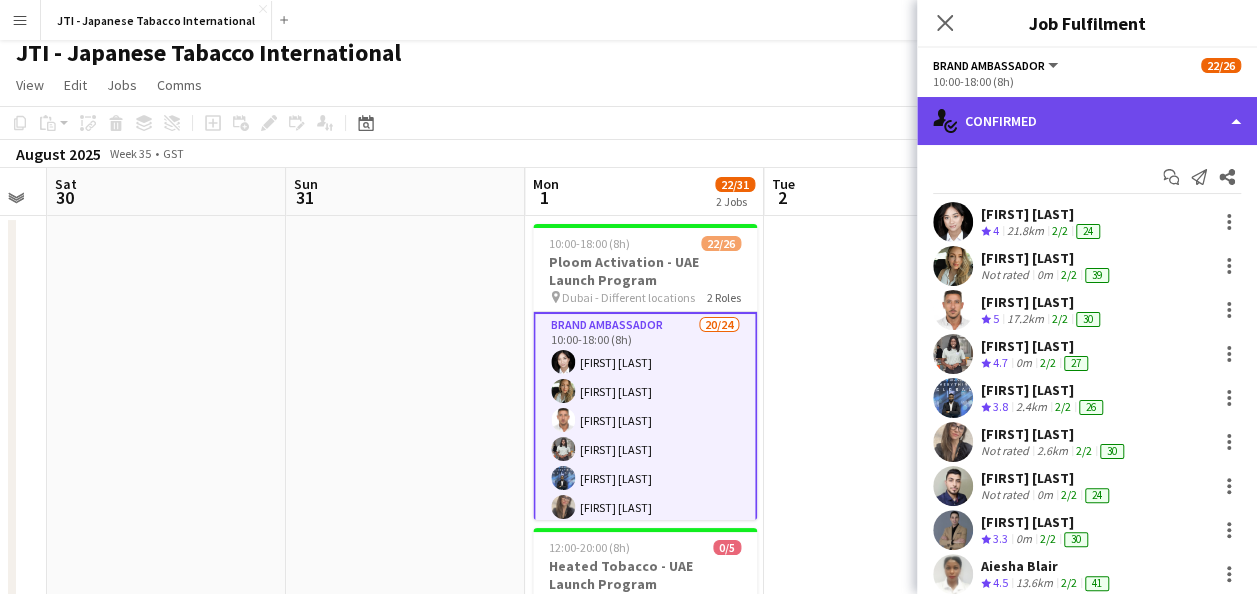 click on "single-neutral-actions-check-2
Confirmed" 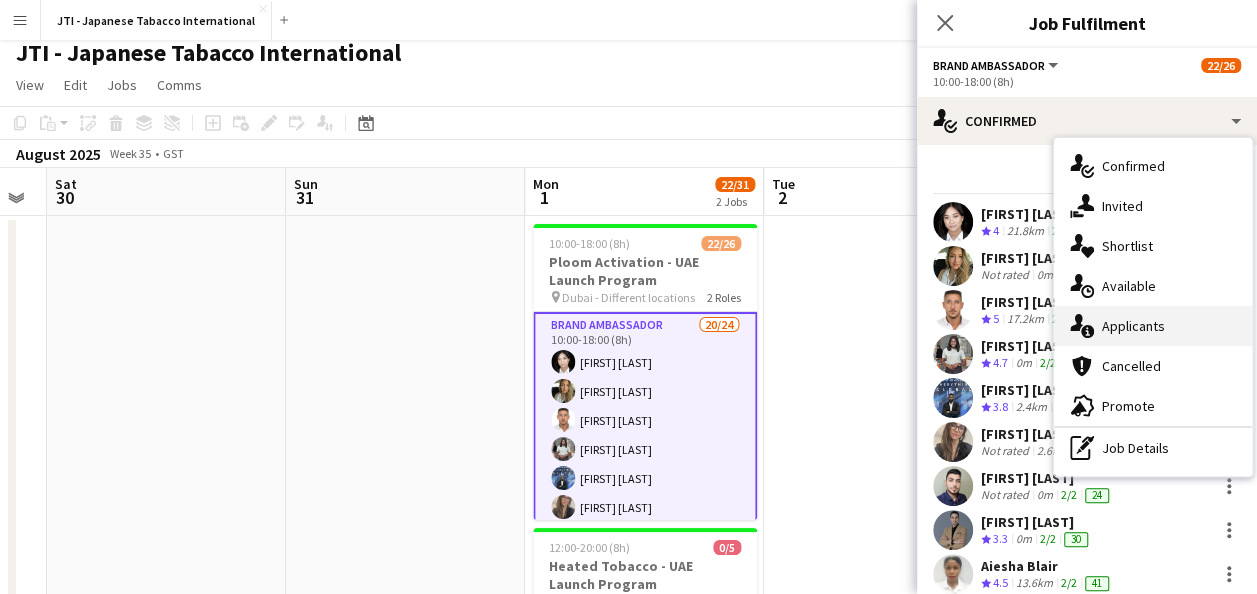 click on "single-neutral-actions-information
Applicants" at bounding box center (1153, 326) 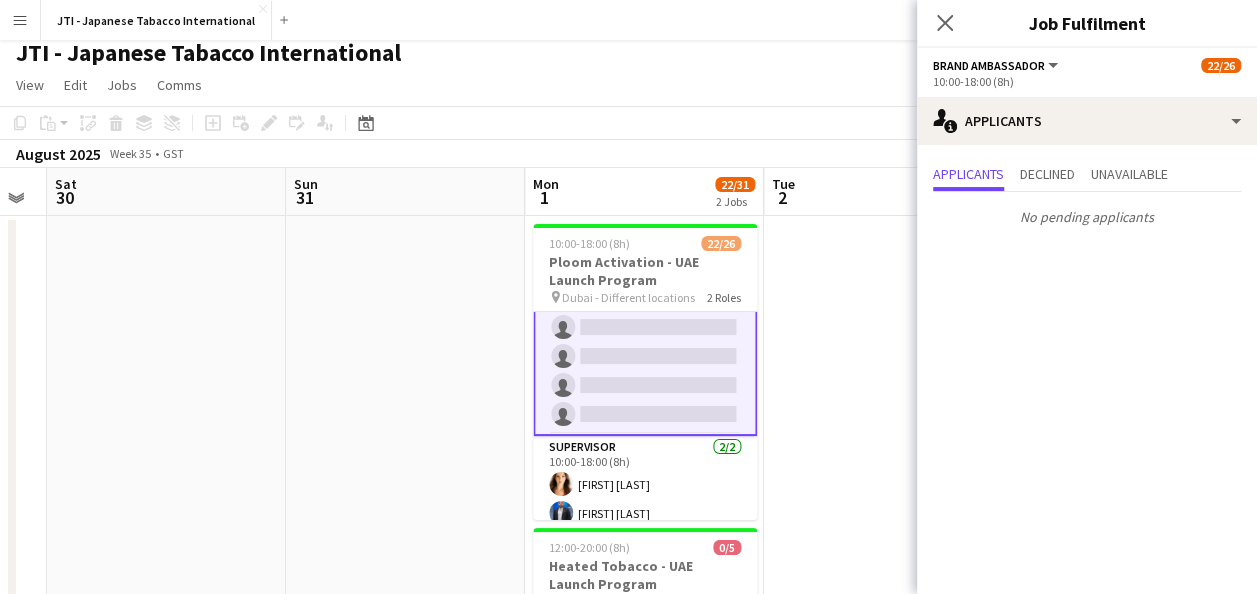scroll, scrollTop: 627, scrollLeft: 0, axis: vertical 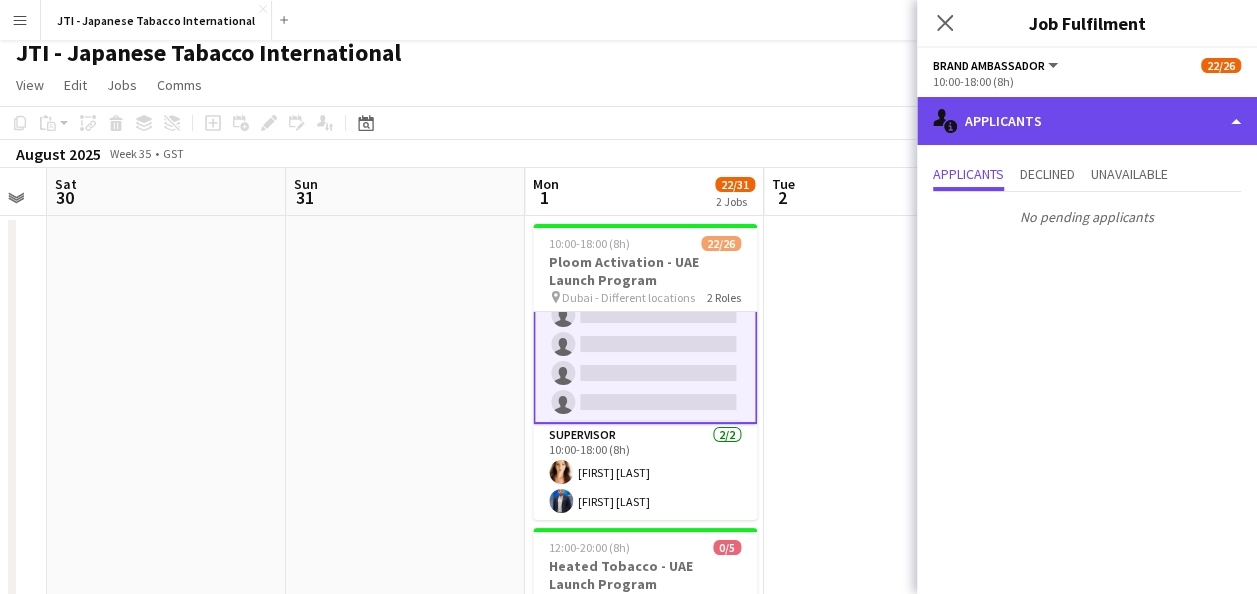 click on "single-neutral-actions-information
Applicants" 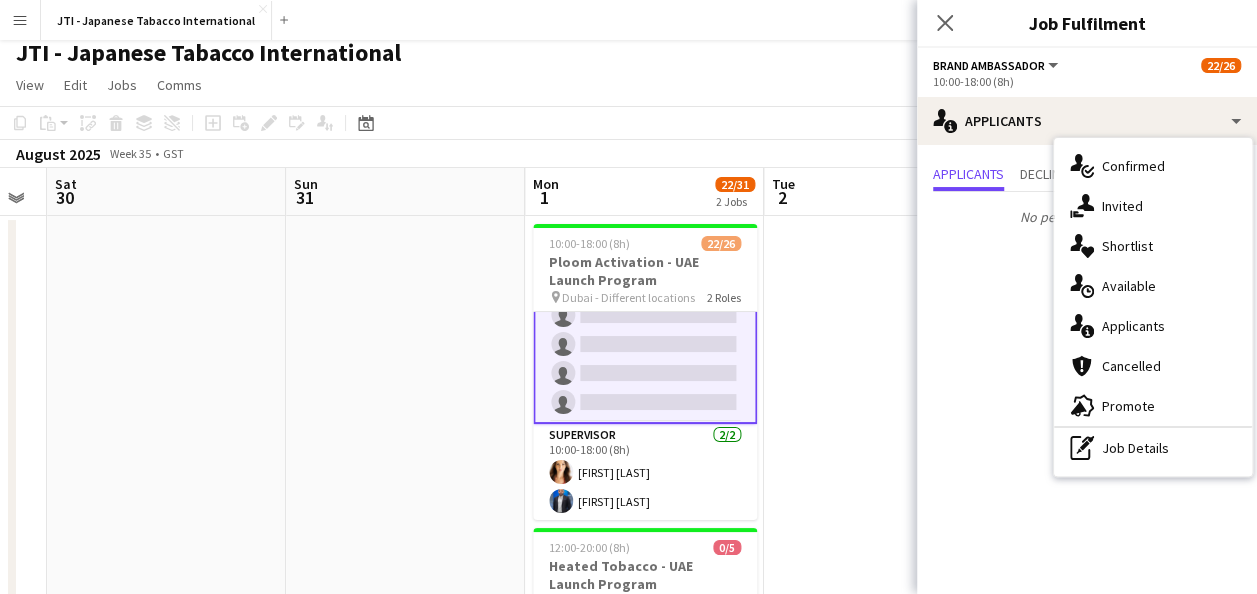 click on "Applicants Declined Unavailable  No pending applicants" at bounding box center [1087, 197] 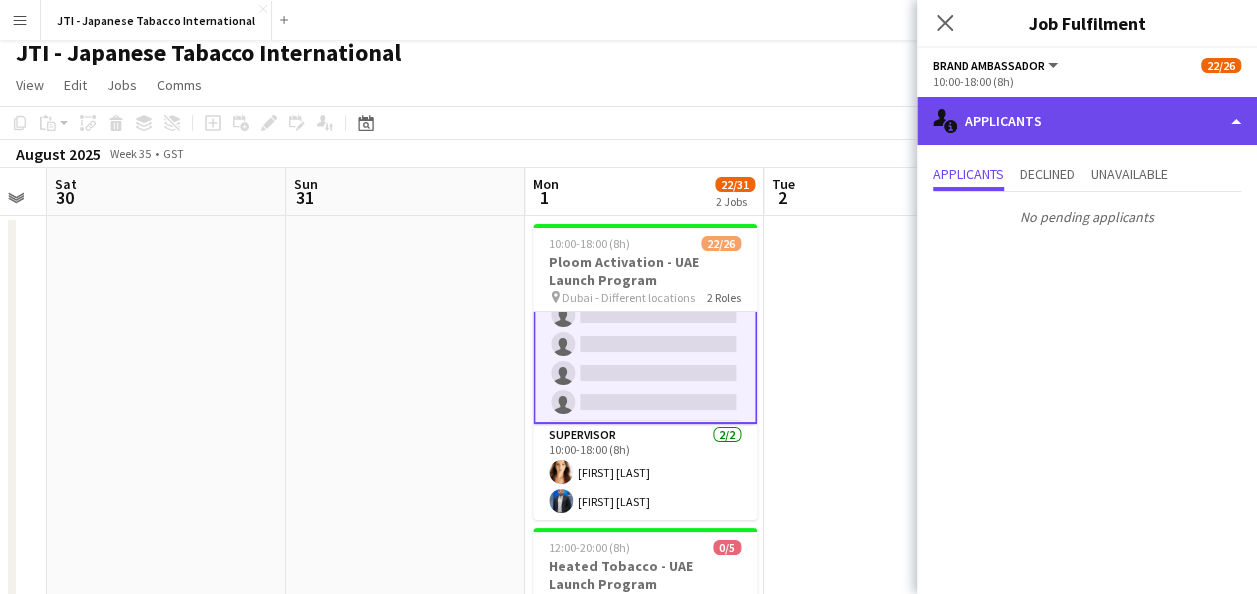 click on "single-neutral-actions-information
Applicants" 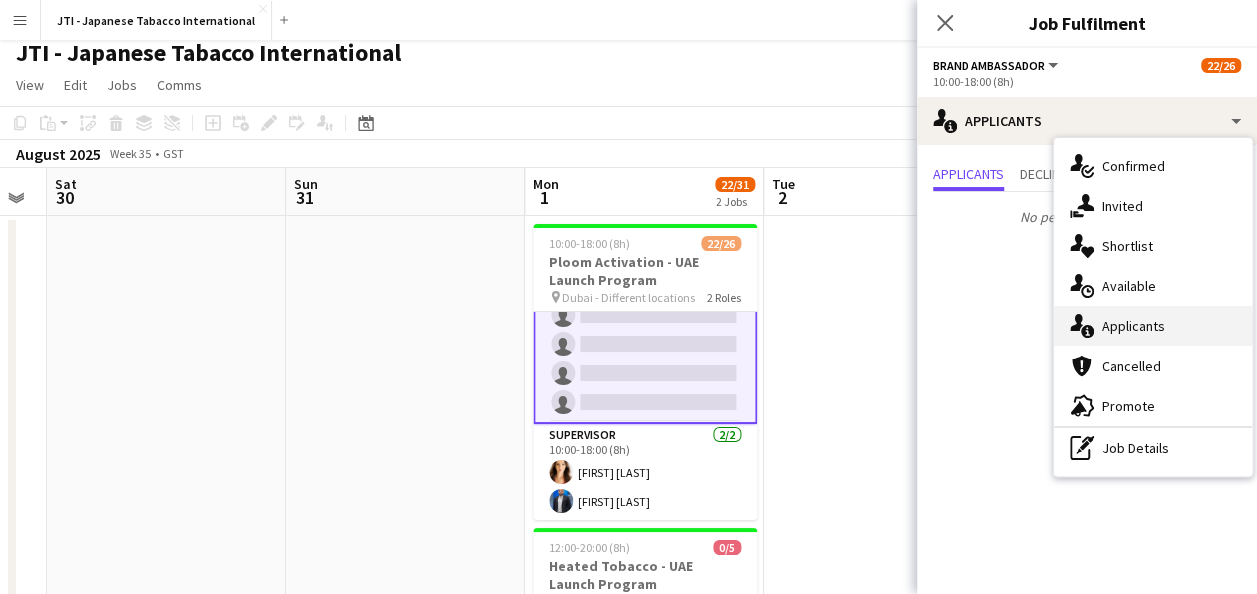 click on "single-neutral-actions-information
Applicants" at bounding box center (1153, 326) 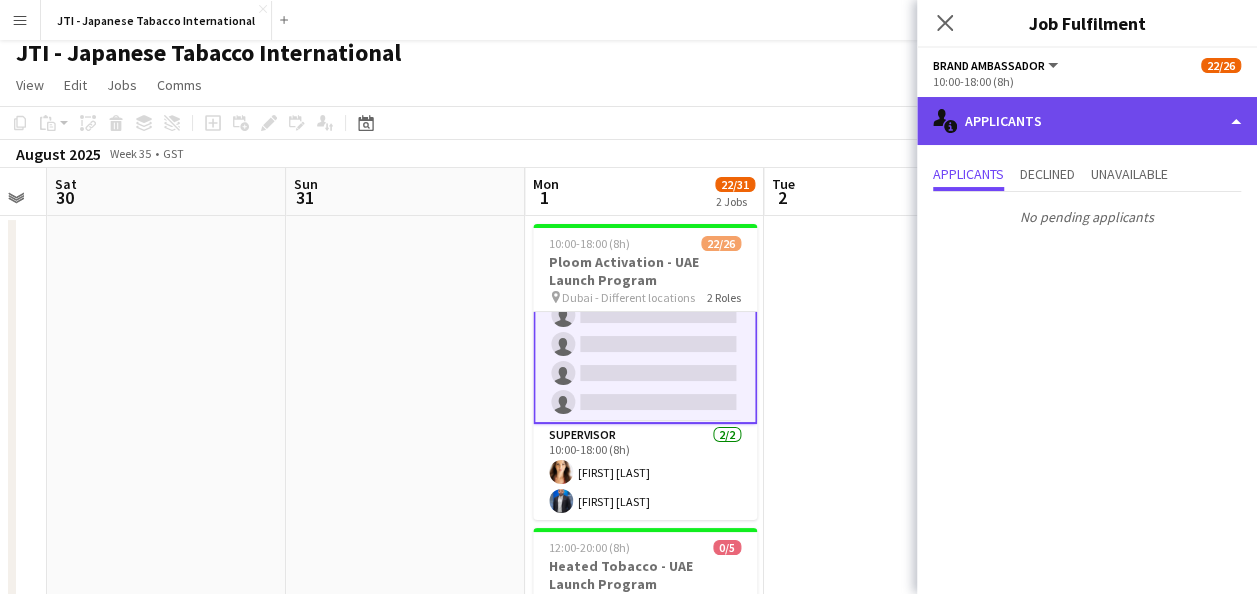 click on "single-neutral-actions-information
Applicants" 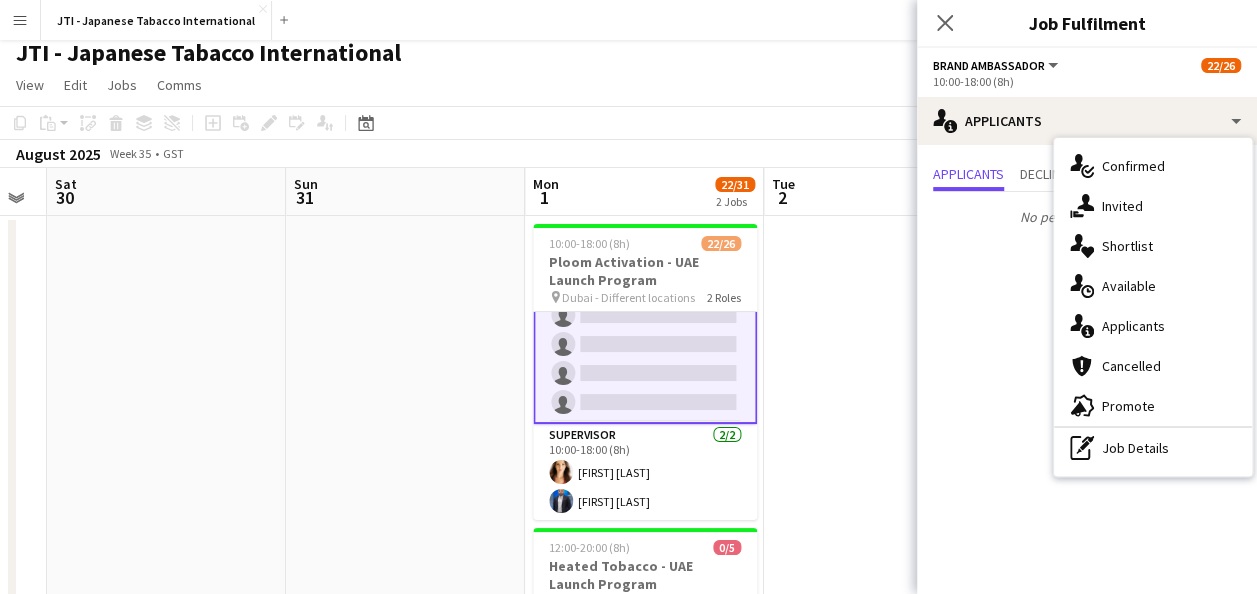 click on "View  Day view expanded Day view collapsed Month view Date picker Jump to today Expand Linked Jobs Collapse Linked Jobs  Edit  Copy Ctrl+C  Paste  Without Crew Ctrl+V With Crew Ctrl+Shift+V Paste as linked job  Group  Group Ungroup  Jobs  New Job Edit Job Delete Job New Linked Job Edit Linked Jobs Job fulfilment Promote Role Copy Role URL  Comms  Notify confirmed crew Create chat" 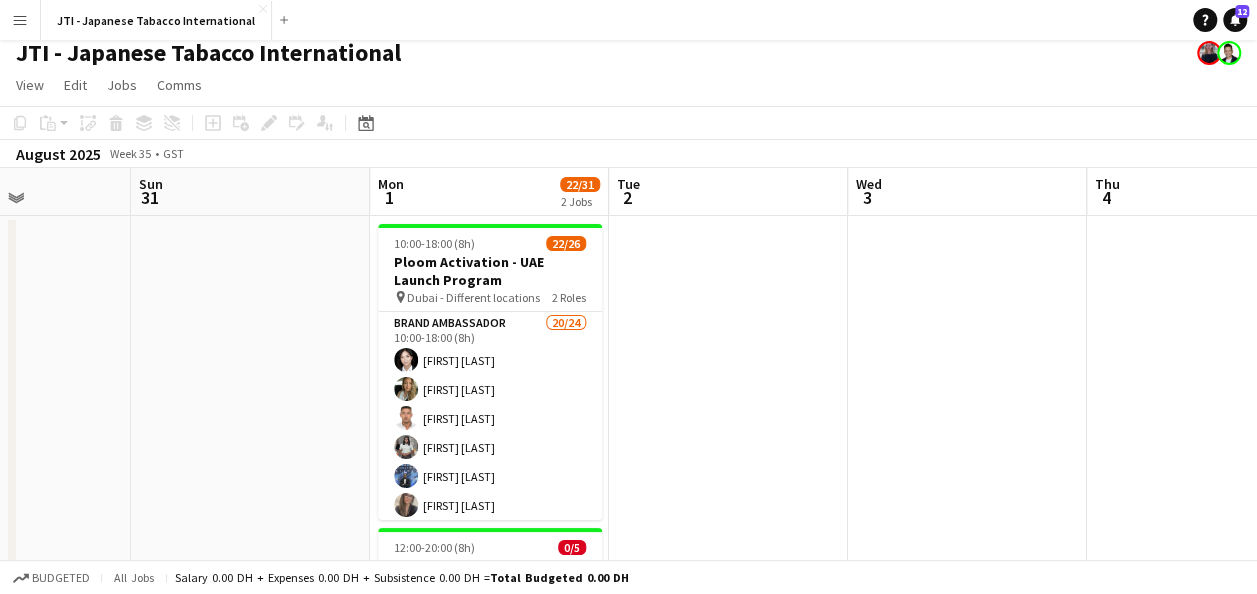 scroll, scrollTop: 0, scrollLeft: 639, axis: horizontal 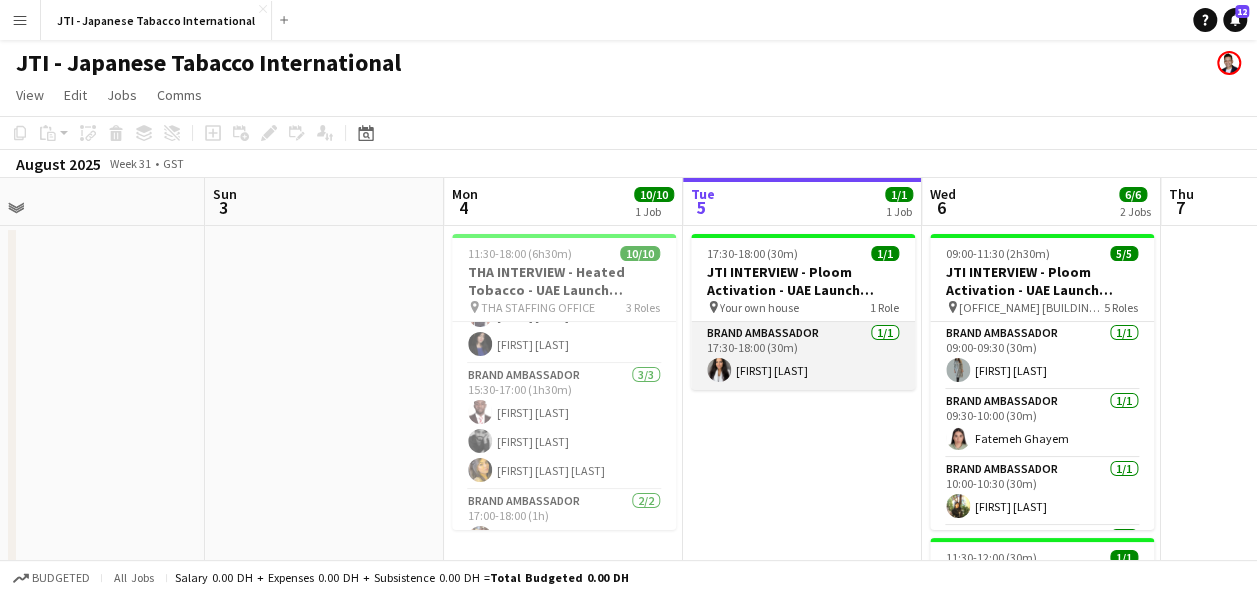 click on "[ROLE]    [COUNT]/[COUNT]   [TIME]-[TIME] ([DURATION])
[FIRST] [LAST]" at bounding box center (803, 356) 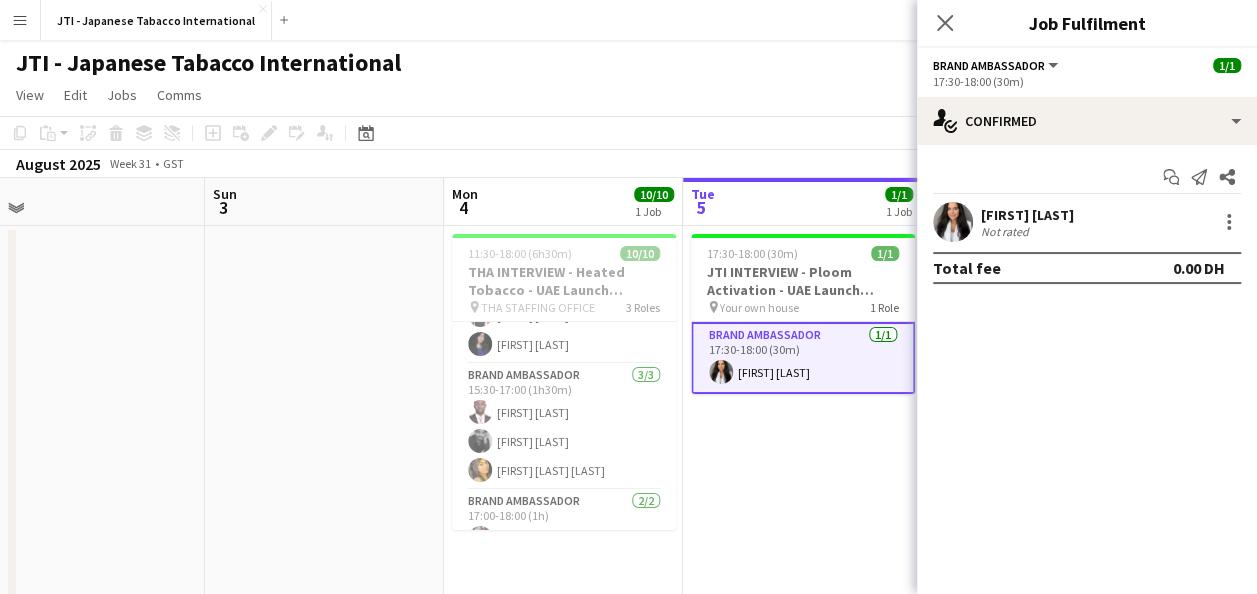 click at bounding box center (953, 222) 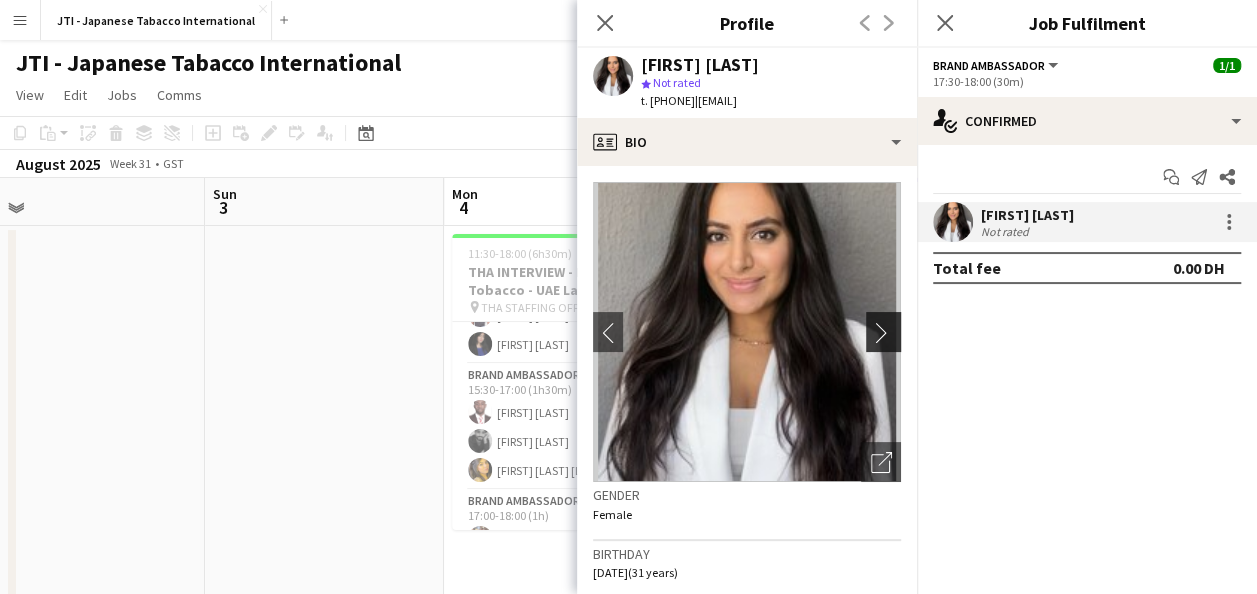 click on "chevron-right" 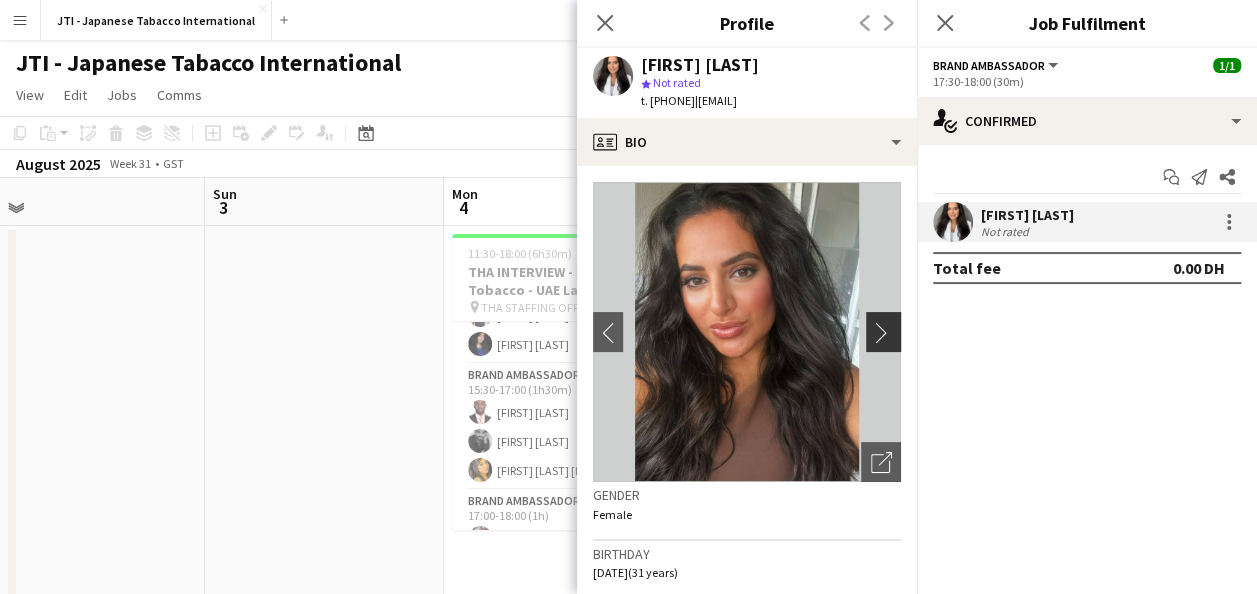click on "chevron-right" 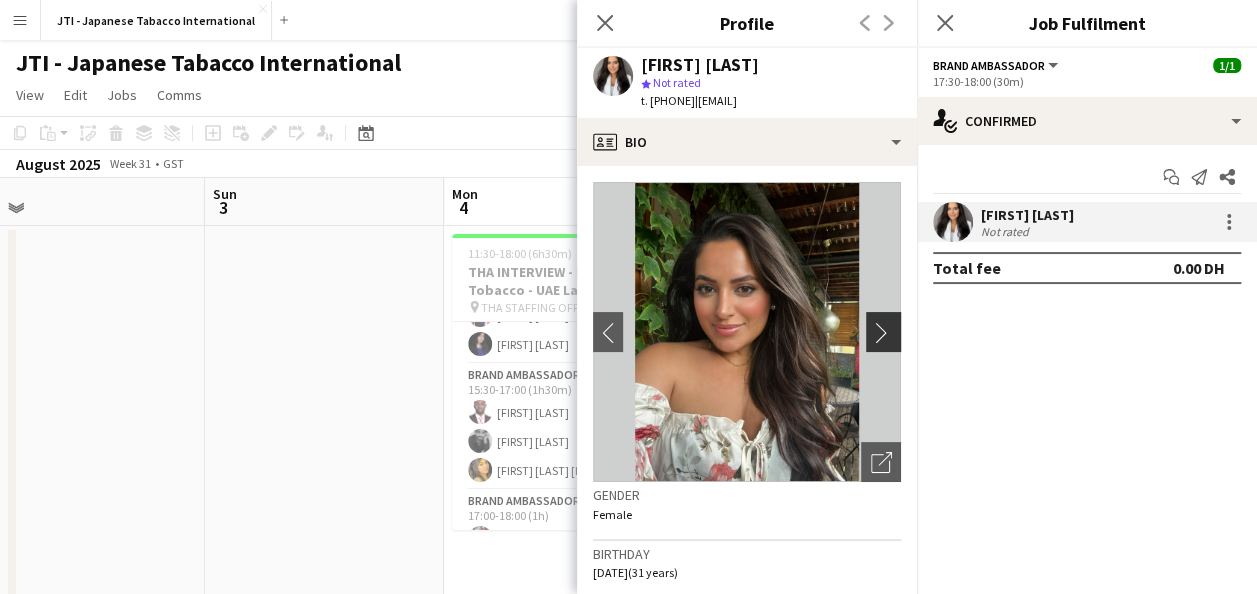click on "chevron-right" 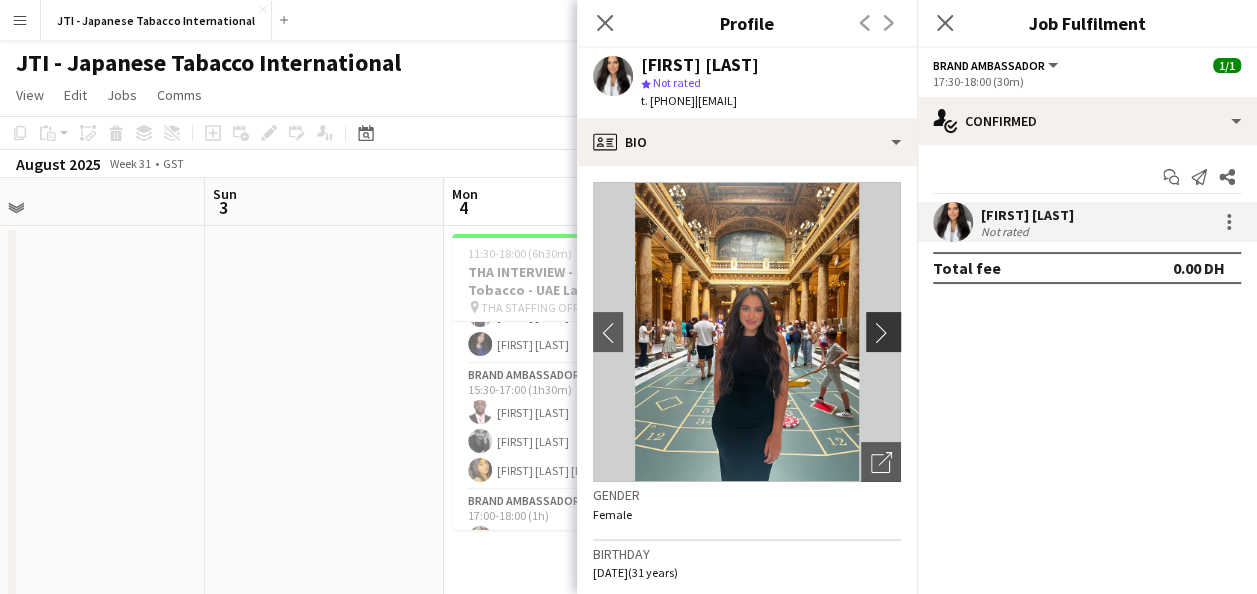 click on "chevron-right" 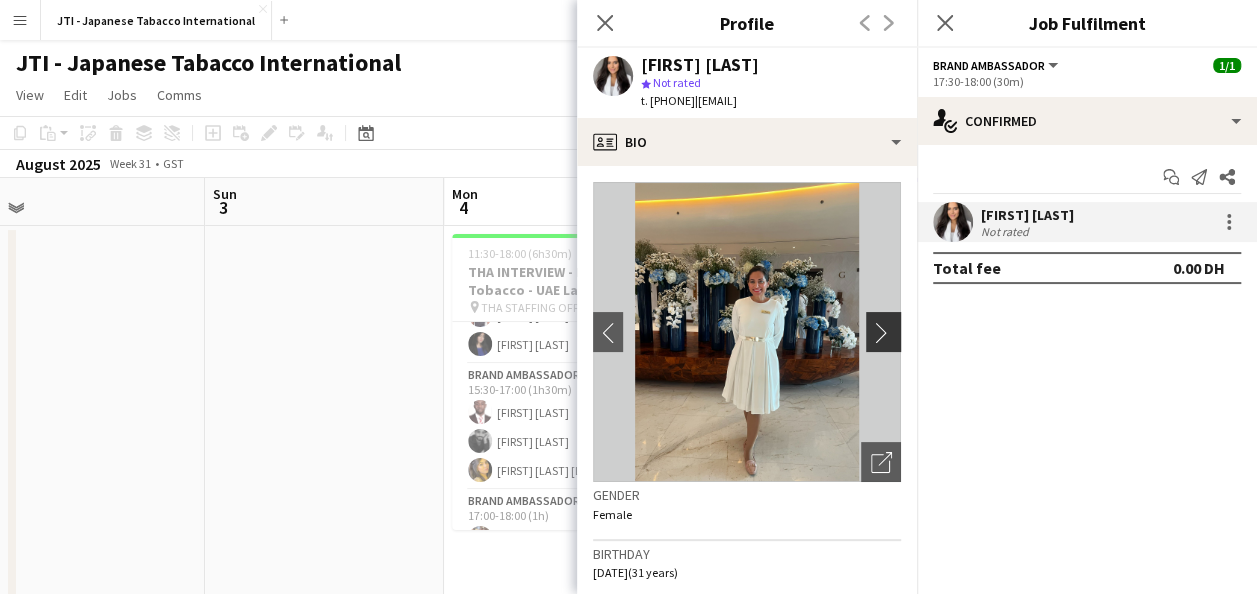 click on "chevron-right" 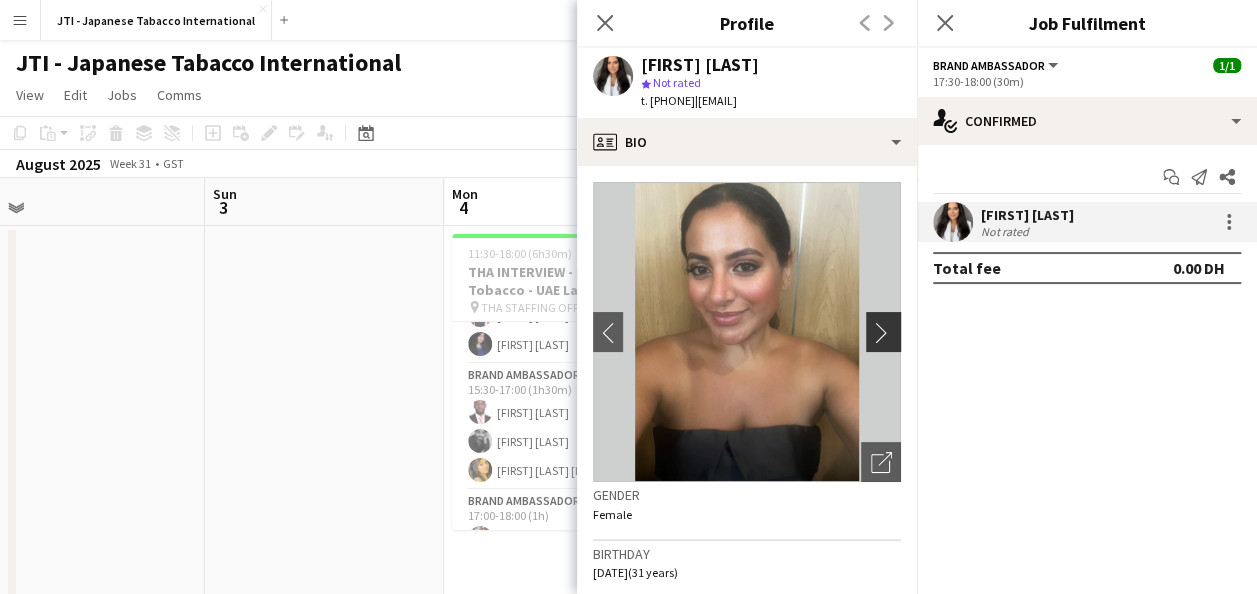 click on "chevron-right" 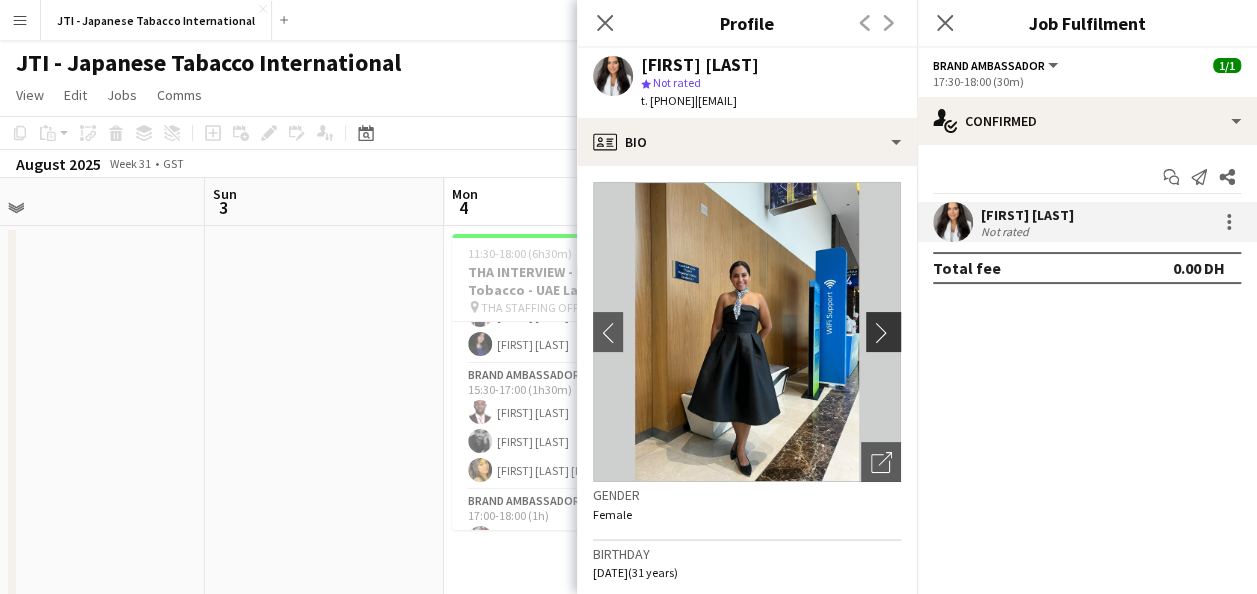 click on "chevron-right" 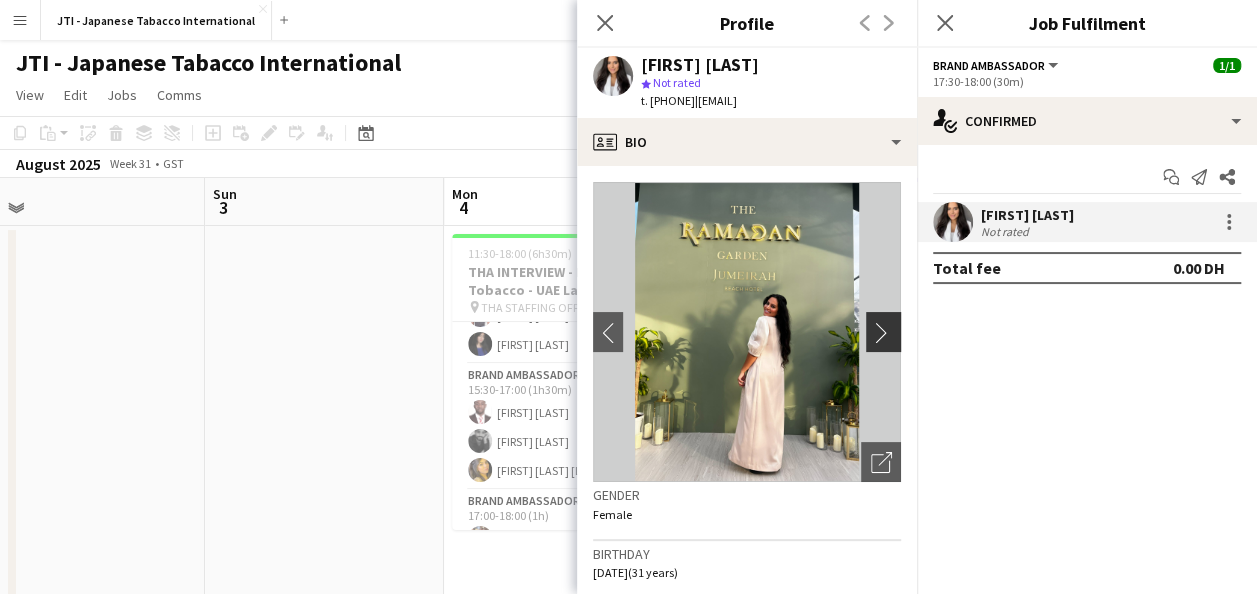 click on "chevron-right" 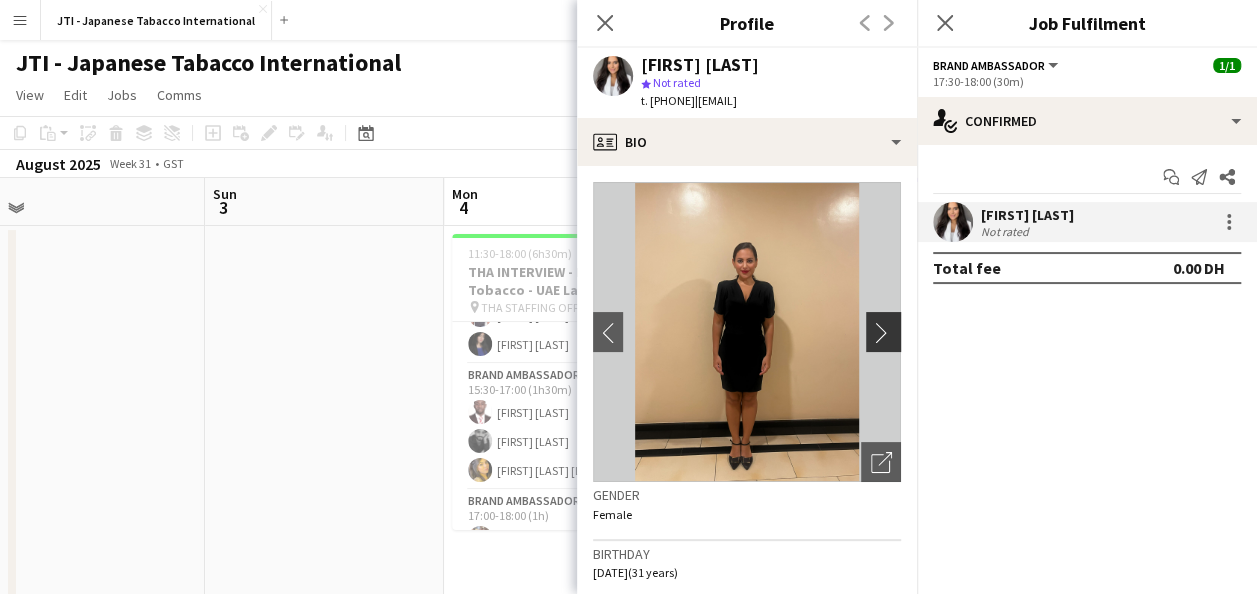 click on "chevron-right" 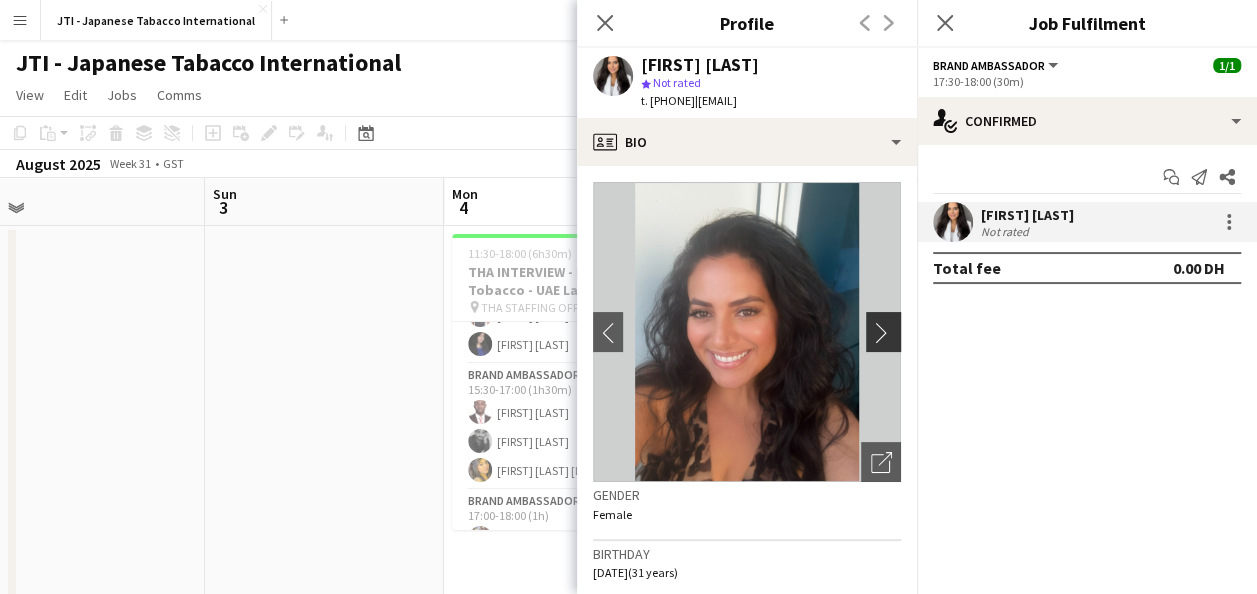 click on "chevron-right" 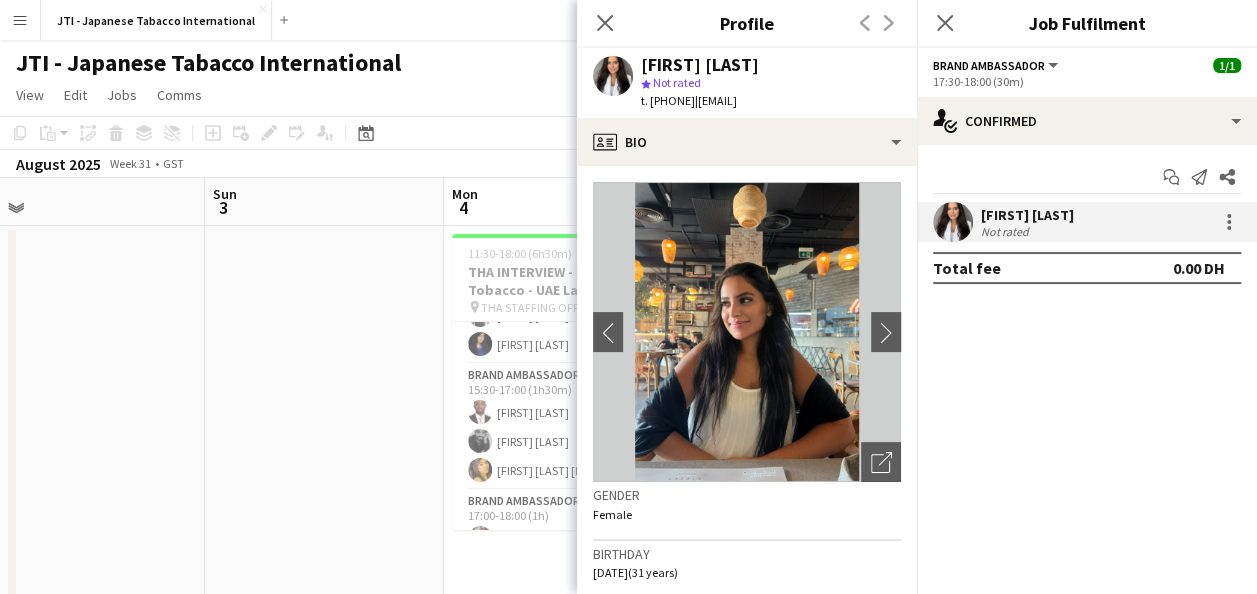 click at bounding box center [324, 481] 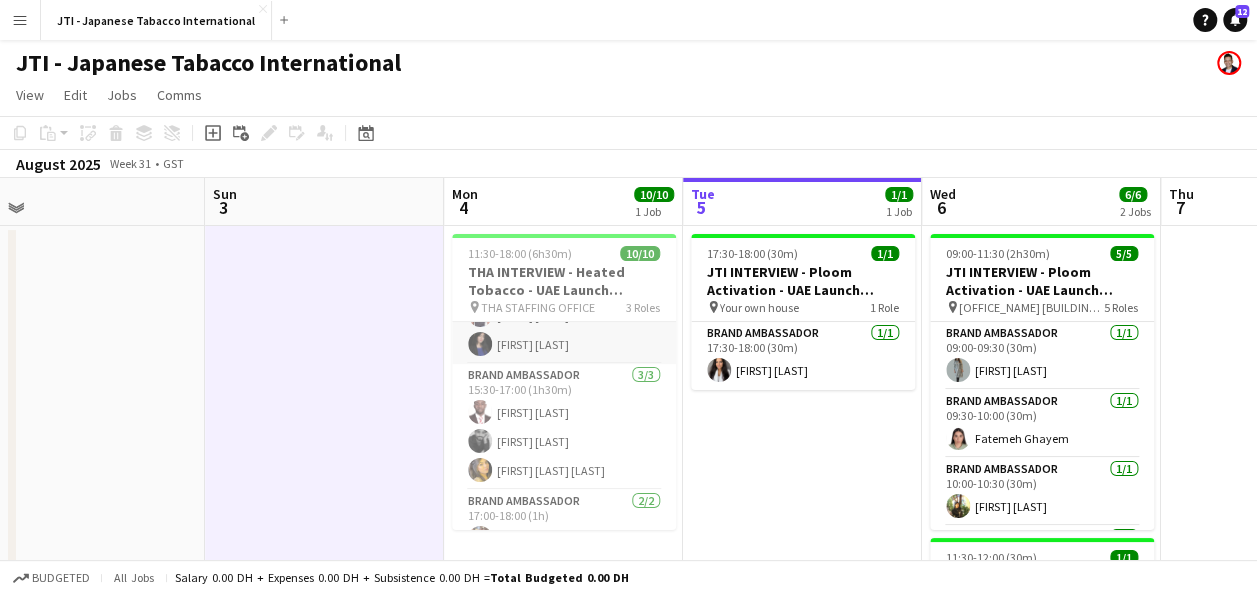 click on "Brand Ambassador    5/5   11:30-13:00 (1h30m)
Adeel Ahmad Omar Abdel Magid Susan Taremwa Glory Osamulu Mary Rose Estrada" at bounding box center [564, 272] 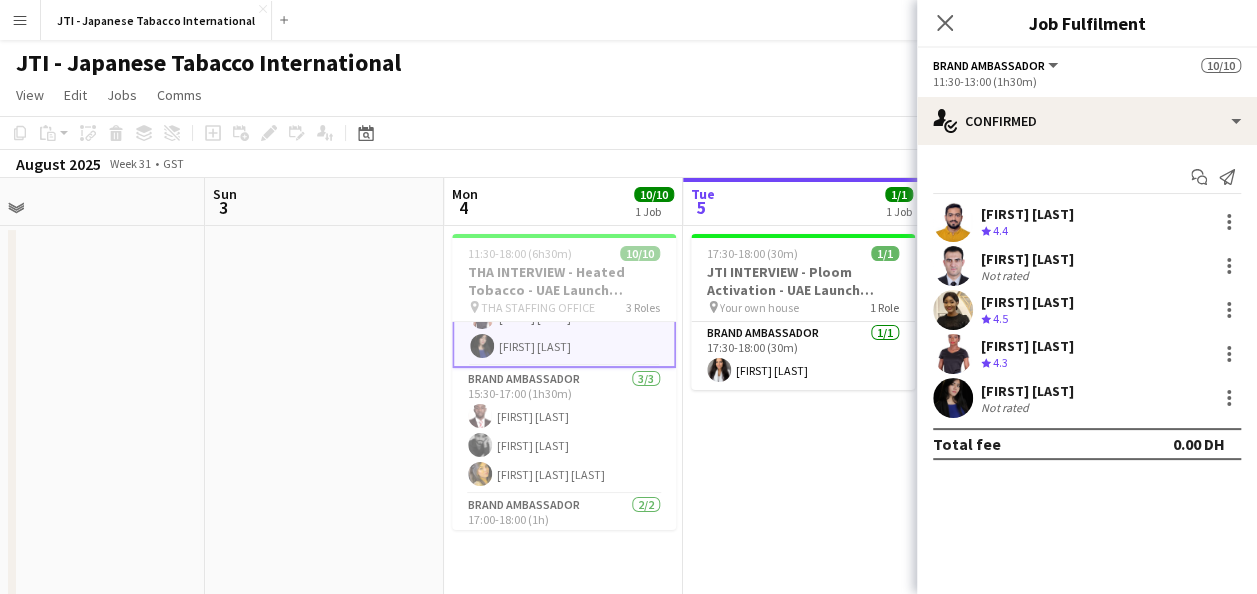 scroll, scrollTop: 144, scrollLeft: 0, axis: vertical 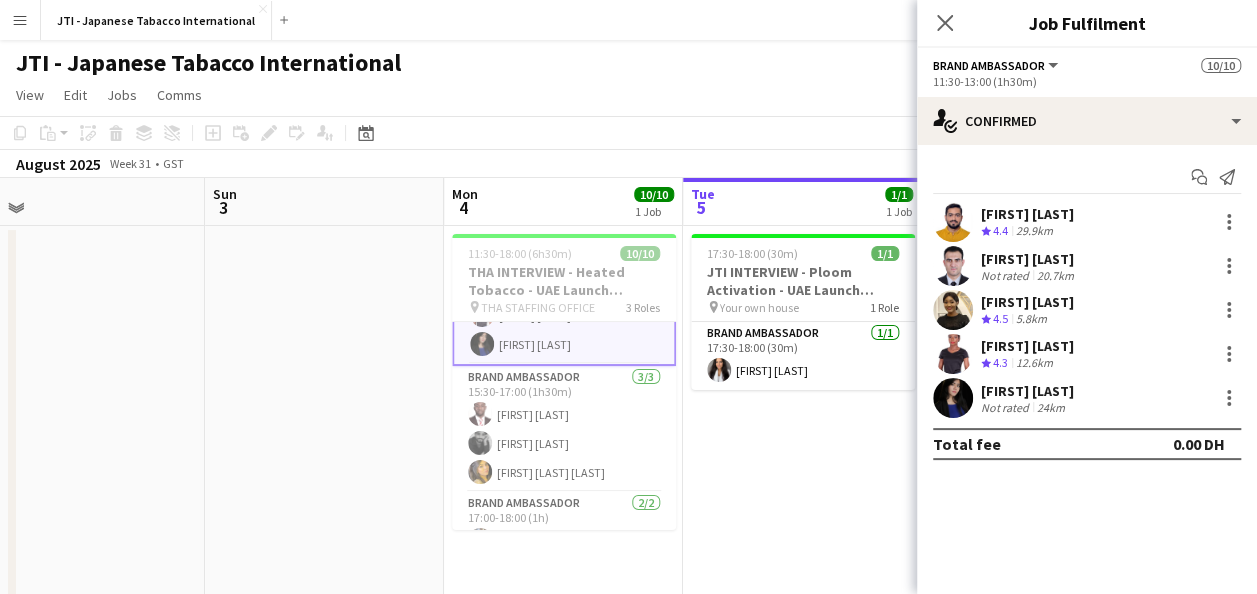 click on "[FIRST] [LAST]" at bounding box center [1027, 391] 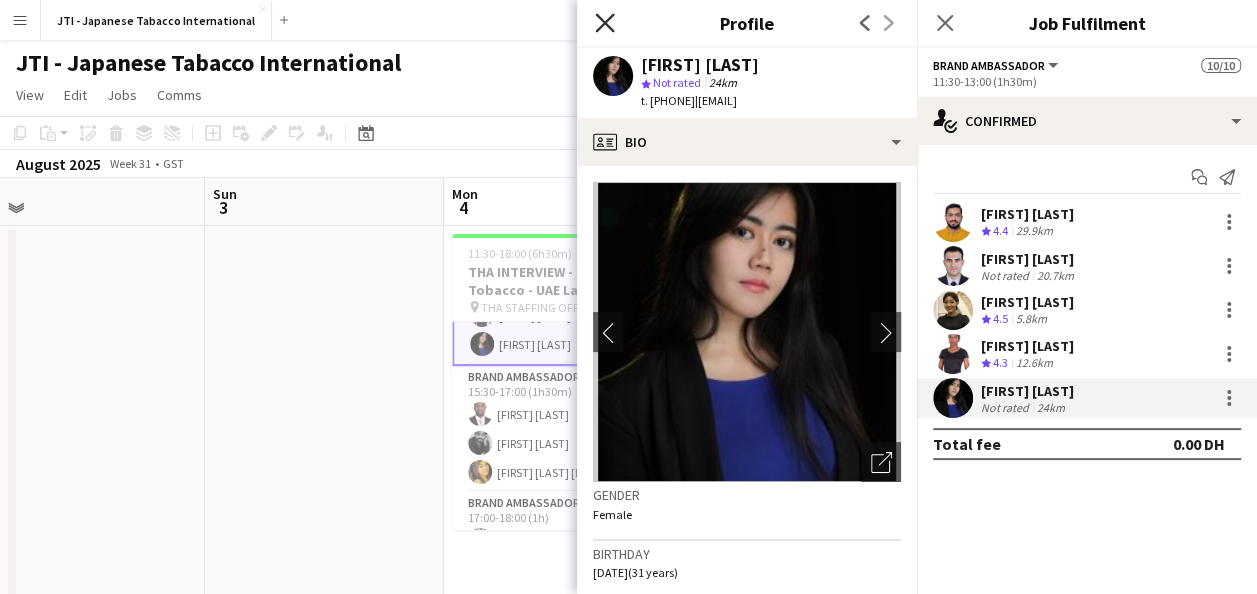click 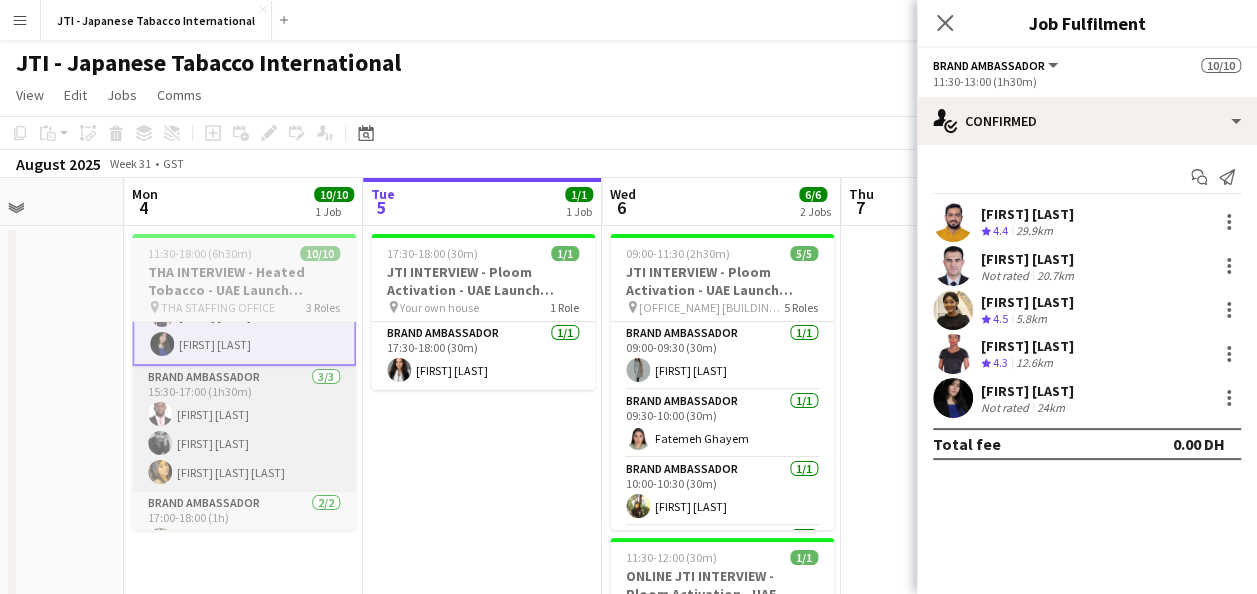 scroll, scrollTop: 0, scrollLeft: 840, axis: horizontal 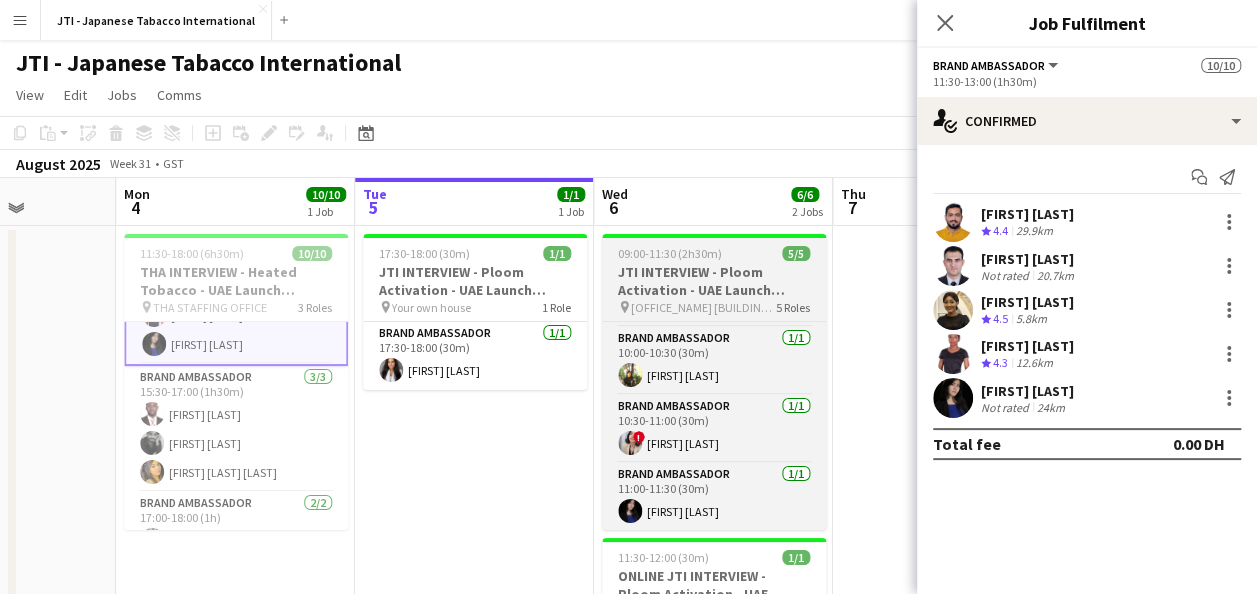 click on "JTI INTERVIEW - Ploom Activation - UAE Launch Program" at bounding box center (714, 281) 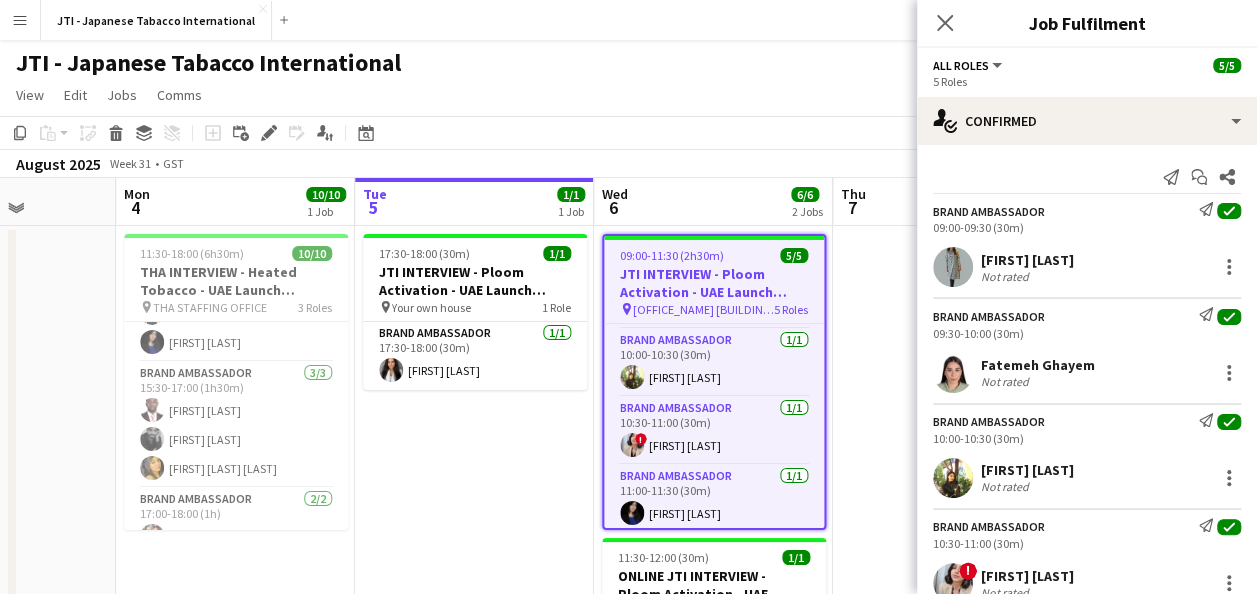 scroll, scrollTop: 142, scrollLeft: 0, axis: vertical 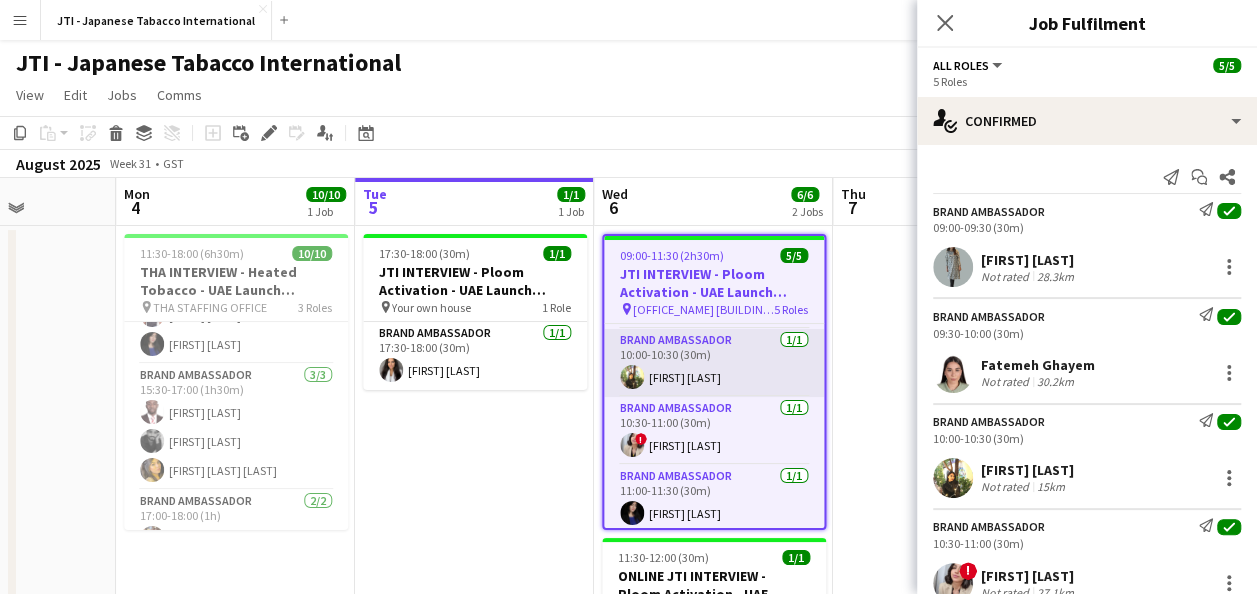 click on "[ROLE]    [COUNT]/[COUNT]   [TIME]-[TIME] ([DURATION])
[FIRST] [LAST]" at bounding box center (714, 363) 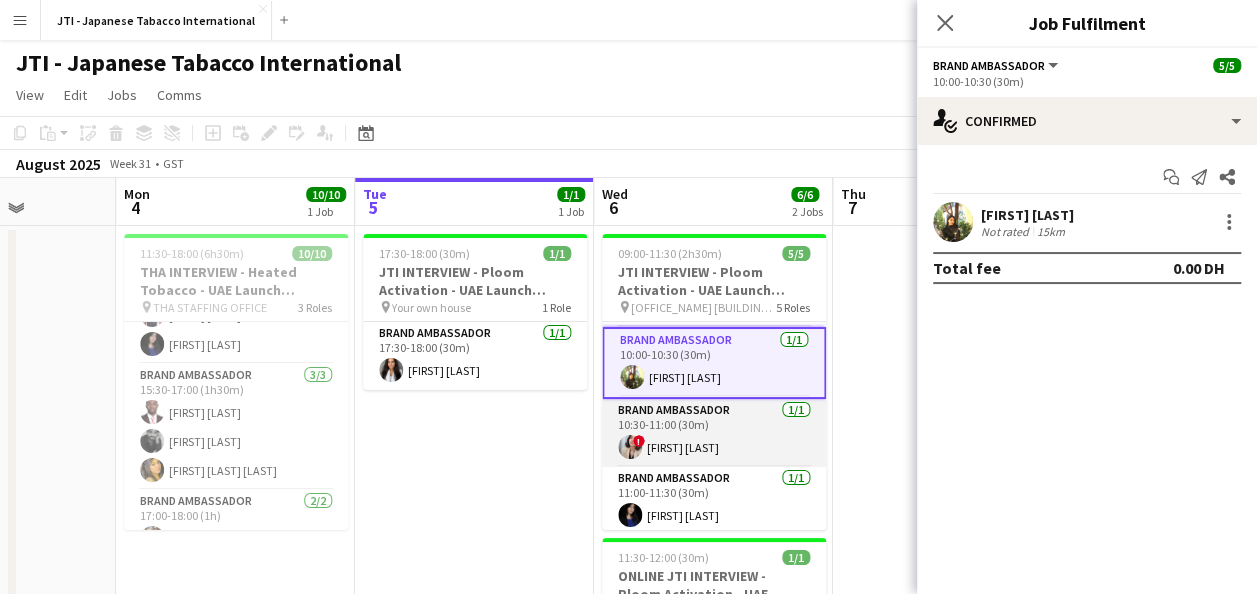 click on "[ROLE]    [COUNT]/[COUNT]   [TIME]-[TIME] ([DURATION])
! [FIRST] [LAST]" at bounding box center [714, 433] 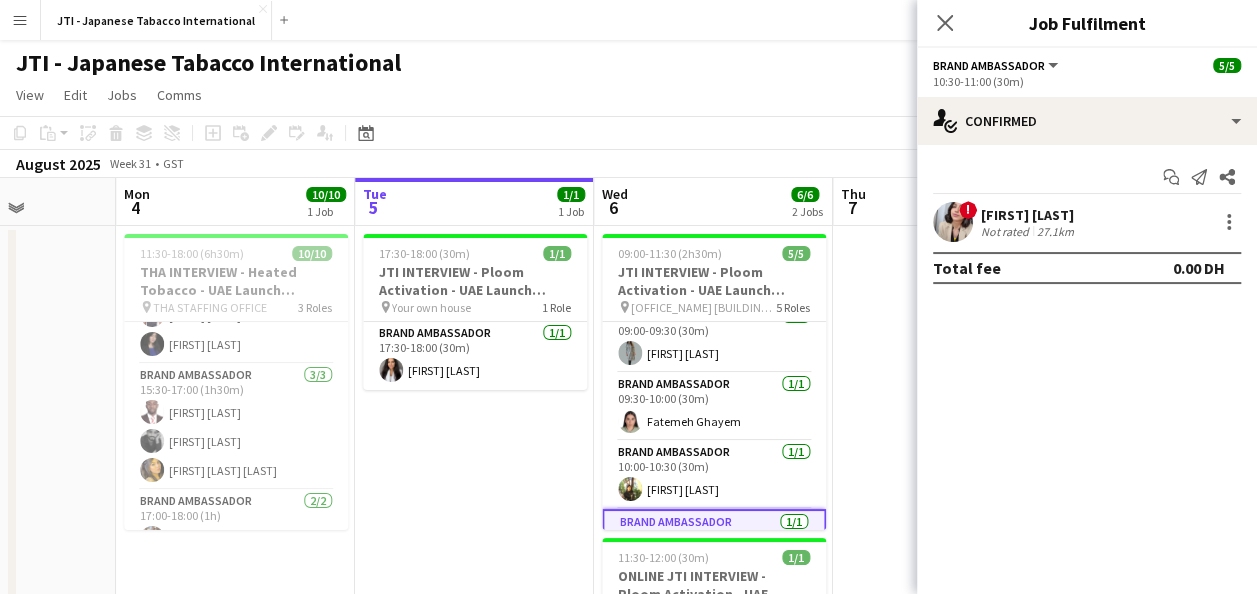 scroll, scrollTop: 0, scrollLeft: 0, axis: both 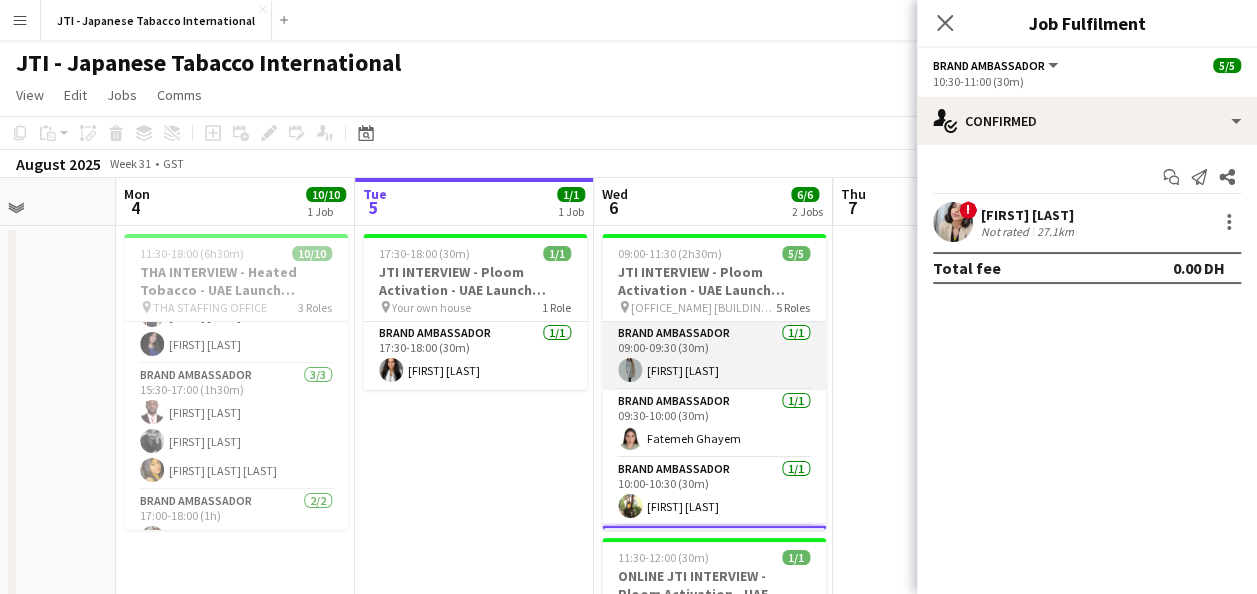 click on "[ROLE]    [COUNT]/[COUNT]   [TIME]-[TIME] ([DURATION])
[FIRST] [LAST]" at bounding box center (714, 356) 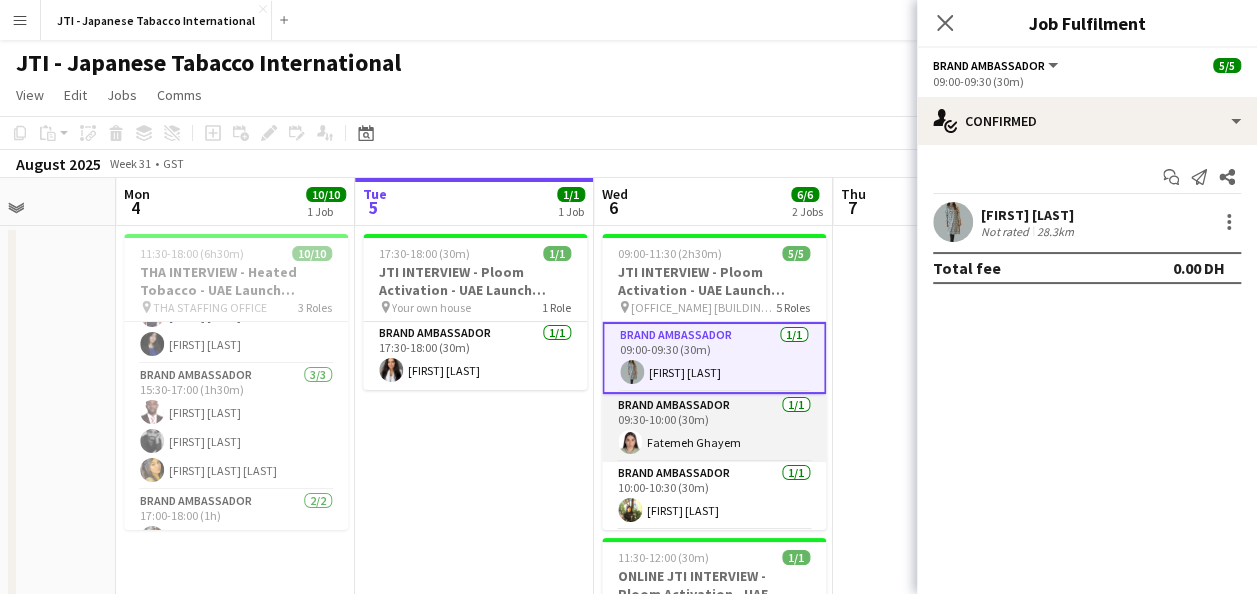 click on "[ROLE]    [COUNT]/[COUNT]   [TIME]-[TIME] ([DURATION])
[FIRST] [LAST]" at bounding box center (714, 428) 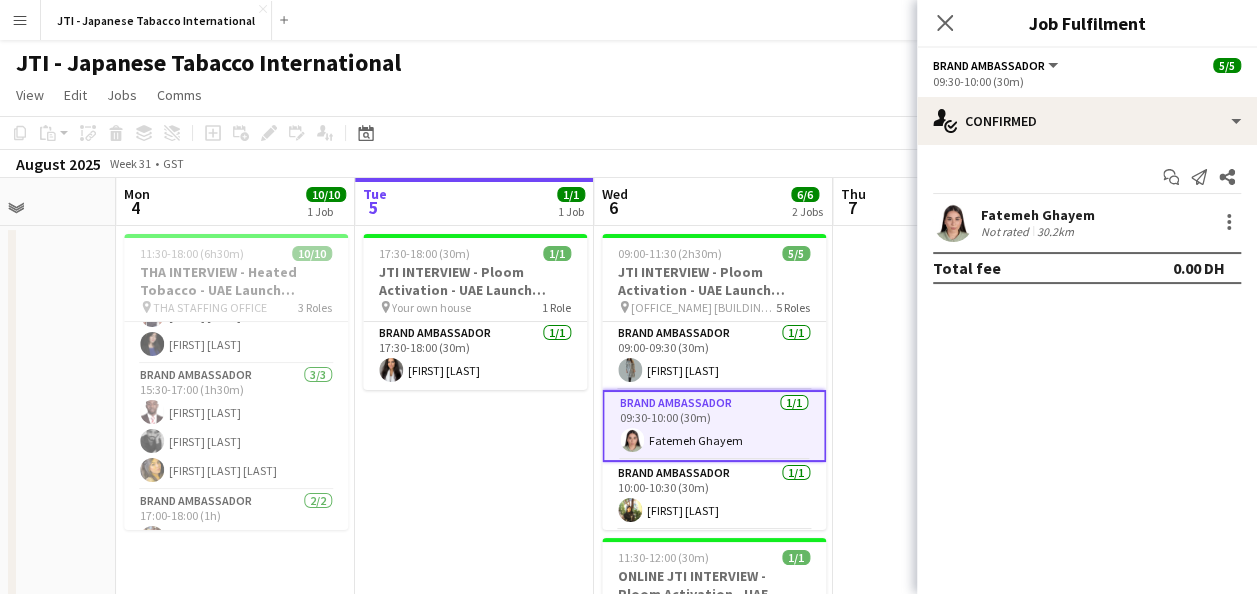 click on "[ROLE]    [COUNT]/[COUNT]   [TIME]-[TIME] ([DURATION])
[FIRST] [LAST]" at bounding box center [714, 426] 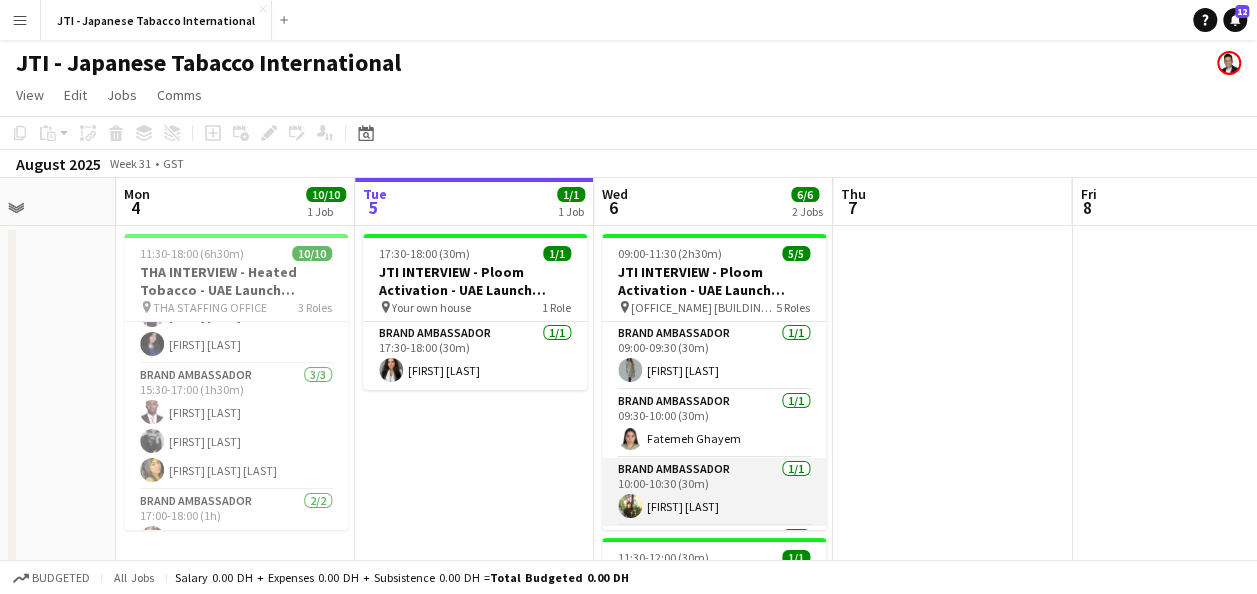 click on "[ROLE]    [COUNT]/[COUNT]   [TIME]-[TIME] ([DURATION])
[FIRST] [LAST]" at bounding box center [714, 492] 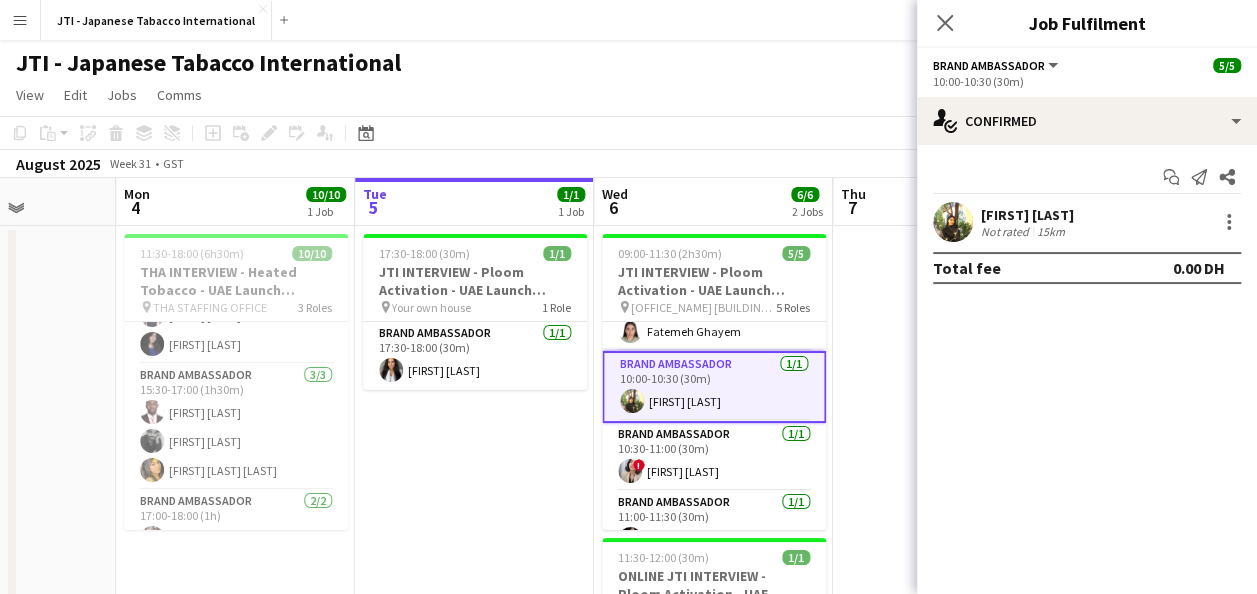 scroll, scrollTop: 108, scrollLeft: 0, axis: vertical 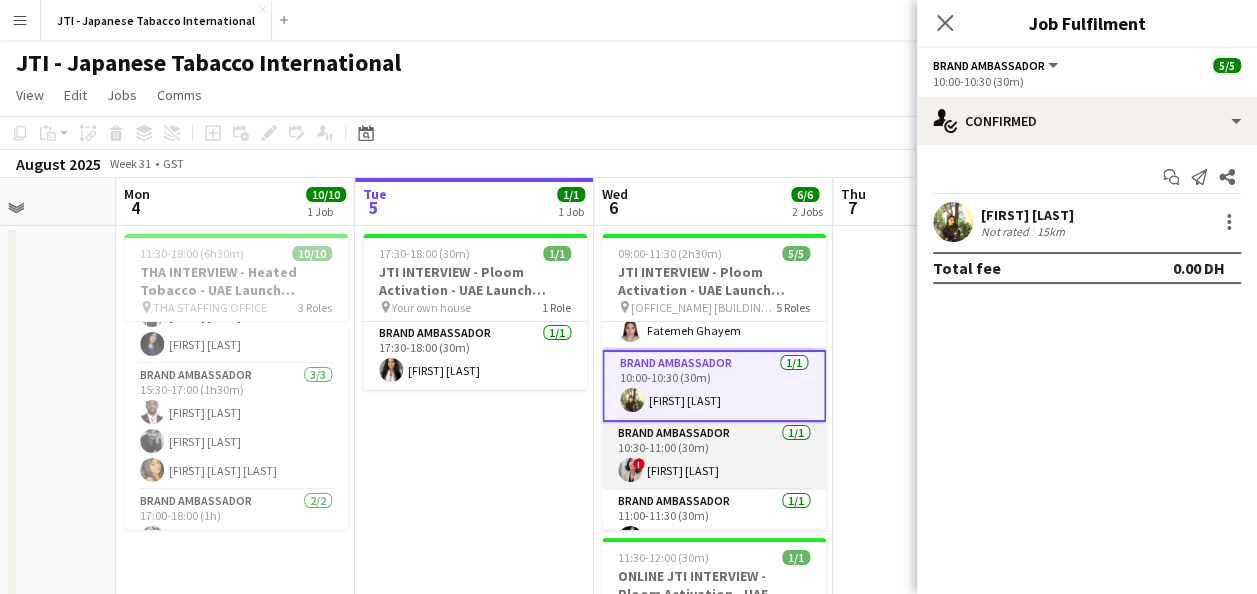click on "[ROLE]    [COUNT]/[COUNT]   [TIME]-[TIME] ([DURATION])
! [FIRST] [LAST]" at bounding box center [714, 456] 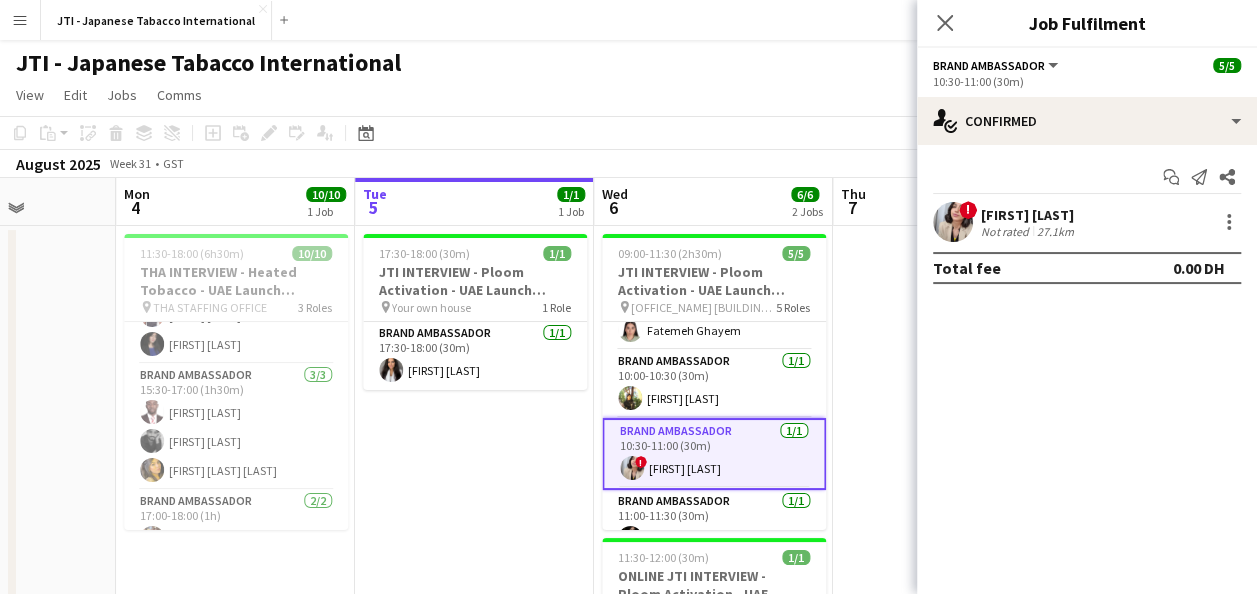 scroll, scrollTop: 135, scrollLeft: 0, axis: vertical 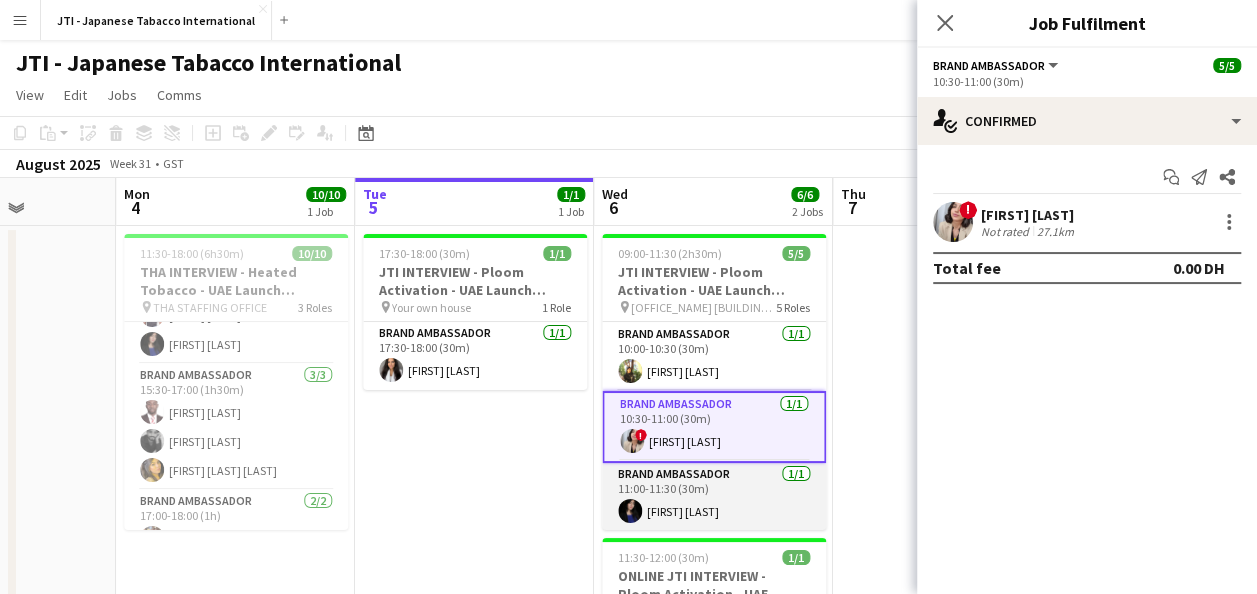 click on "[ROLE]    [COUNT]/[COUNT]   [TIME]-[TIME] ([DURATION])
[FIRST] [LAST]" at bounding box center (714, 497) 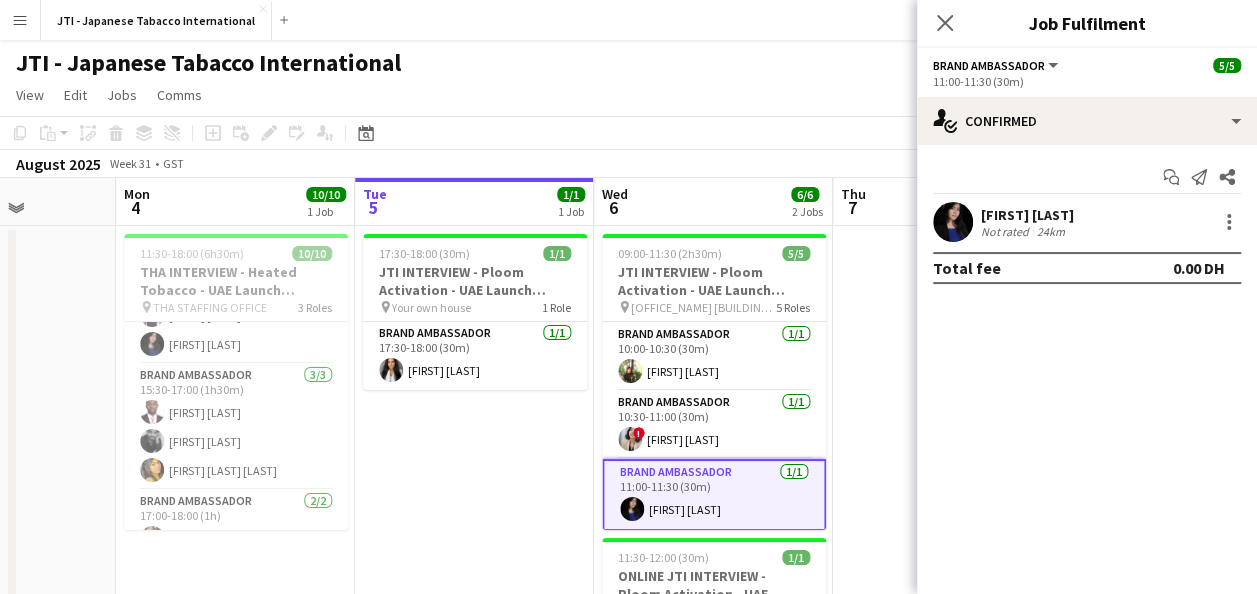 click at bounding box center (952, 481) 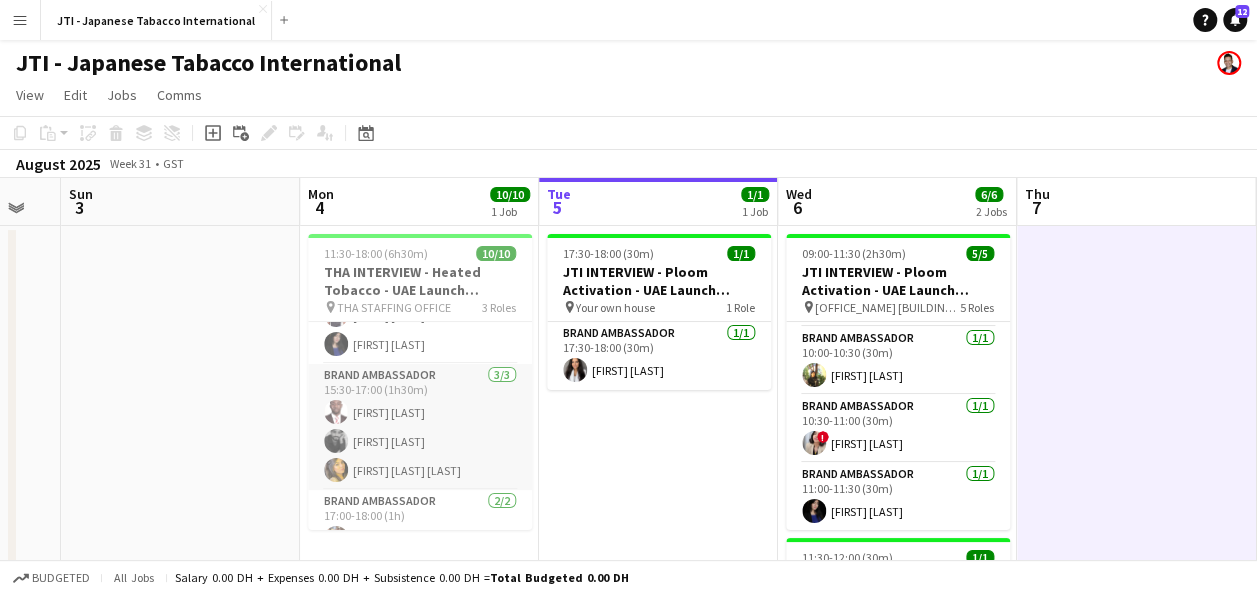scroll, scrollTop: 0, scrollLeft: 630, axis: horizontal 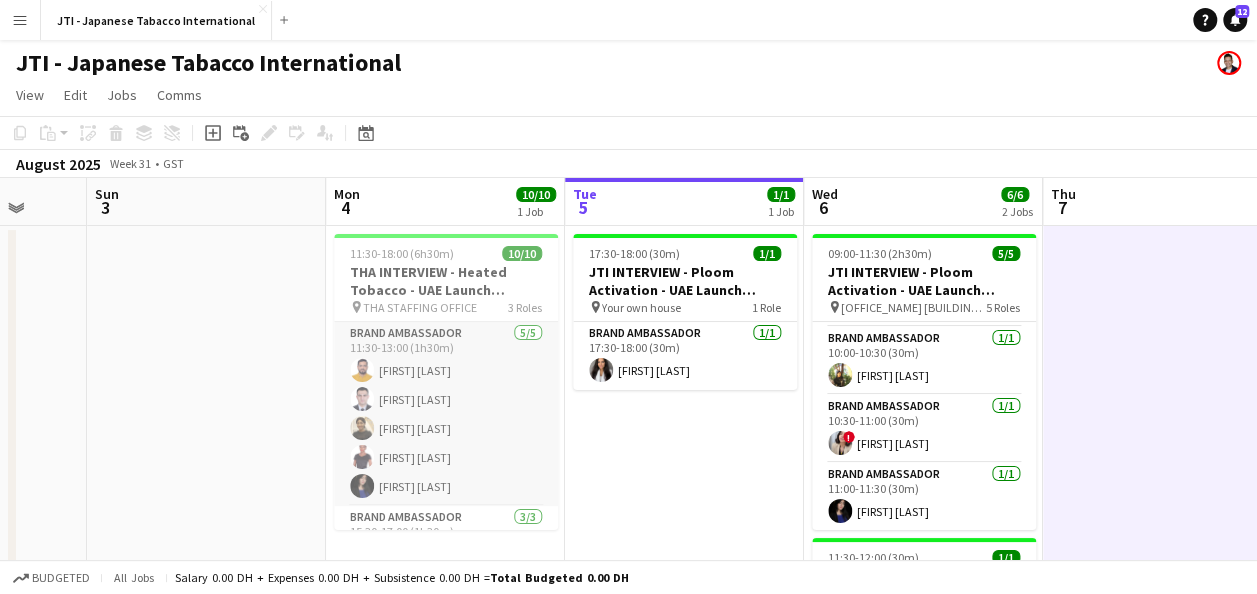click on "Brand Ambassador    5/5   11:30-13:00 (1h30m)
Adeel Ahmad Omar Abdel Magid Susan Taremwa Glory Osamulu Mary Rose Estrada" at bounding box center [446, 414] 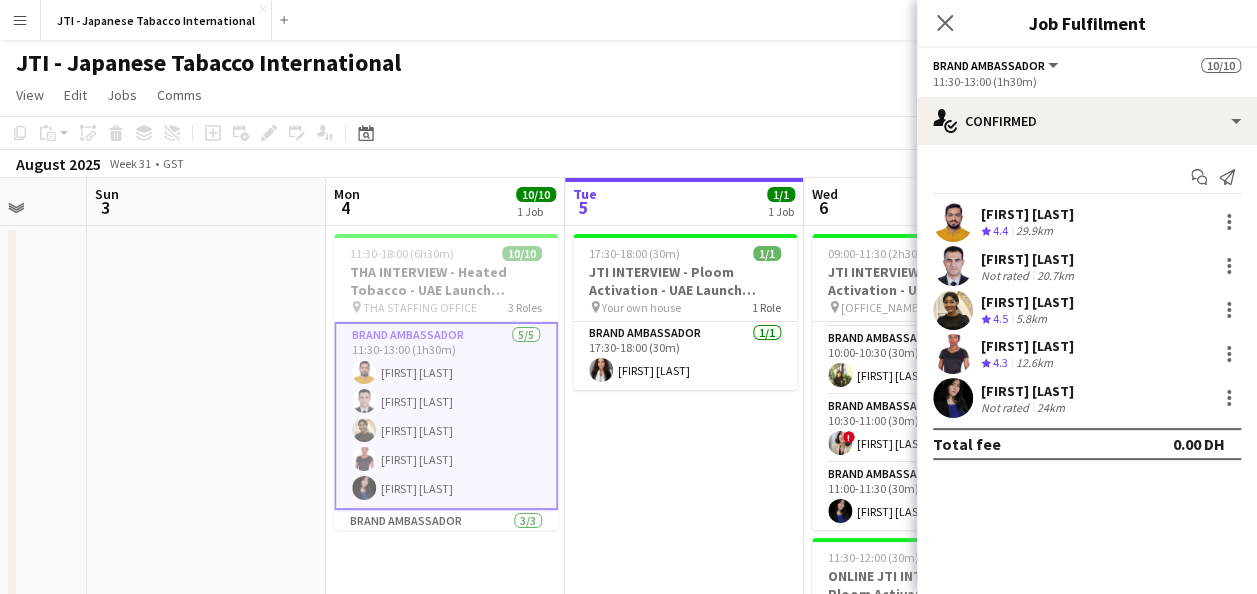 click on "Brand Ambassador    5/5   11:30-13:00 (1h30m)
Adeel Ahmad Omar Abdel Magid Susan Taremwa Glory Osamulu Mary Rose Estrada" at bounding box center [446, 416] 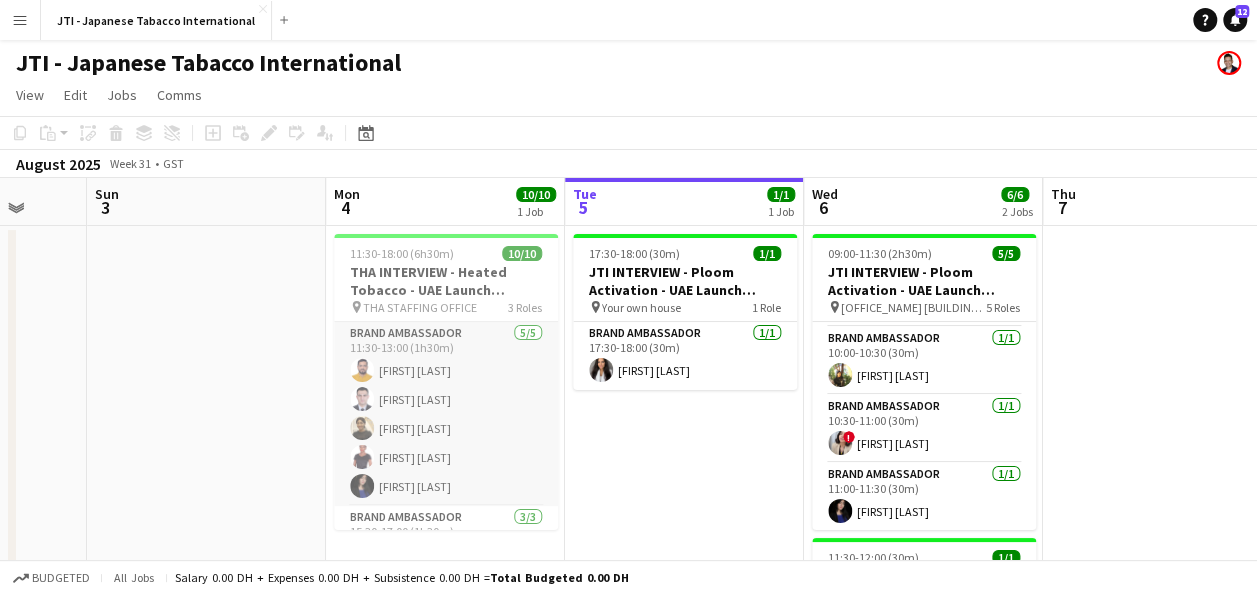 scroll, scrollTop: 0, scrollLeft: 629, axis: horizontal 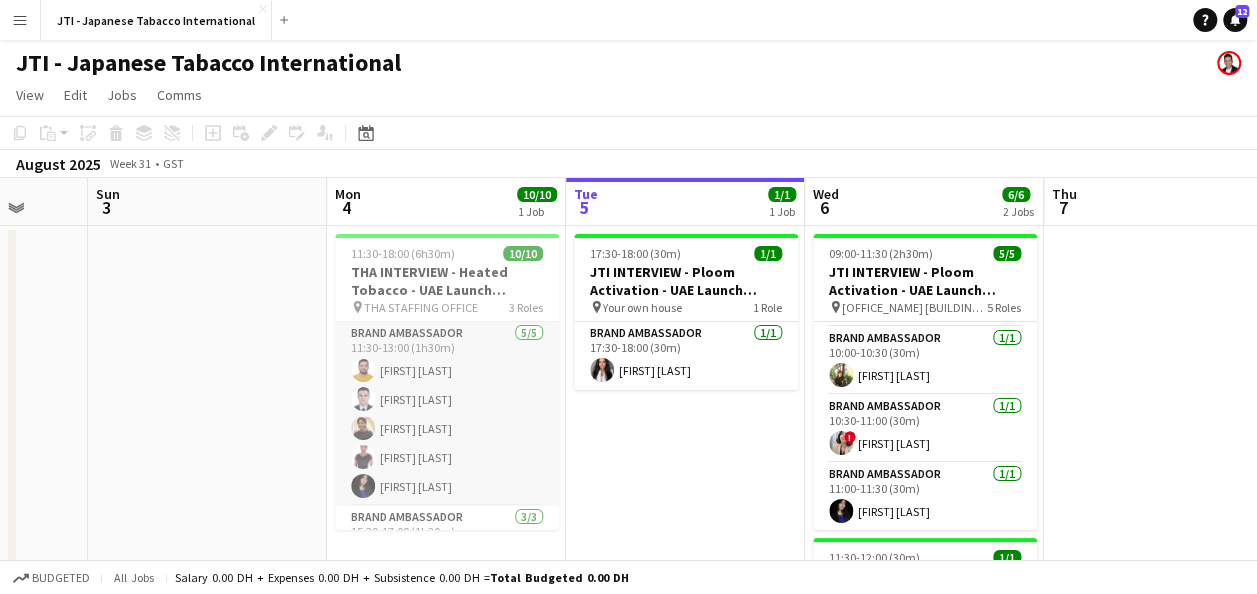 drag, startPoint x: 427, startPoint y: 396, endPoint x: 369, endPoint y: 396, distance: 58 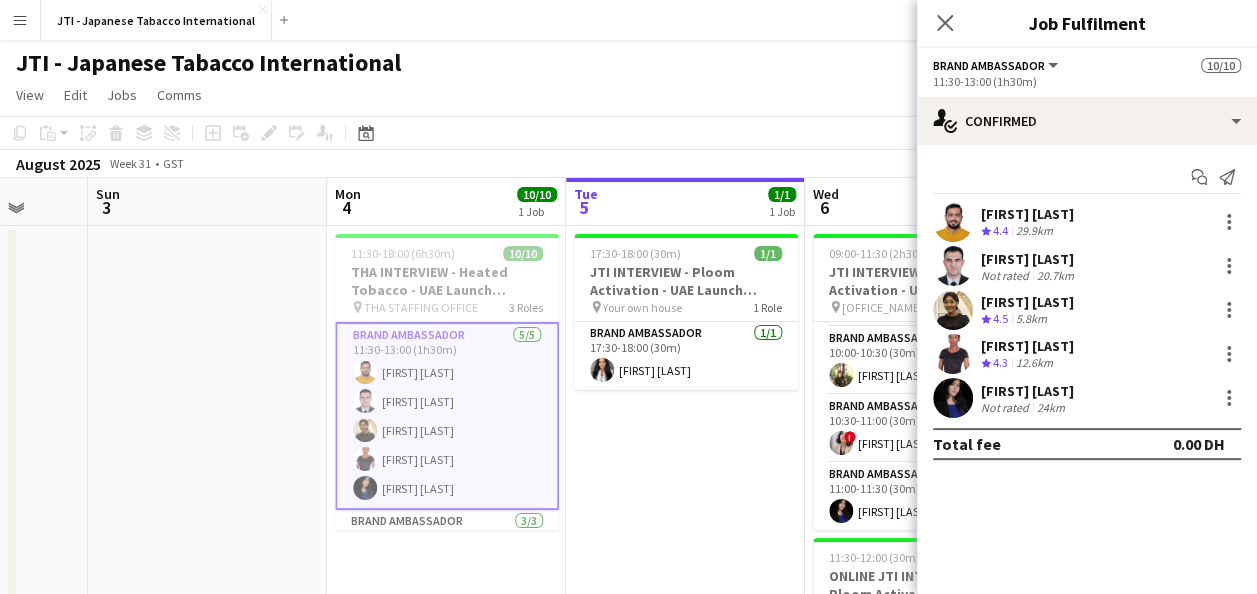 click on "[FIRST] [LAST]" at bounding box center (1029, 259) 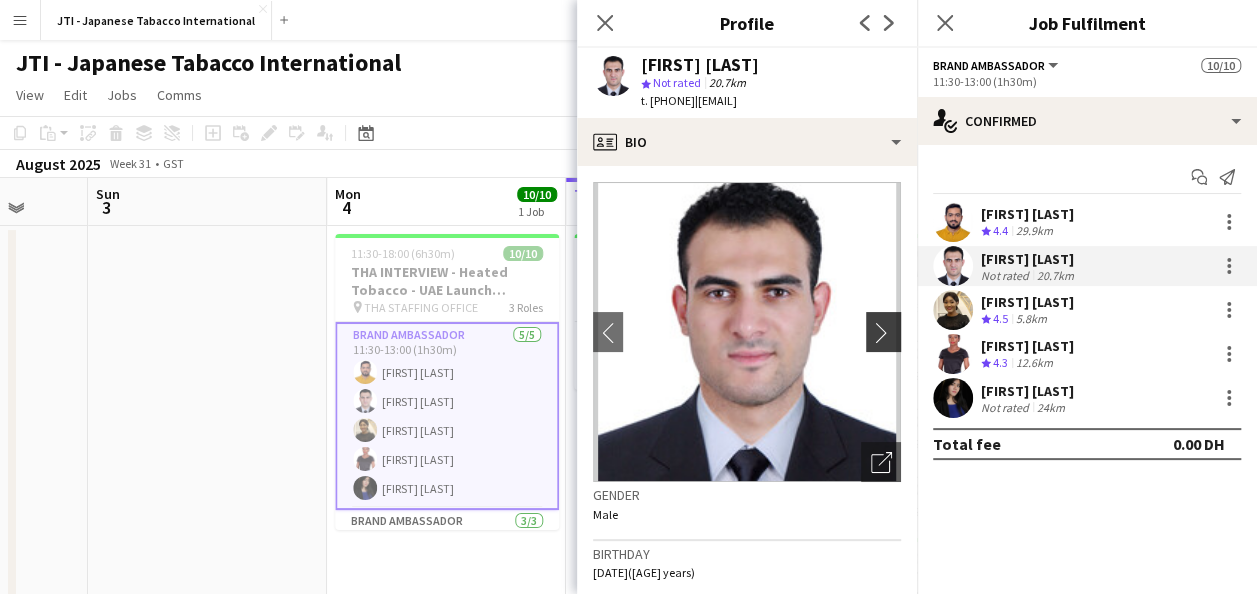 click on "chevron-right" 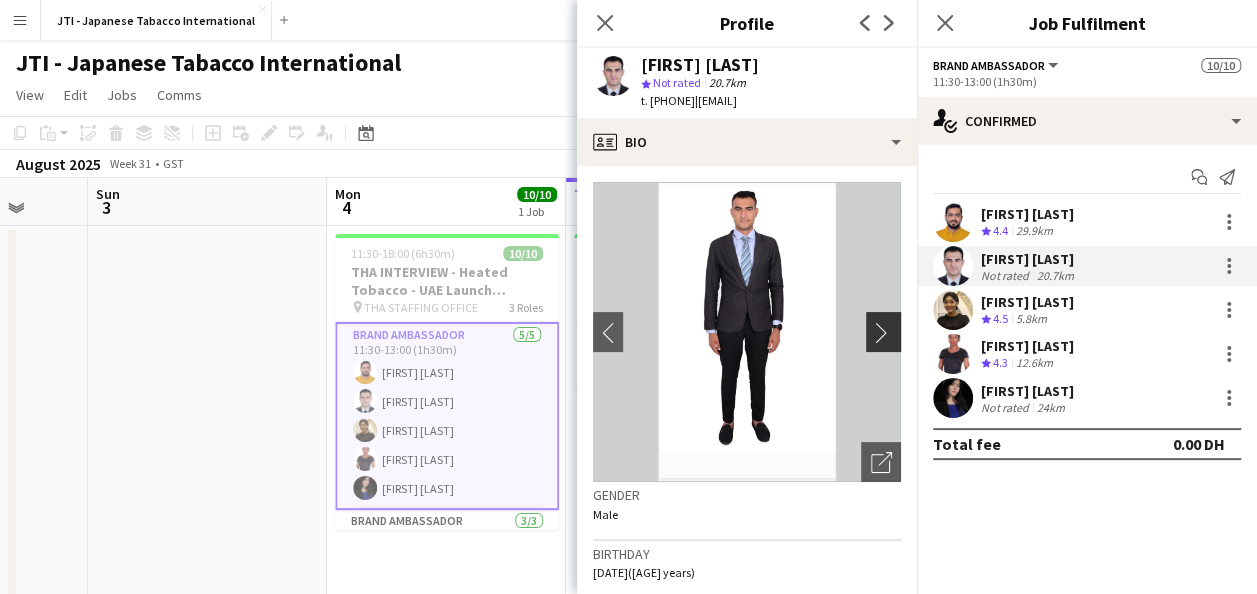 click on "chevron-right" 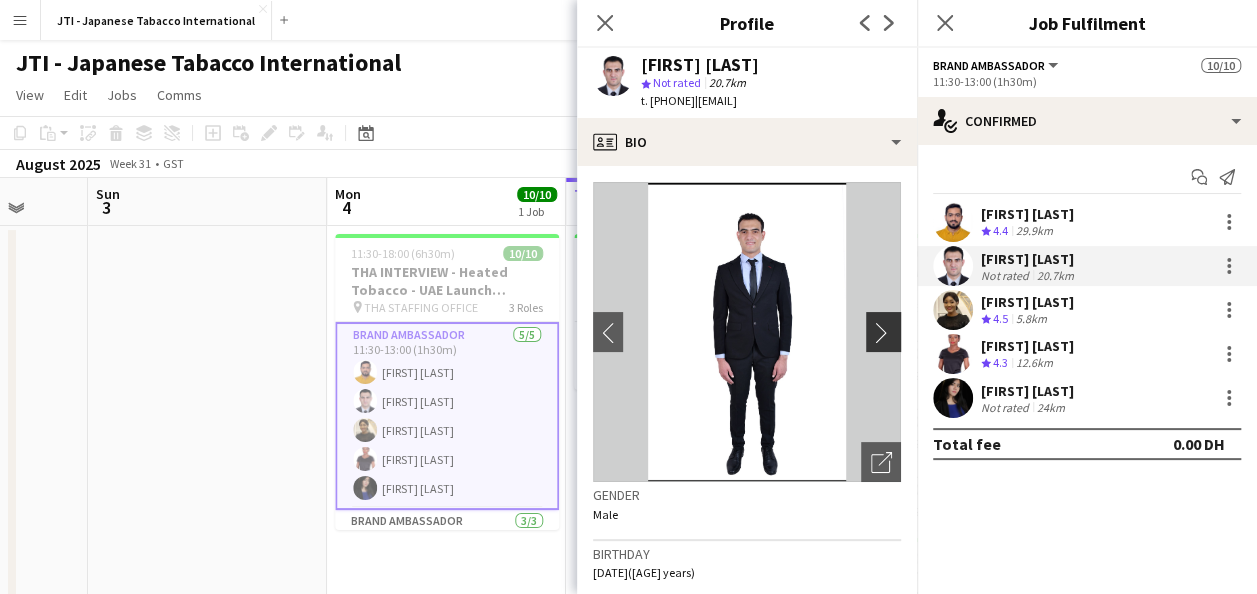 click on "chevron-right" 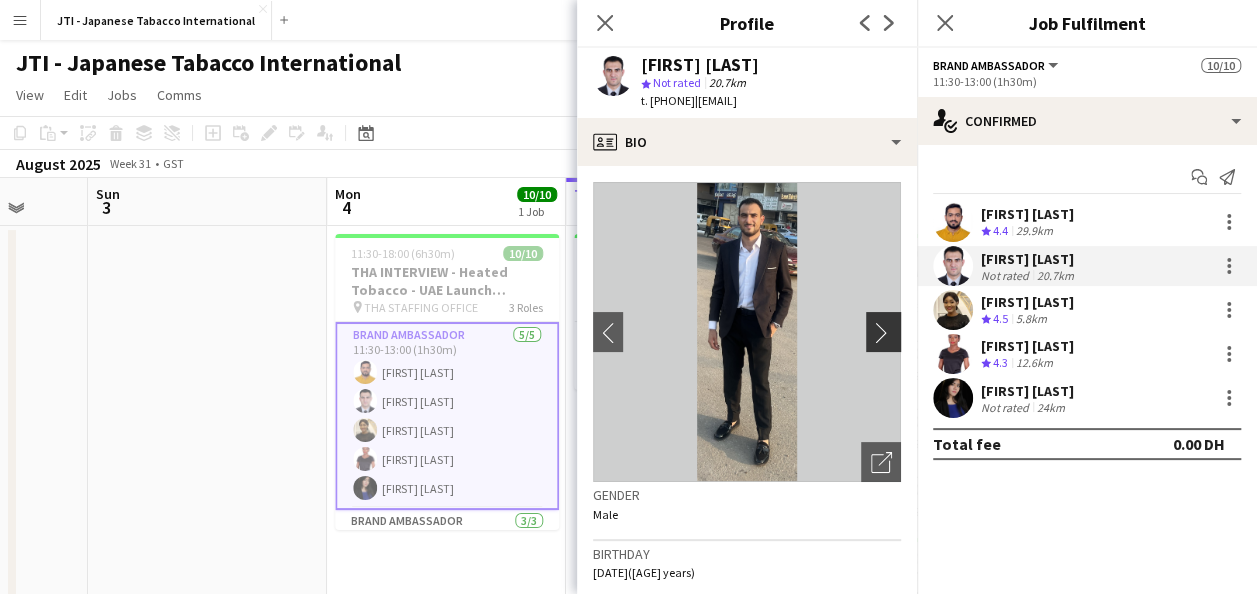click on "chevron-right" 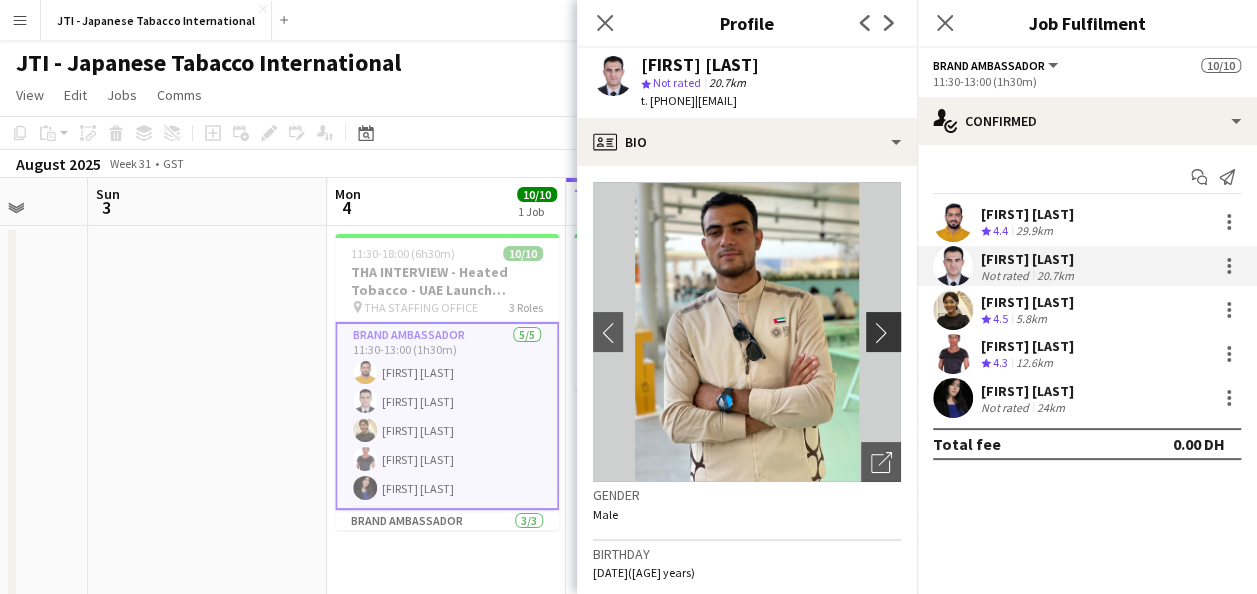 click on "chevron-right" 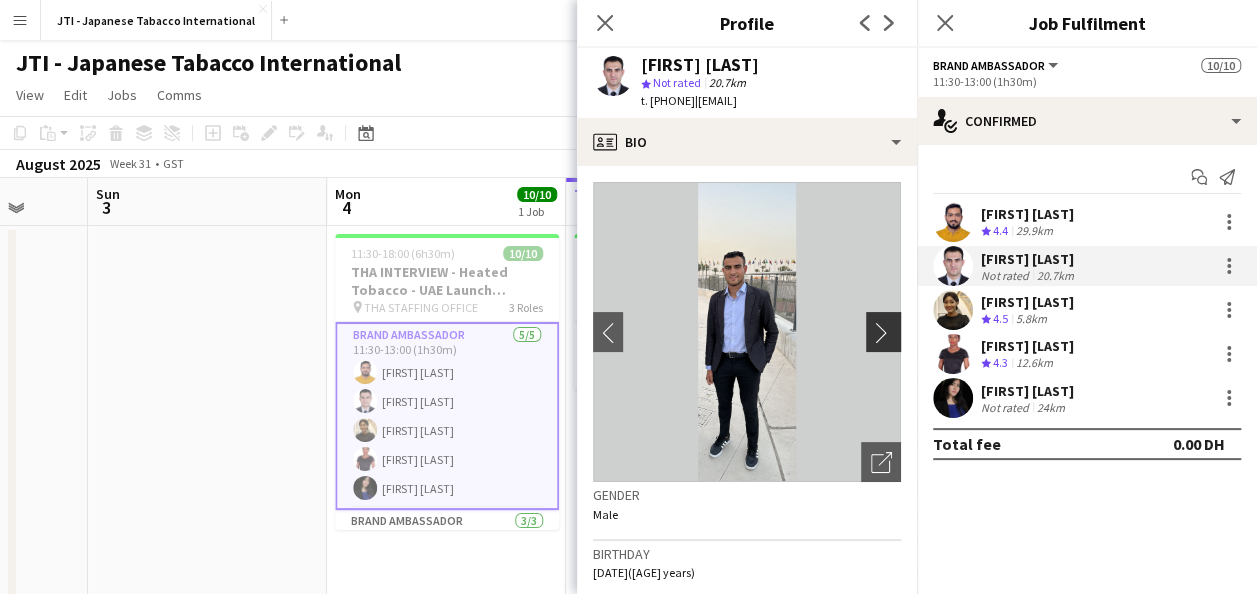 click on "chevron-right" 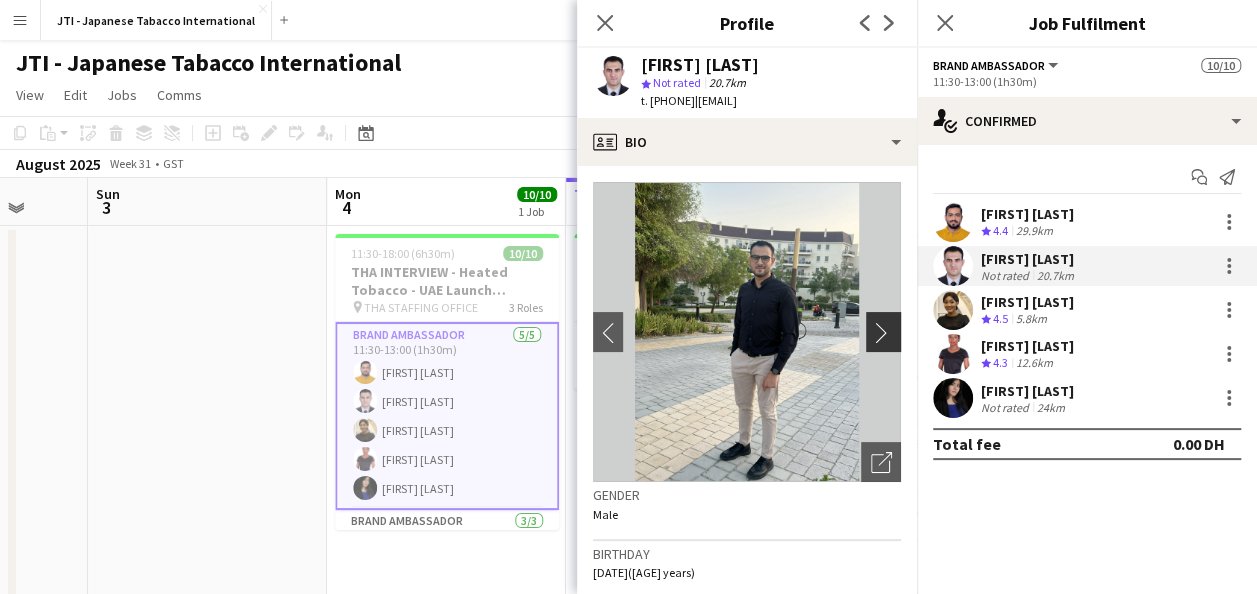 click on "chevron-right" 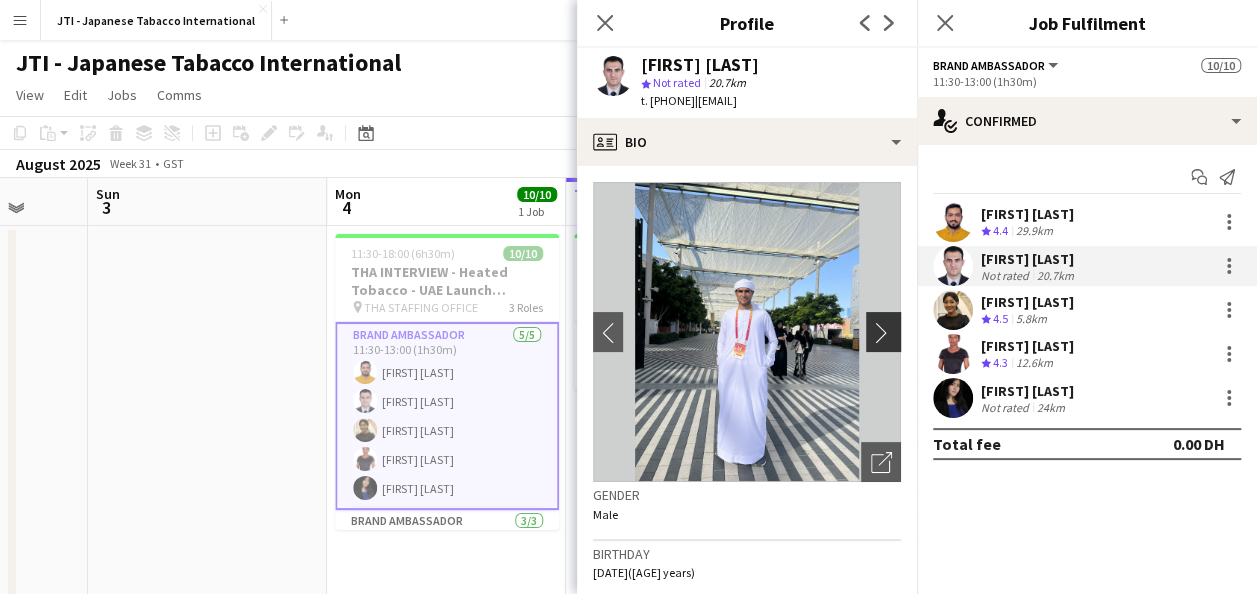 click on "chevron-right" 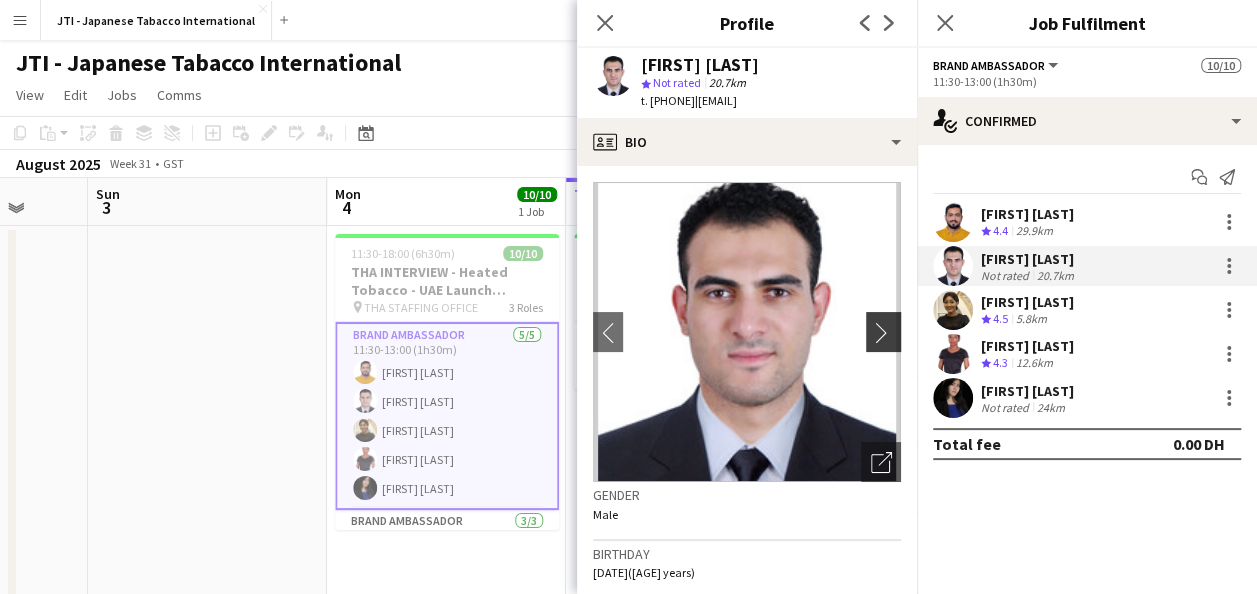 click on "chevron-right" 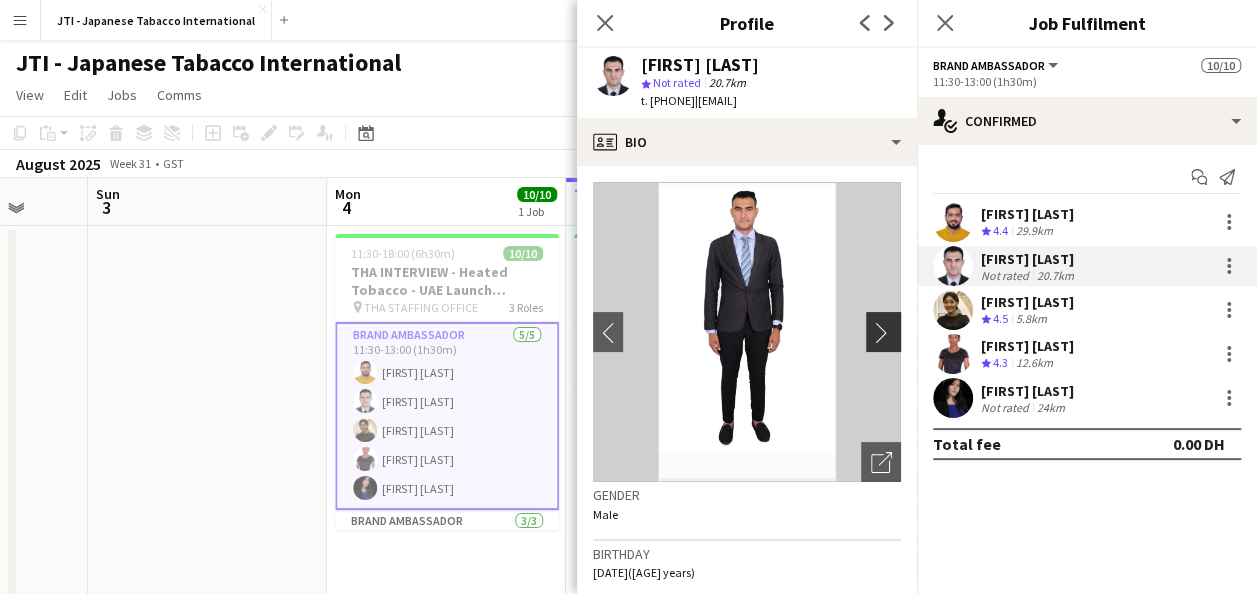 click on "chevron-right" 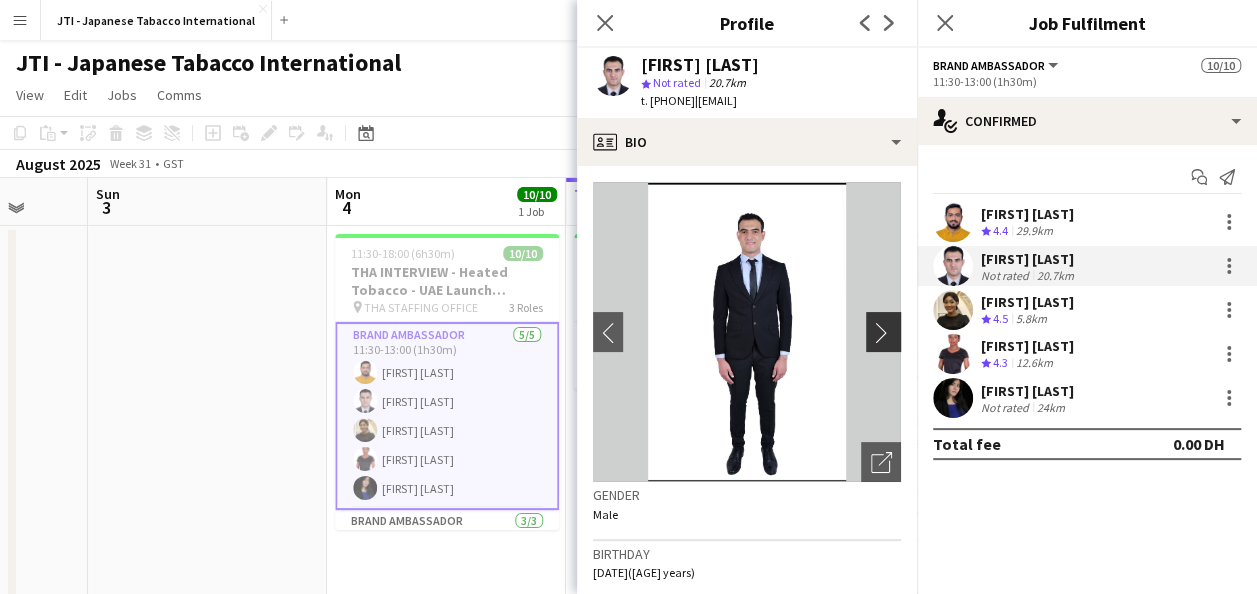 click on "chevron-right" 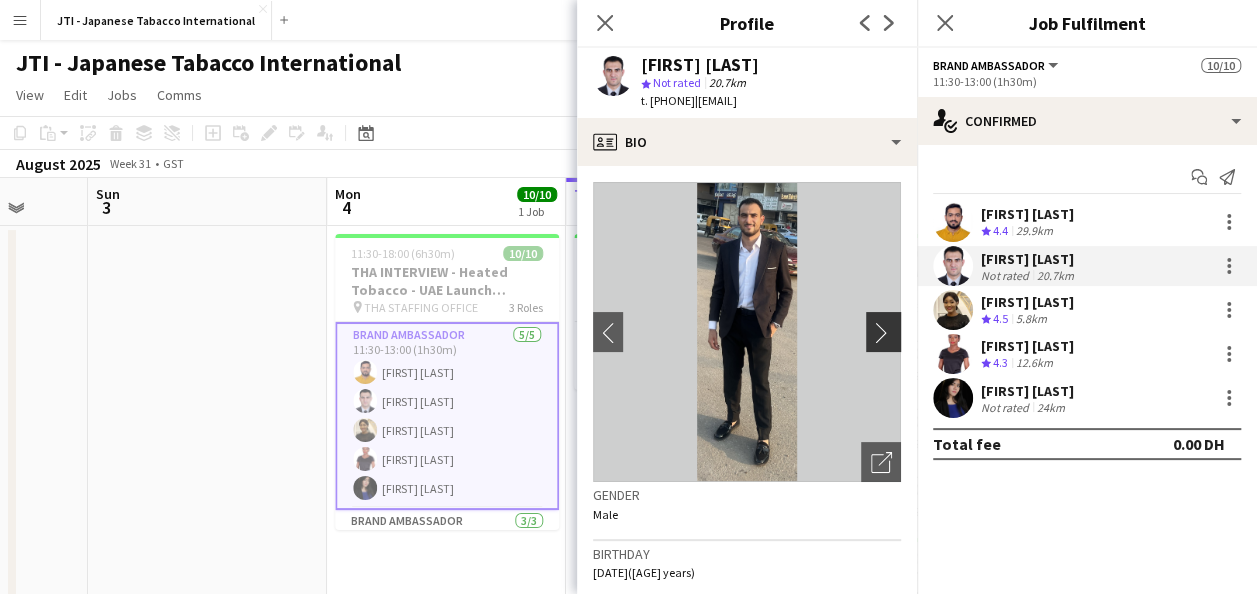 click on "chevron-right" 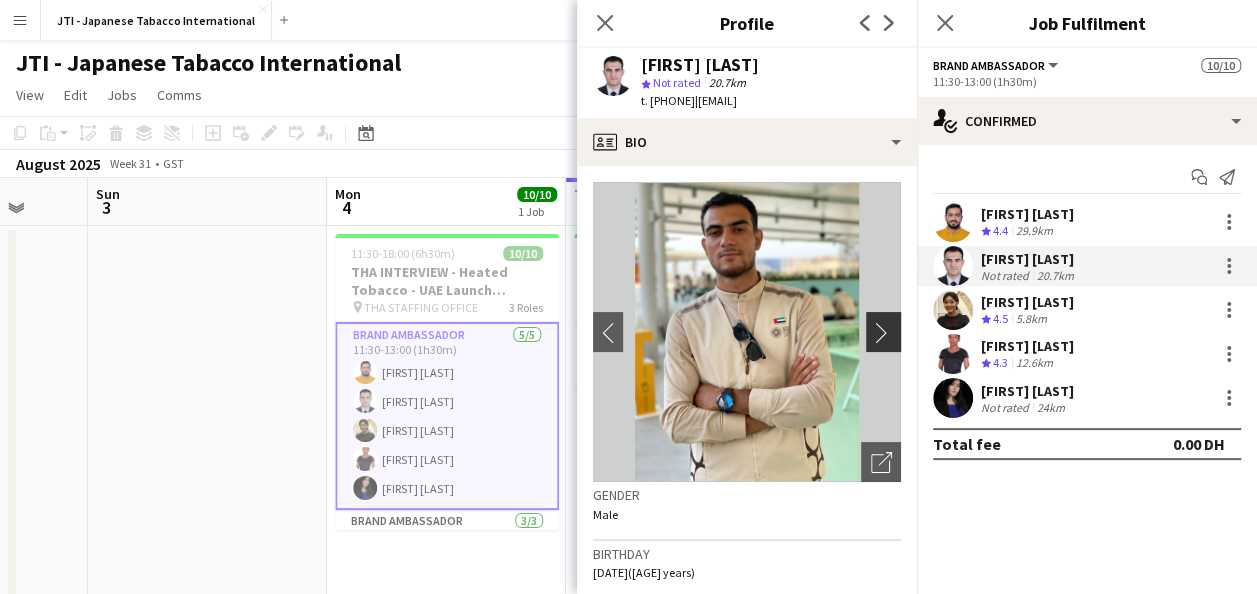 click on "chevron-right" 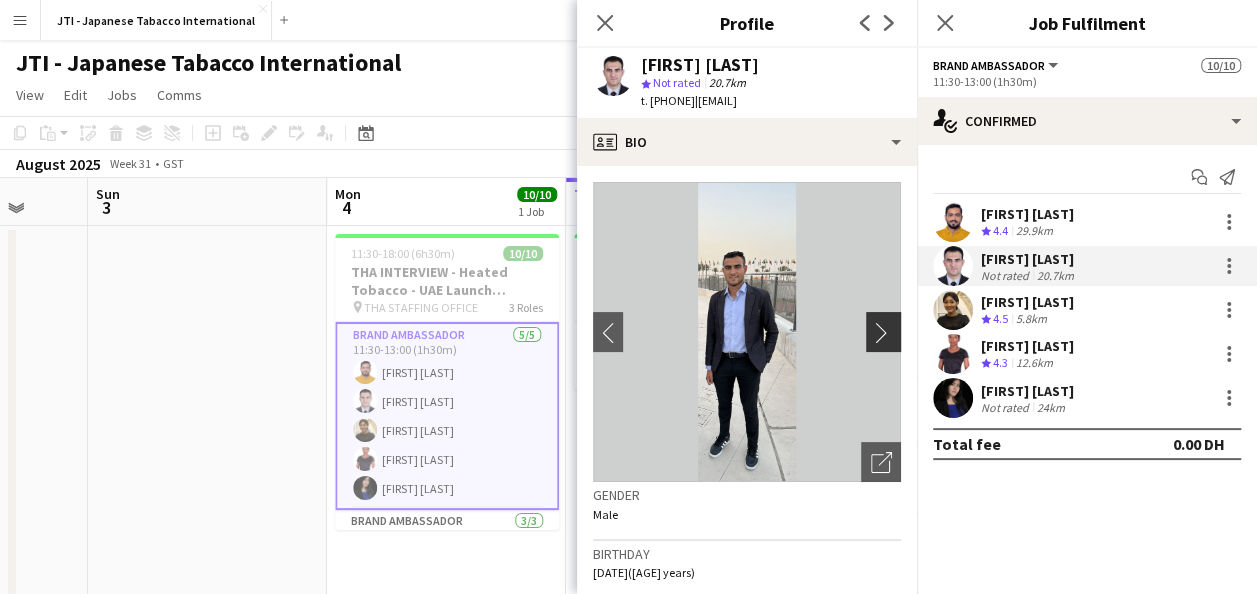 click on "chevron-right" 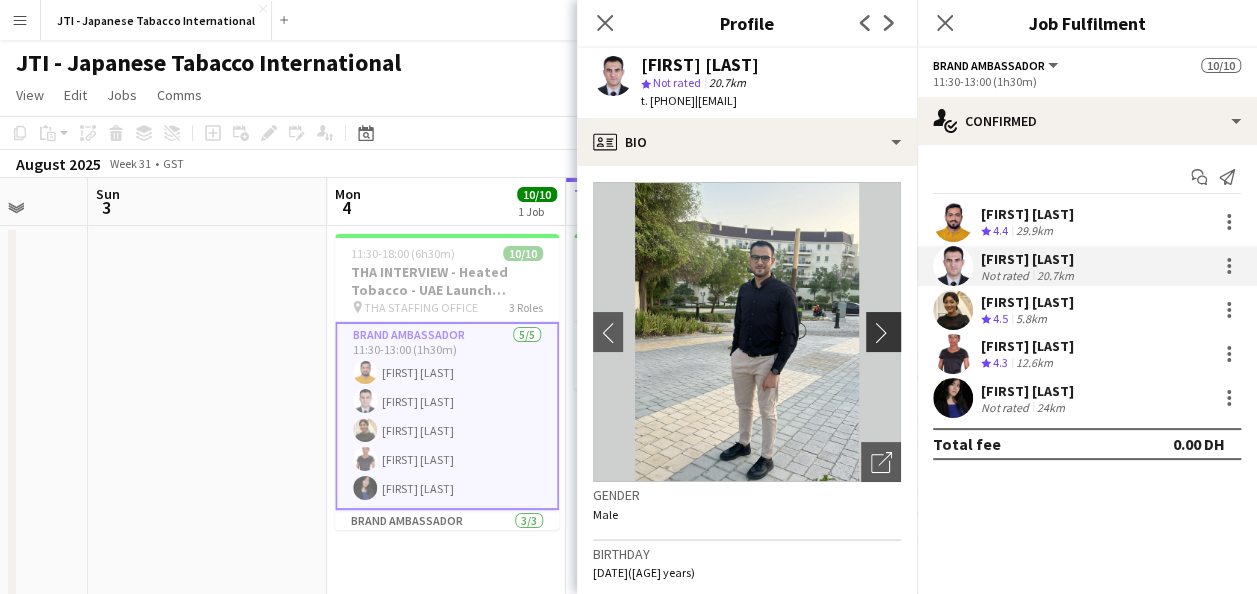click on "chevron-right" 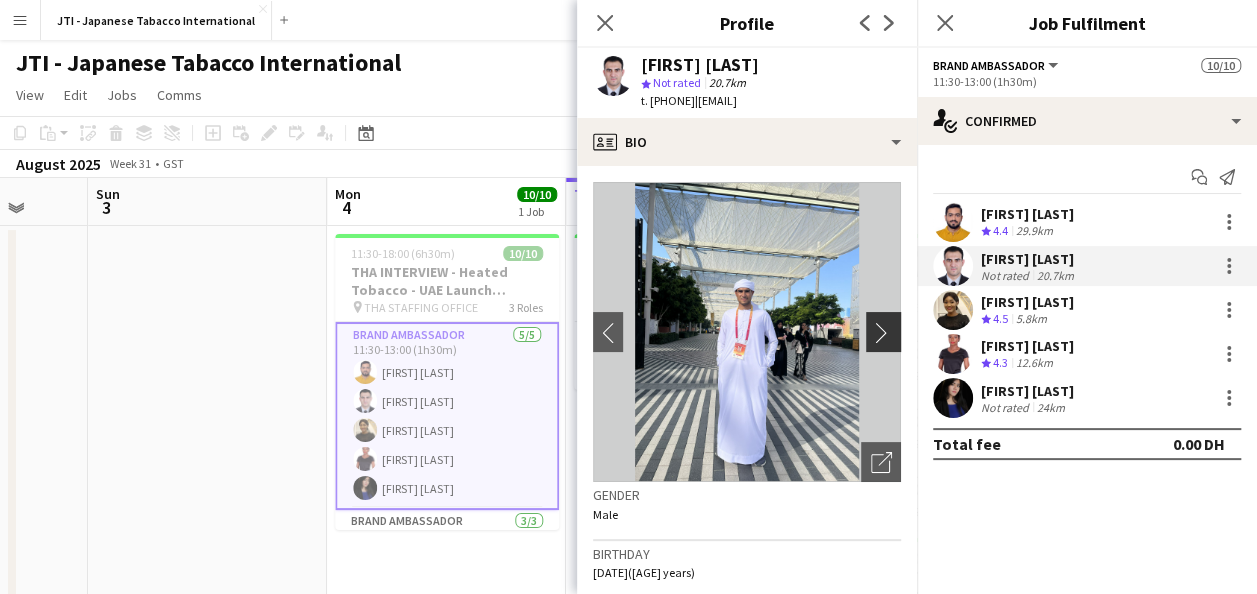 click on "chevron-right" 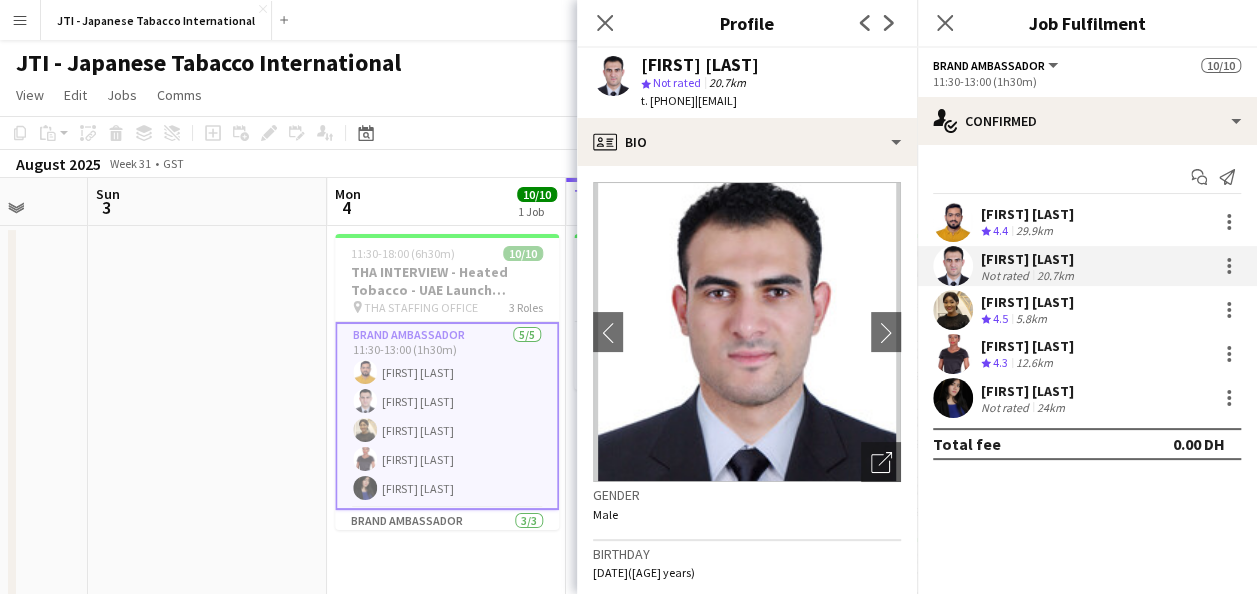 click on "[FIRST] [LAST]" at bounding box center (1027, 214) 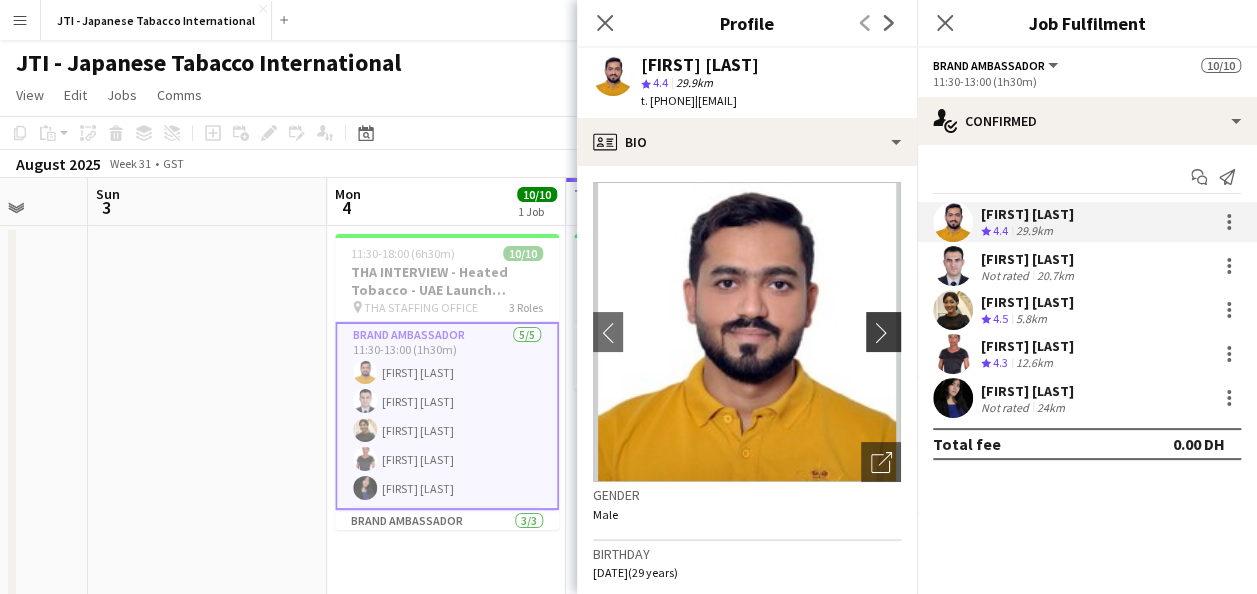click on "chevron-right" 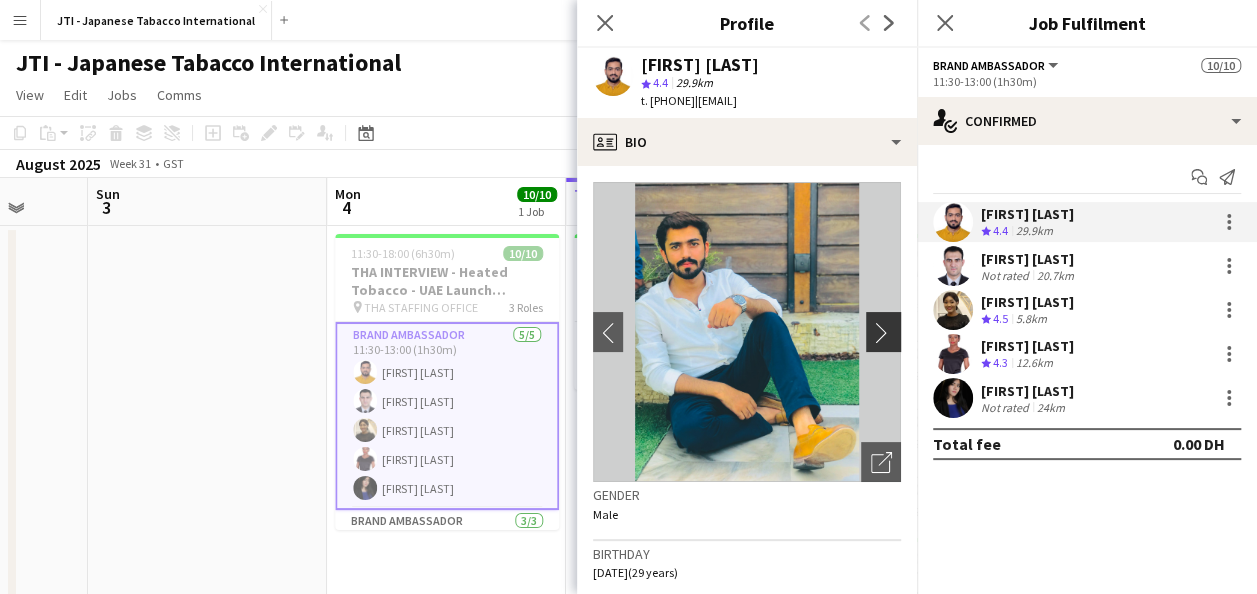 click on "chevron-right" 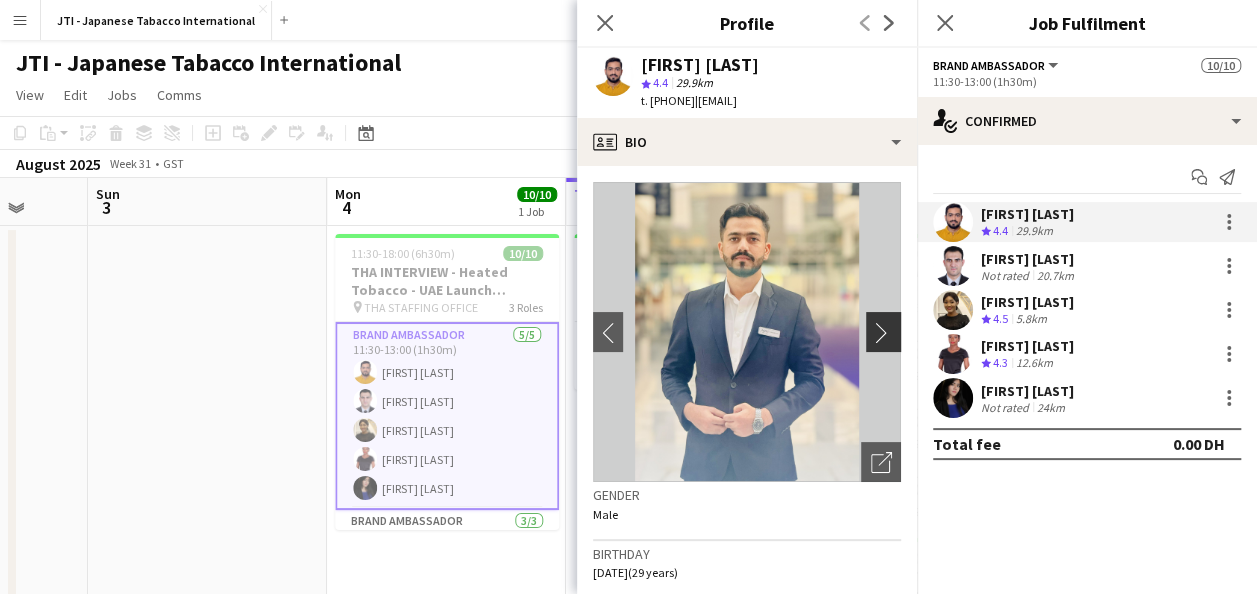 click on "chevron-right" 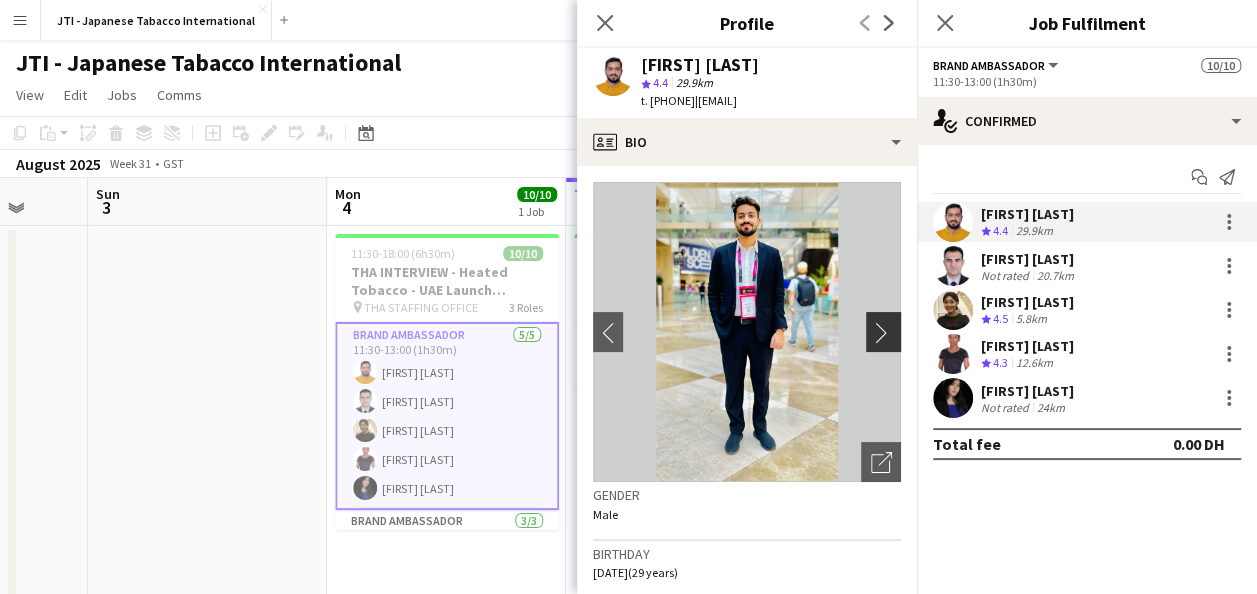 click on "chevron-right" 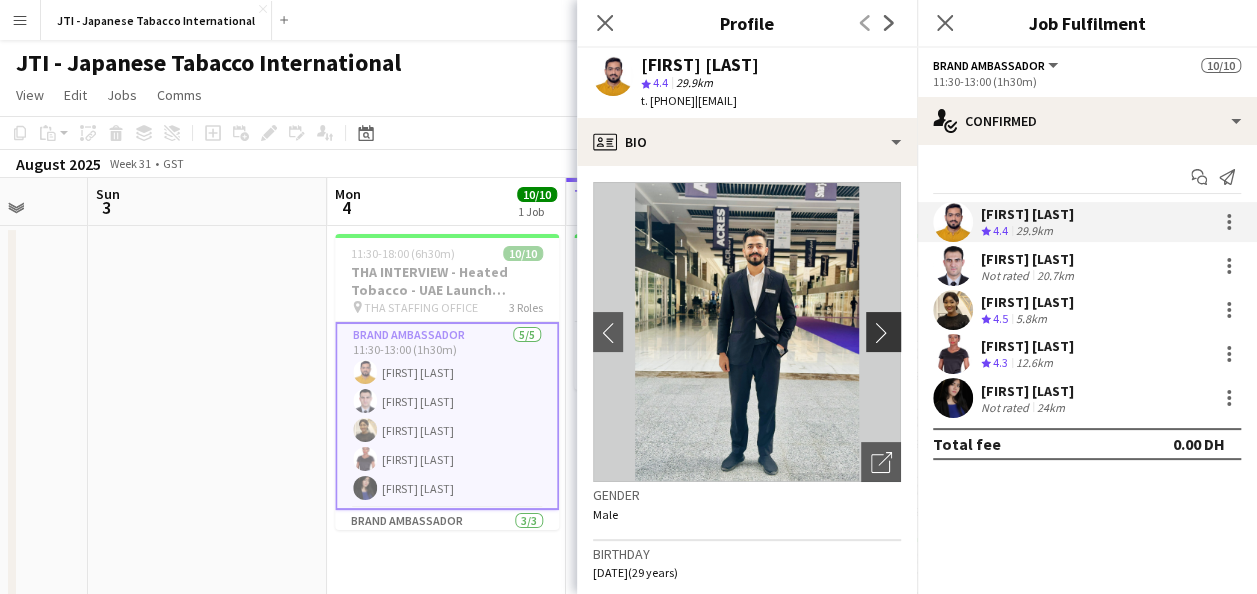 click on "chevron-right" 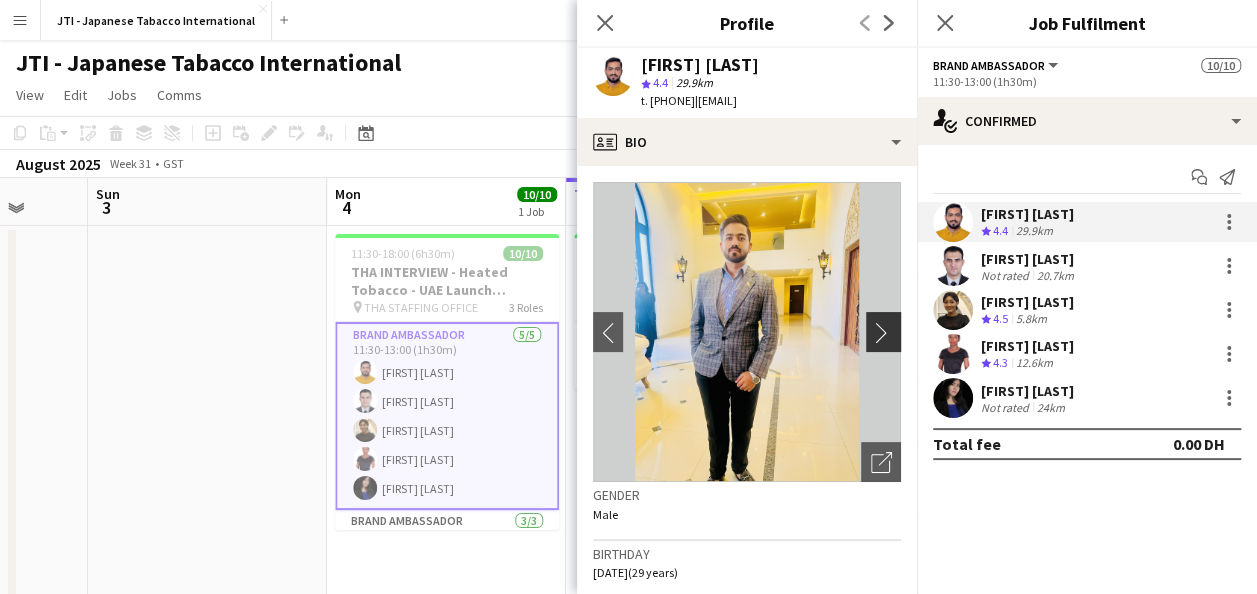 click on "chevron-right" 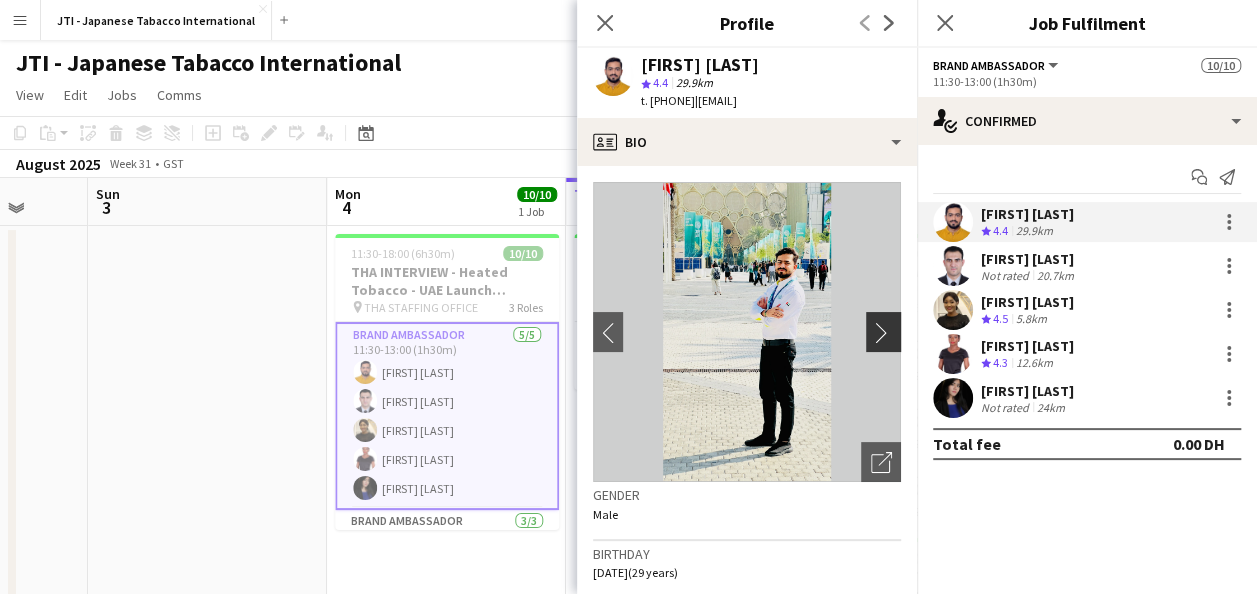 click on "chevron-right" 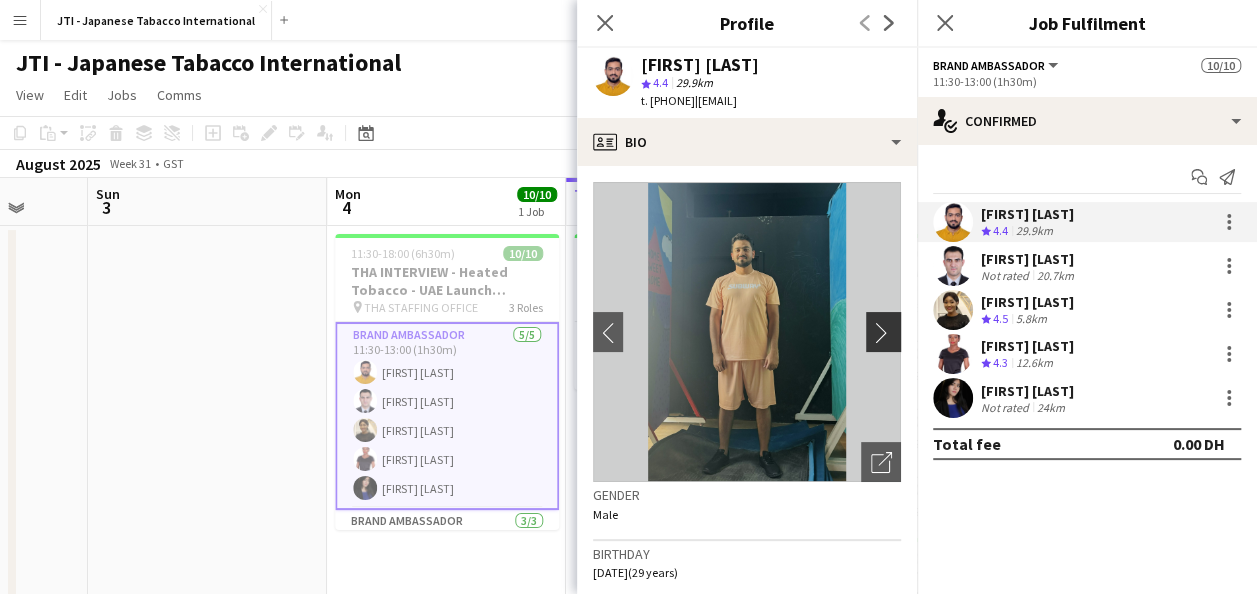 click on "chevron-right" 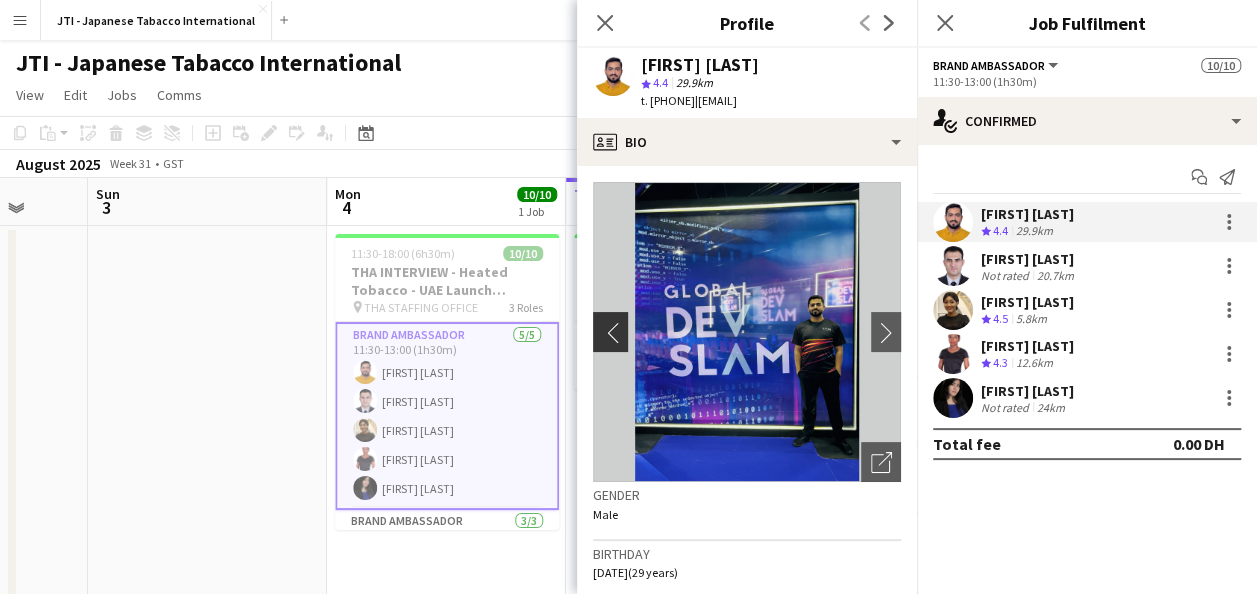 click on "chevron-left" 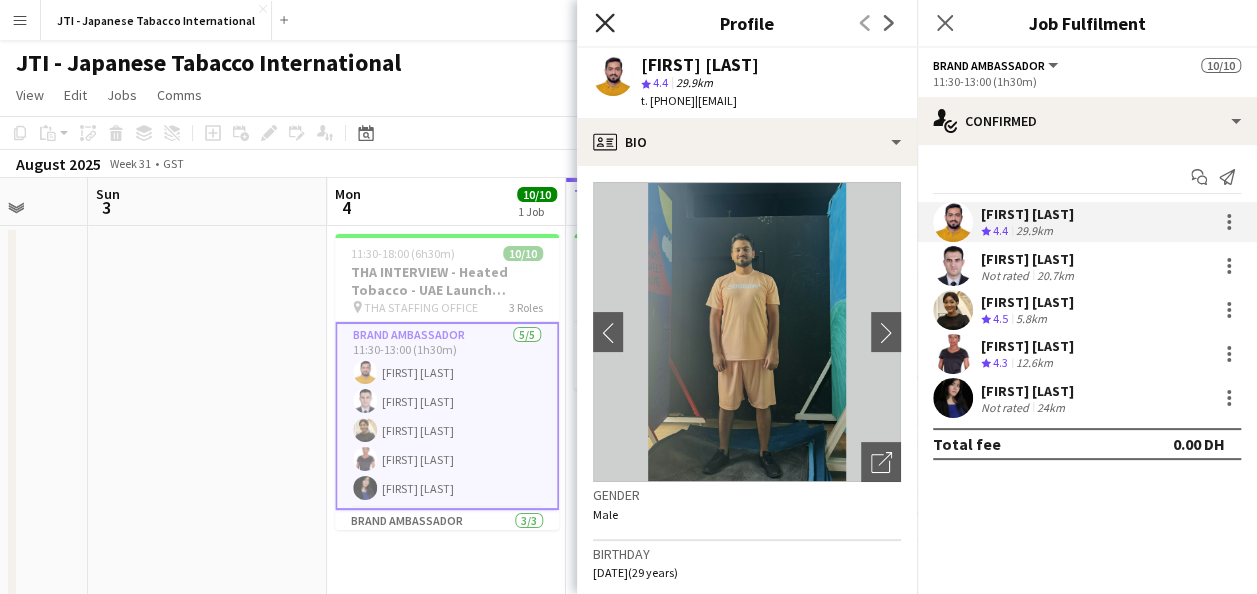 click 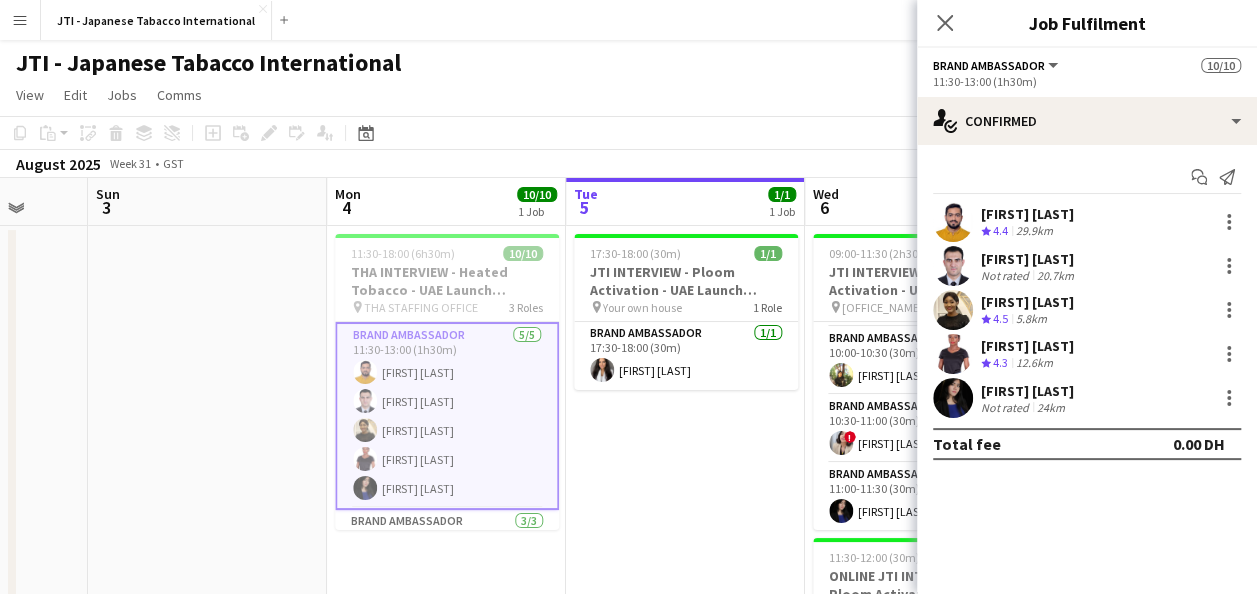 click on "[TIME]-[TIME] ([DURATION])    [COUNT]/[COUNT]   [EVENT] - [PRODUCT] - [PROGRAM]
pin
[LOCATION]   [COUNT] Role   [ROLE]    [COUNT]/[COUNT]   [TIME]-[TIME] ([DURATION])
[FIRST] [LAST]" at bounding box center (685, 481) 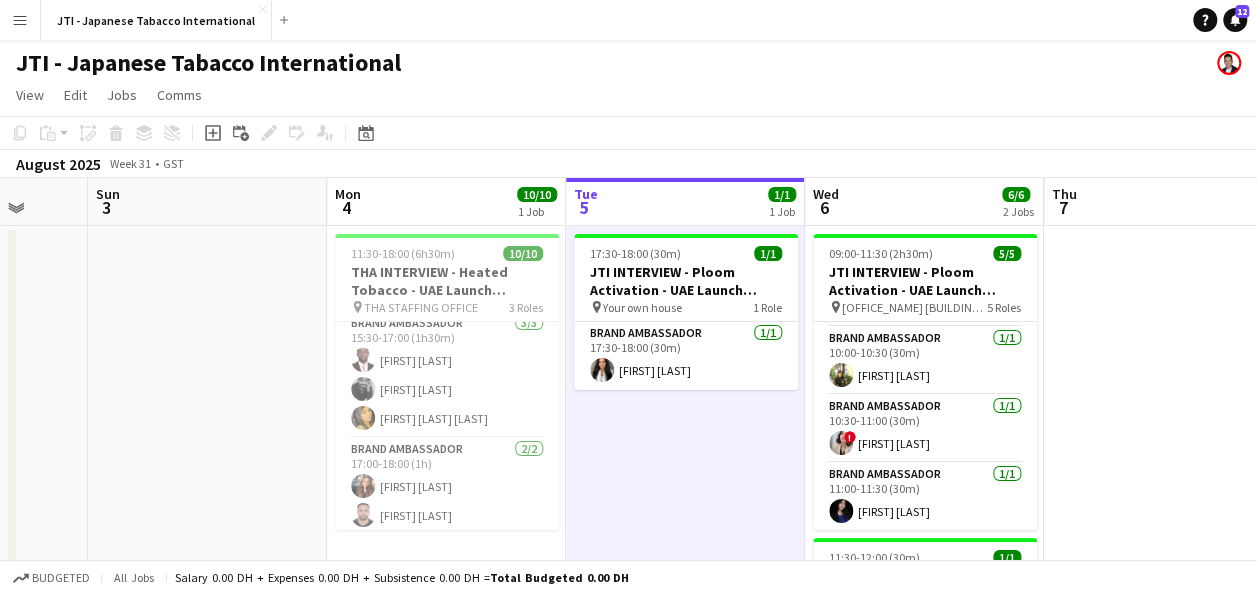 scroll, scrollTop: 198, scrollLeft: 0, axis: vertical 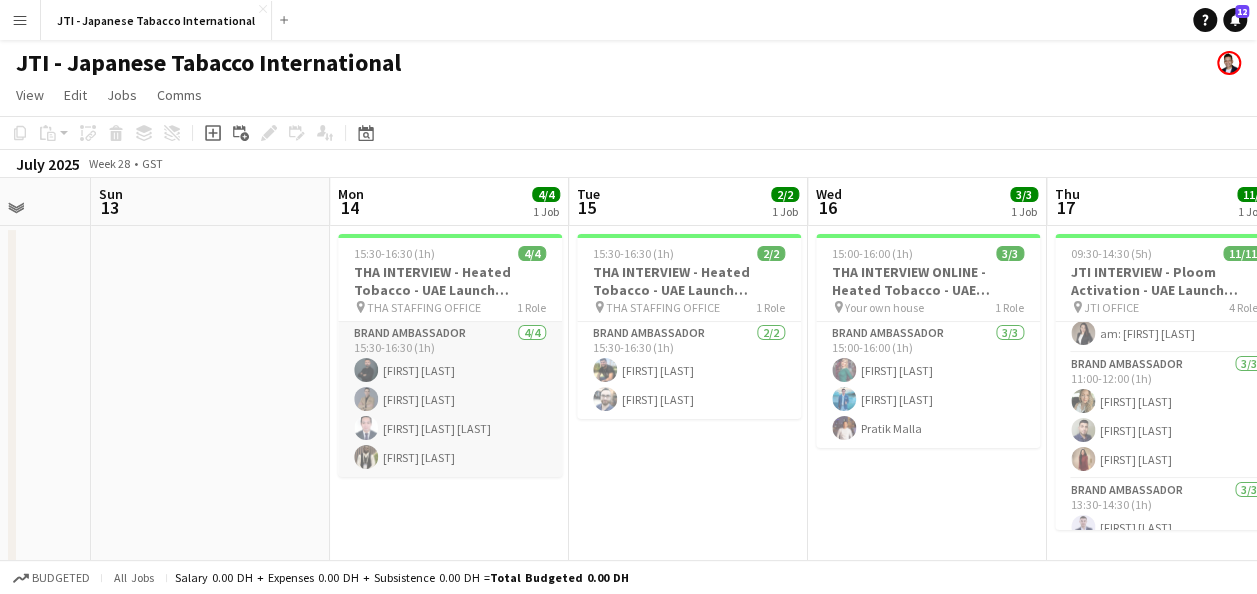 click on "[ROLE]    [COUNT]/[COUNT]   [TIME]-[TIME] ([DURATION])
[FIRST] [LAST] [FIRST] [LAST] [FIRST] [LAST] [FIRST] [LAST]" at bounding box center [450, 399] 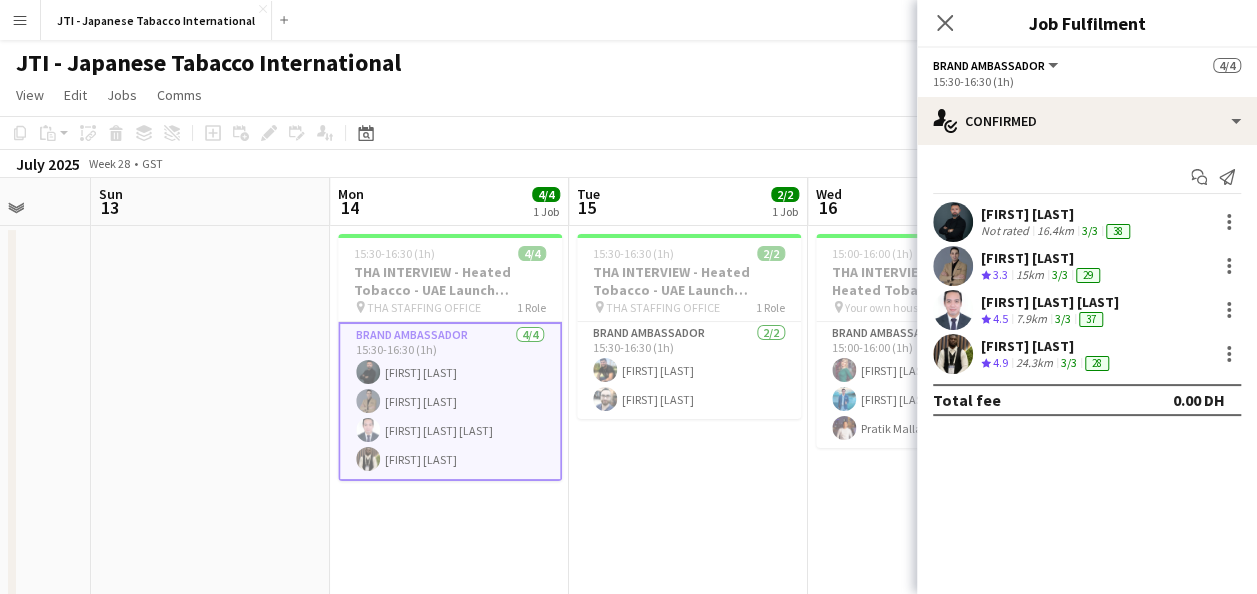 click on "[FIRST] [LAST]" at bounding box center (1057, 214) 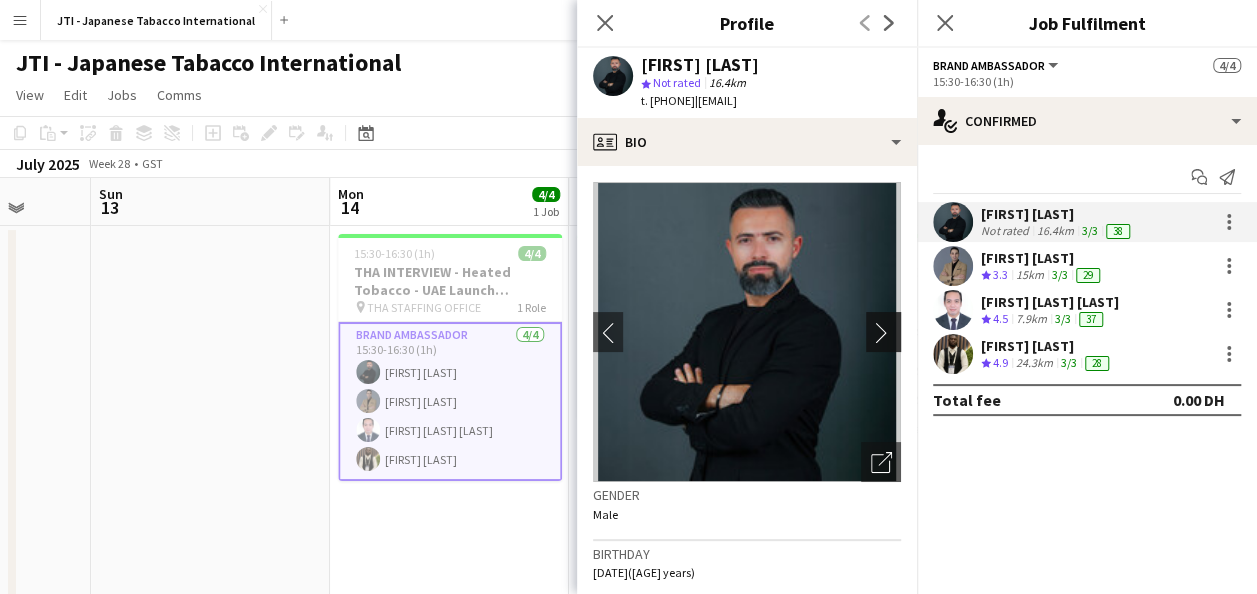 click on "chevron-right" 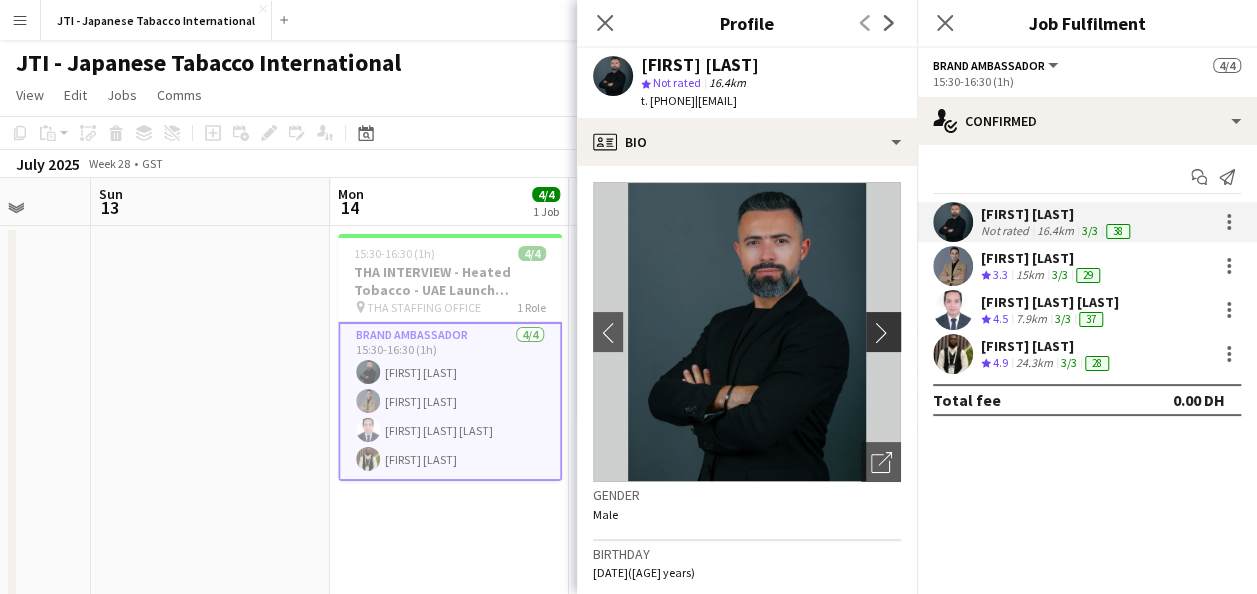 click on "chevron-right" 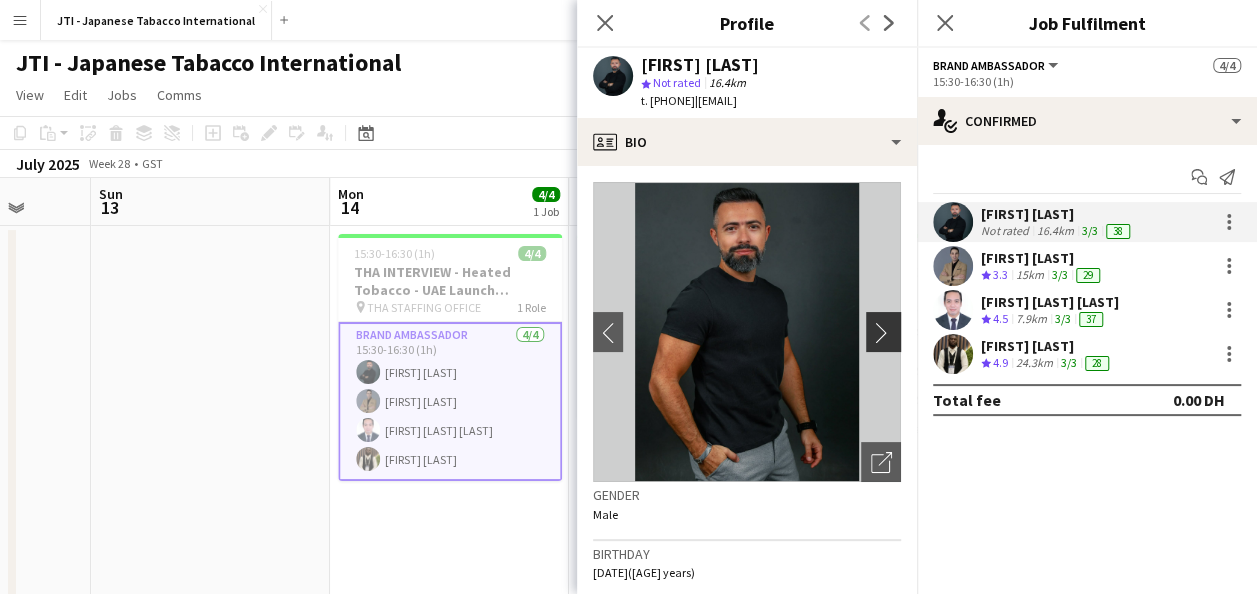 click on "chevron-right" 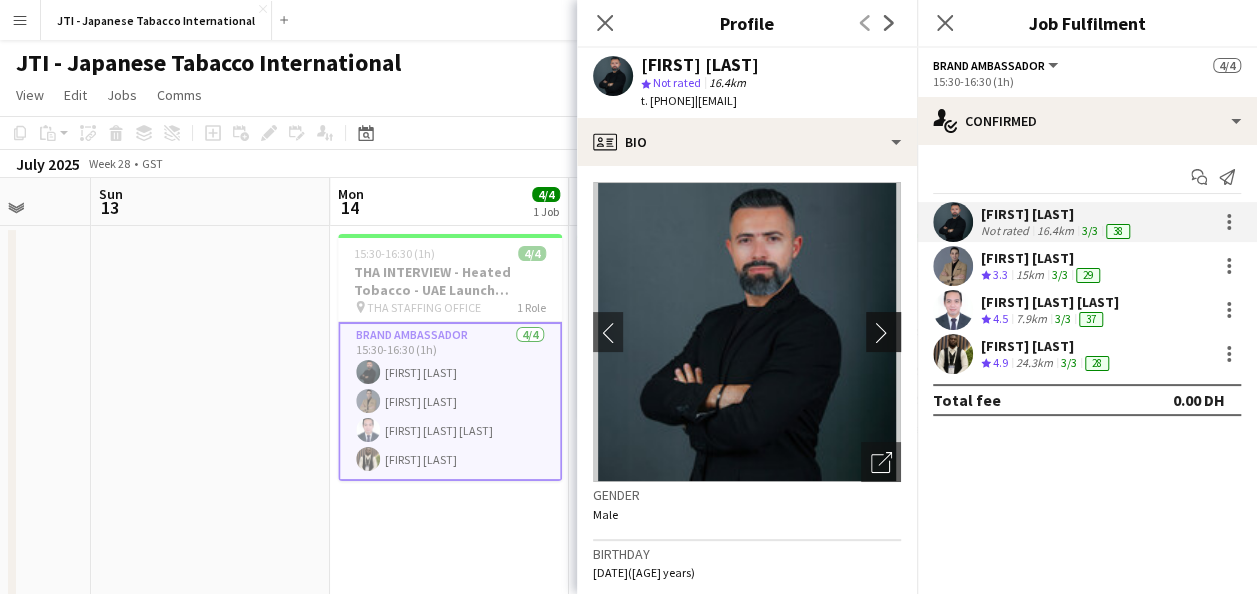 click on "chevron-right" 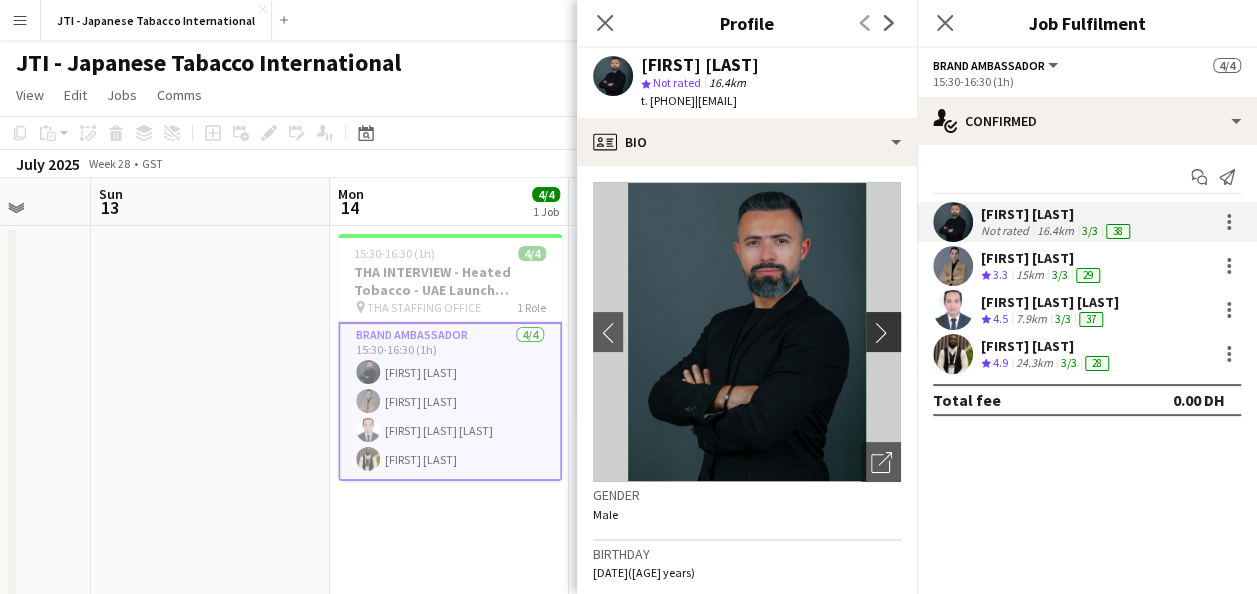 click on "chevron-right" 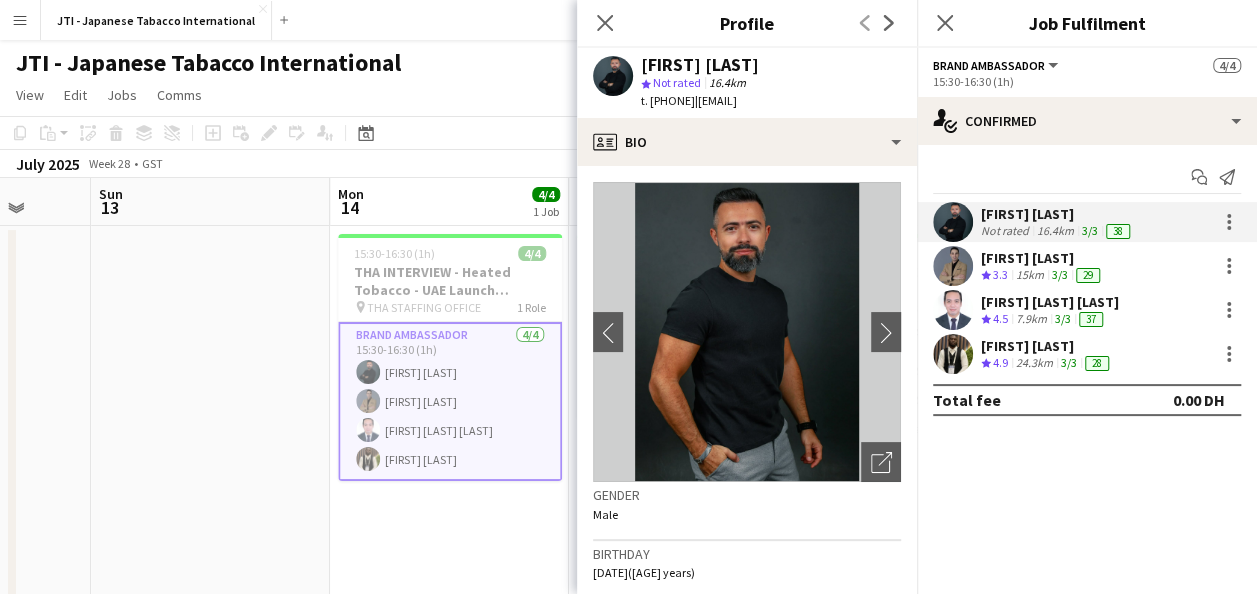 click on "[FIRST] [LAST]" at bounding box center (1042, 258) 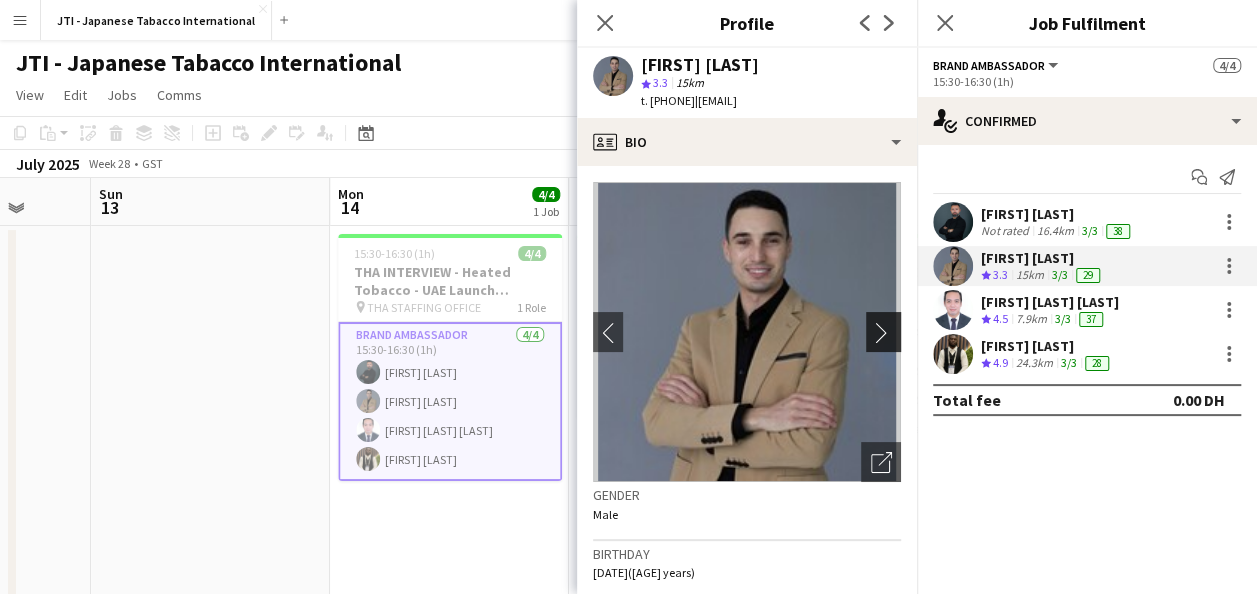 click on "chevron-right" 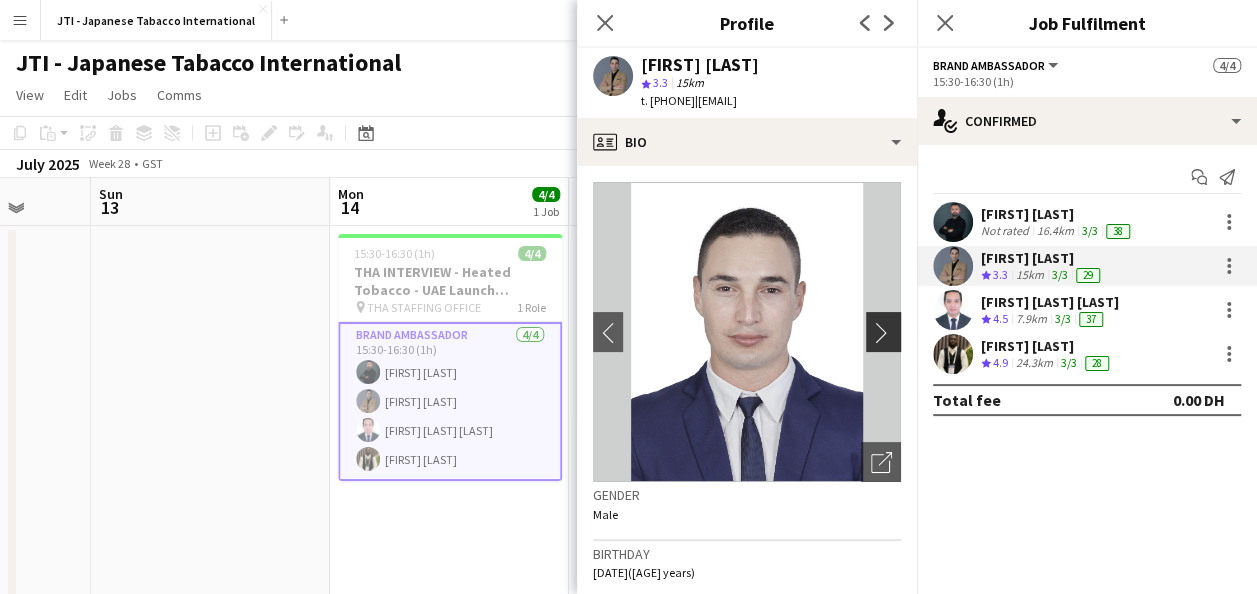 click on "chevron-right" 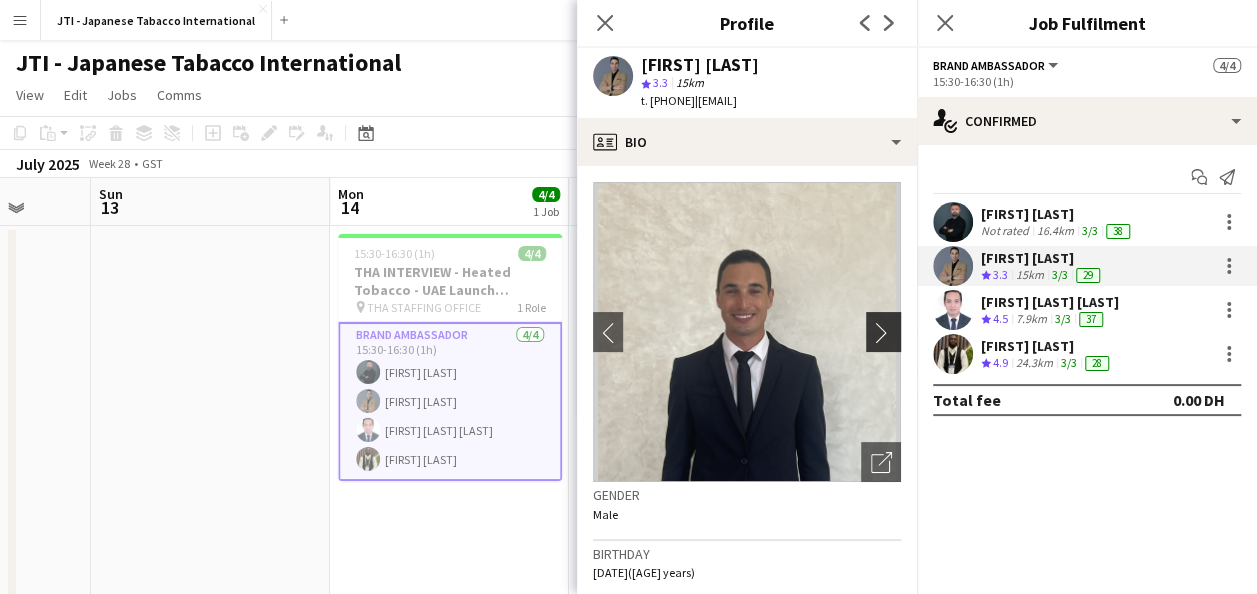 click on "chevron-right" 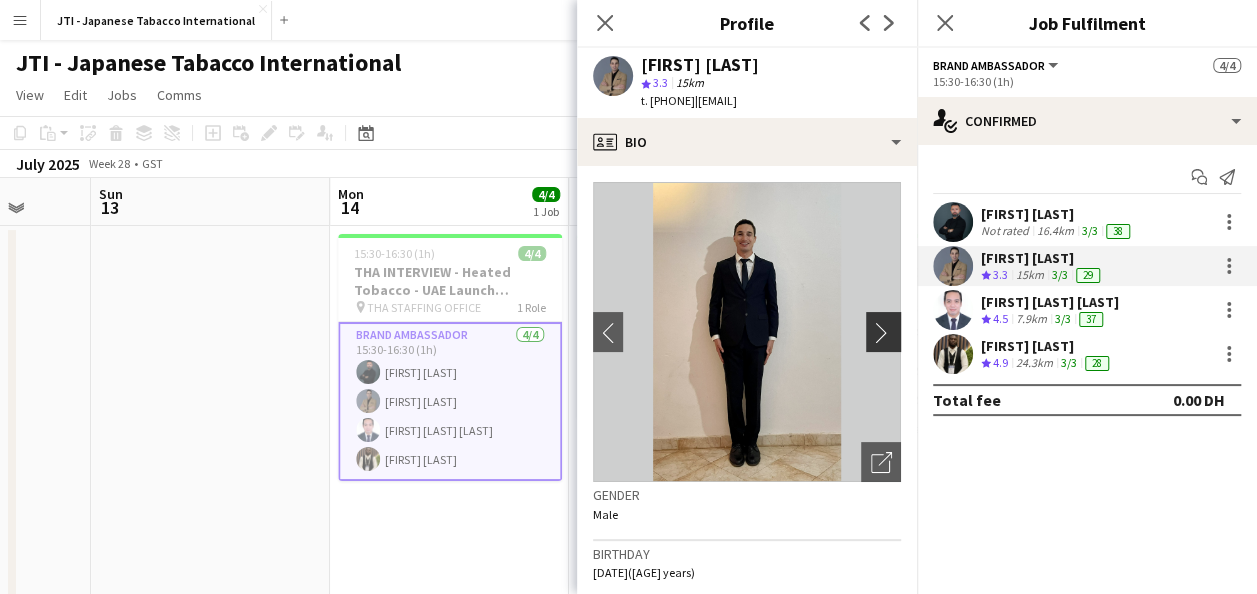 click on "chevron-right" 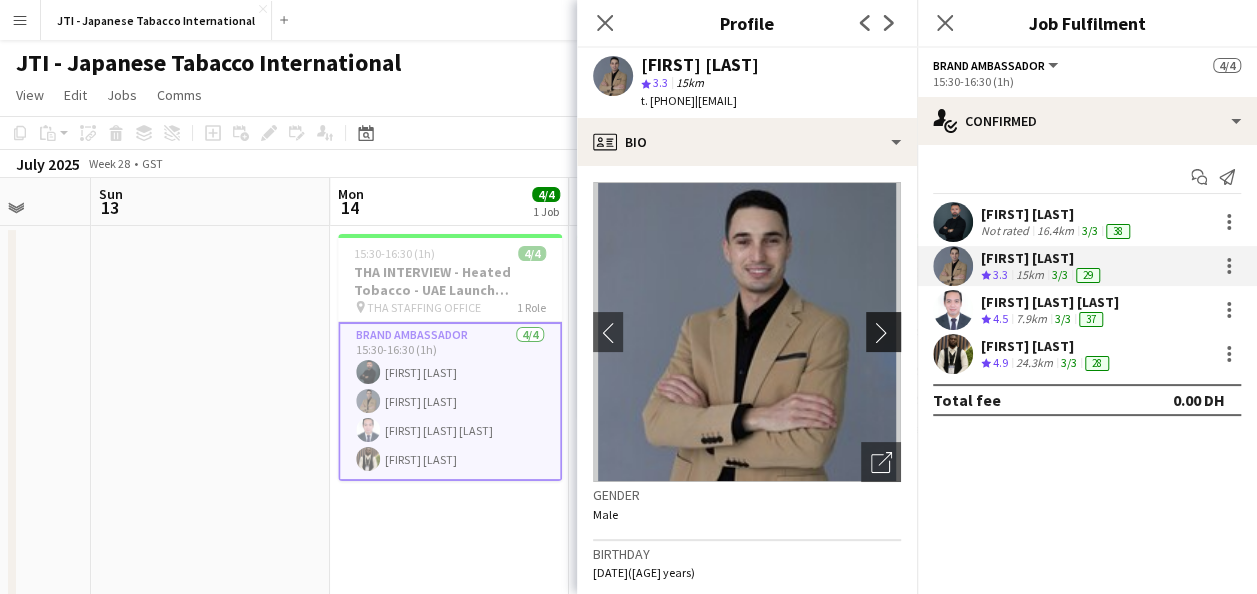 click on "chevron-right" 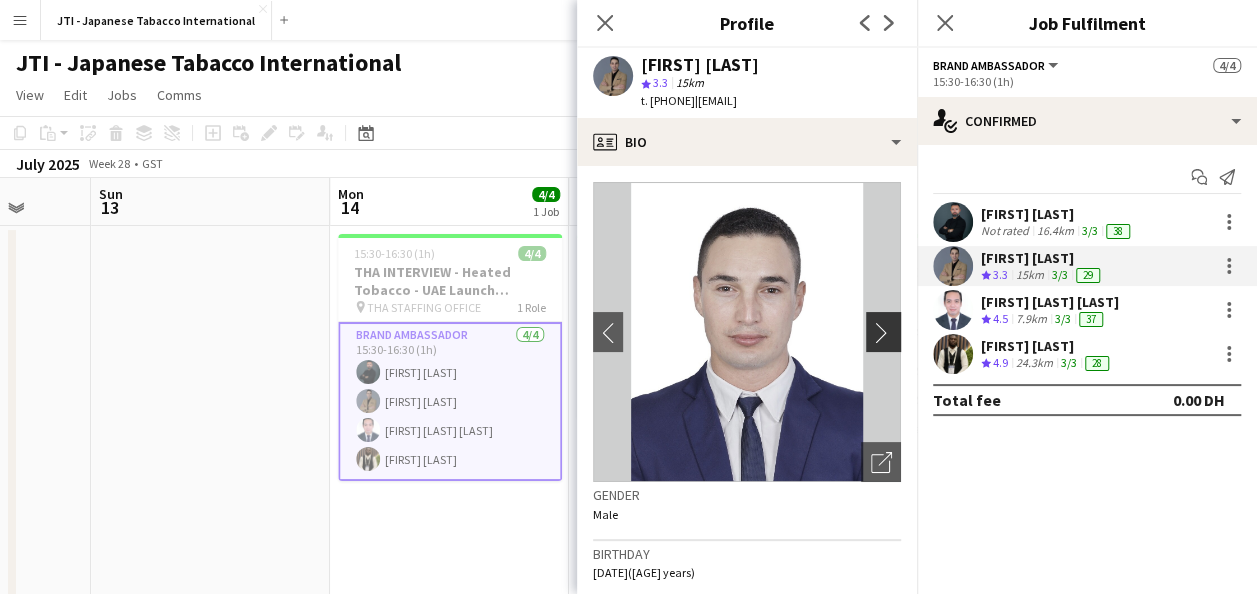click on "chevron-right" 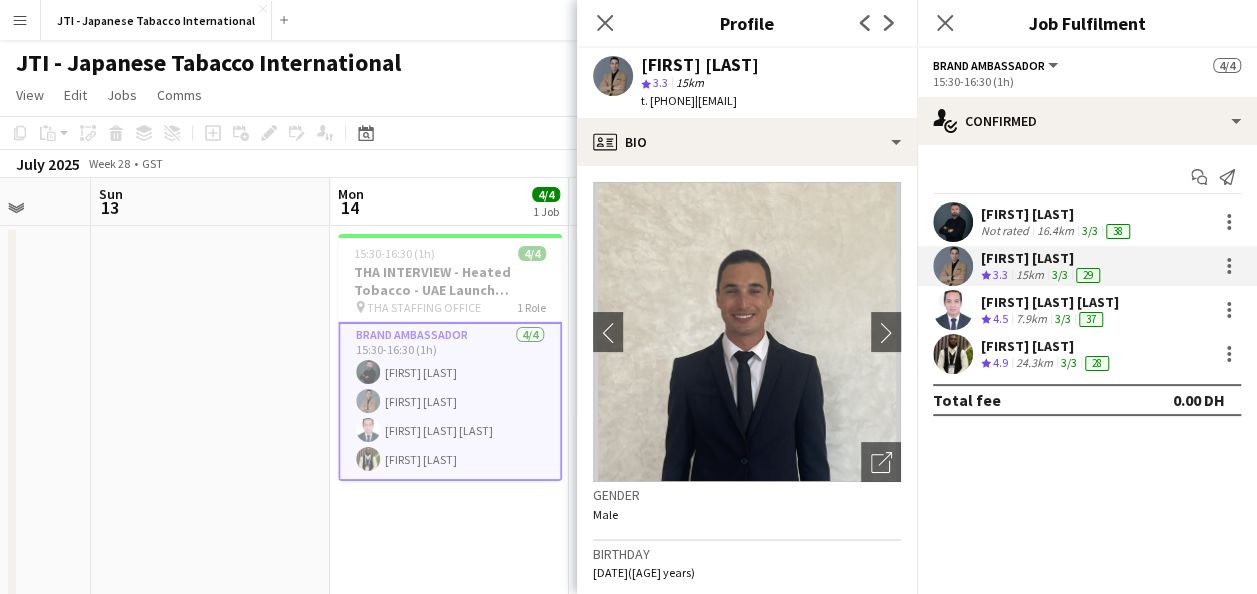 click on "[FIRST] [LAST]" at bounding box center (1047, 346) 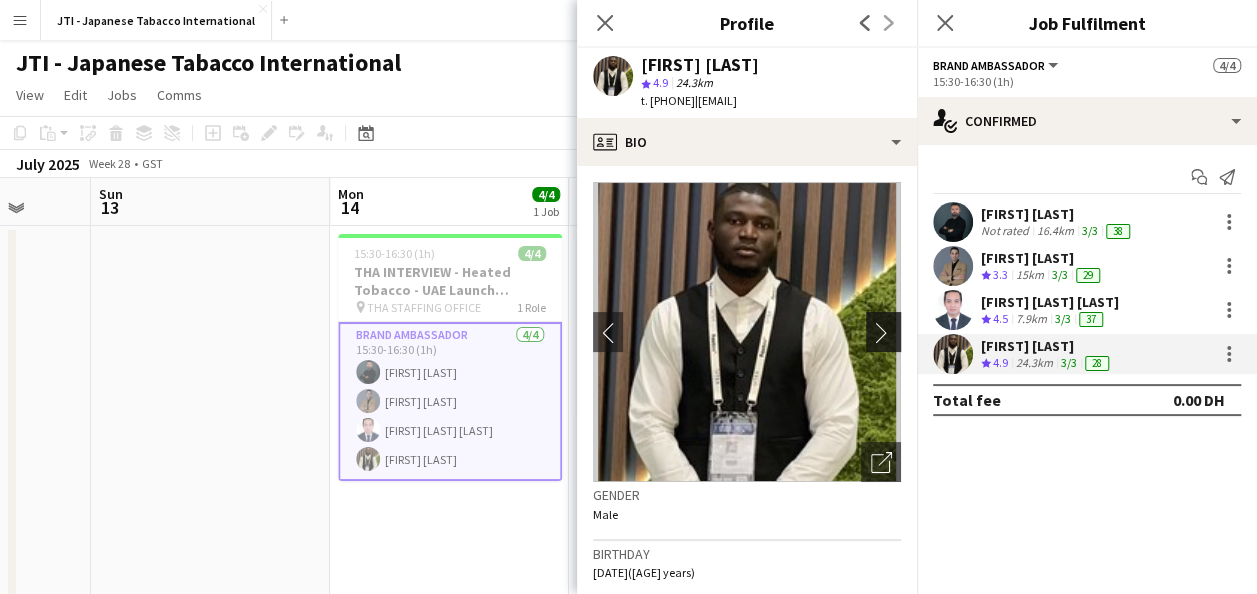 click on "chevron-right" 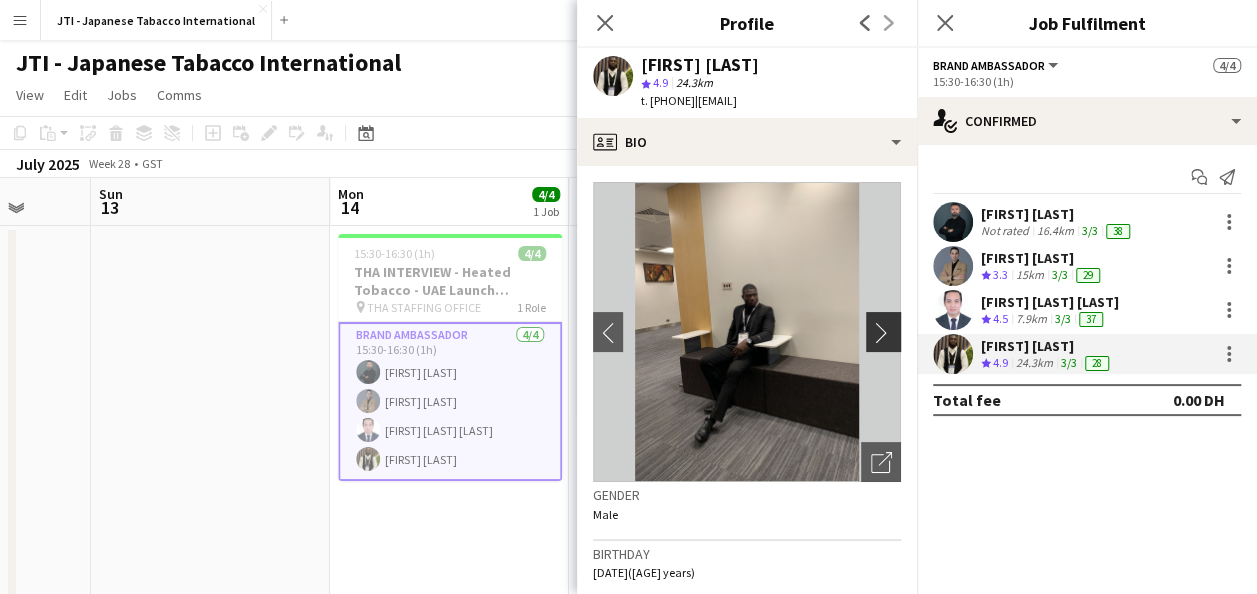 click on "chevron-right" 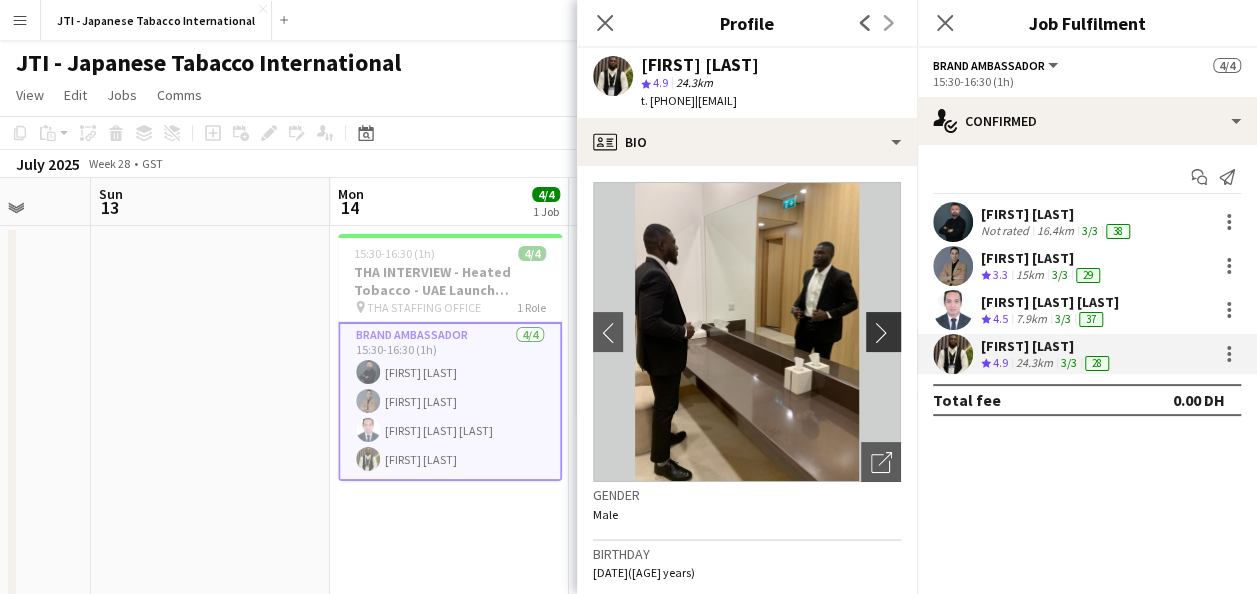 click on "chevron-right" 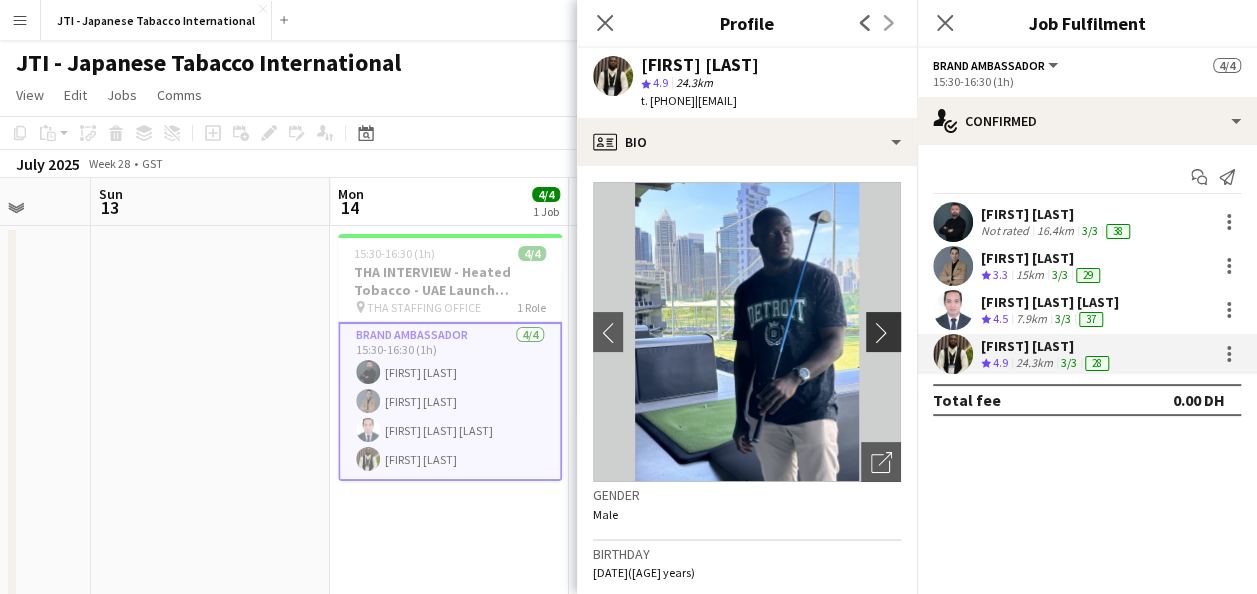 click on "chevron-right" 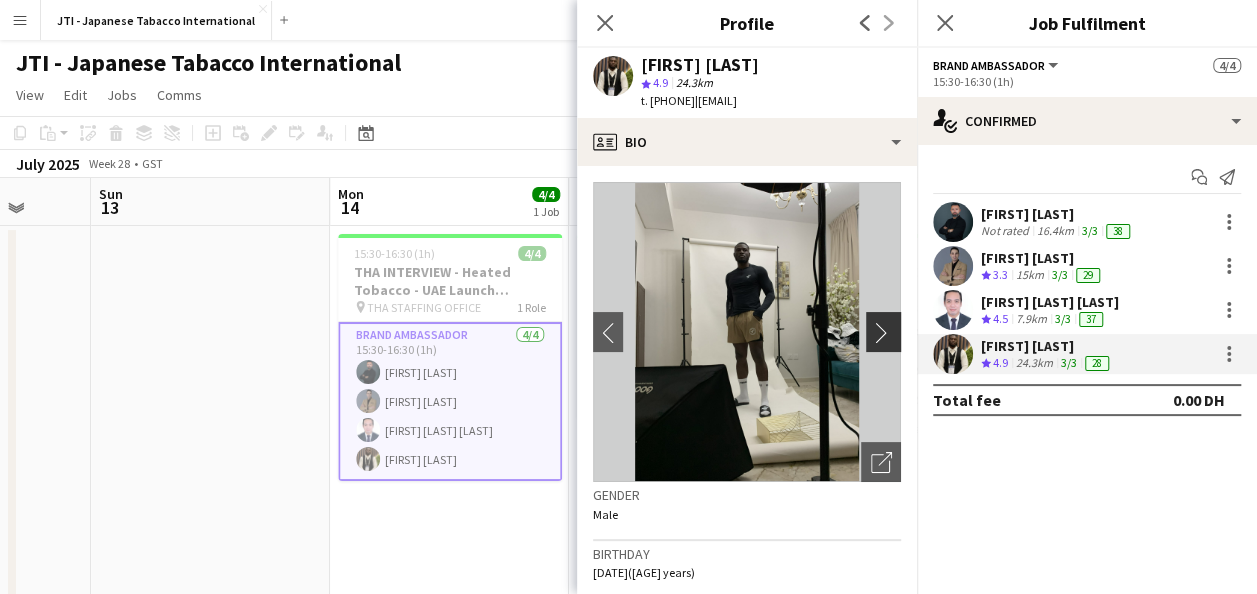 click on "chevron-right" 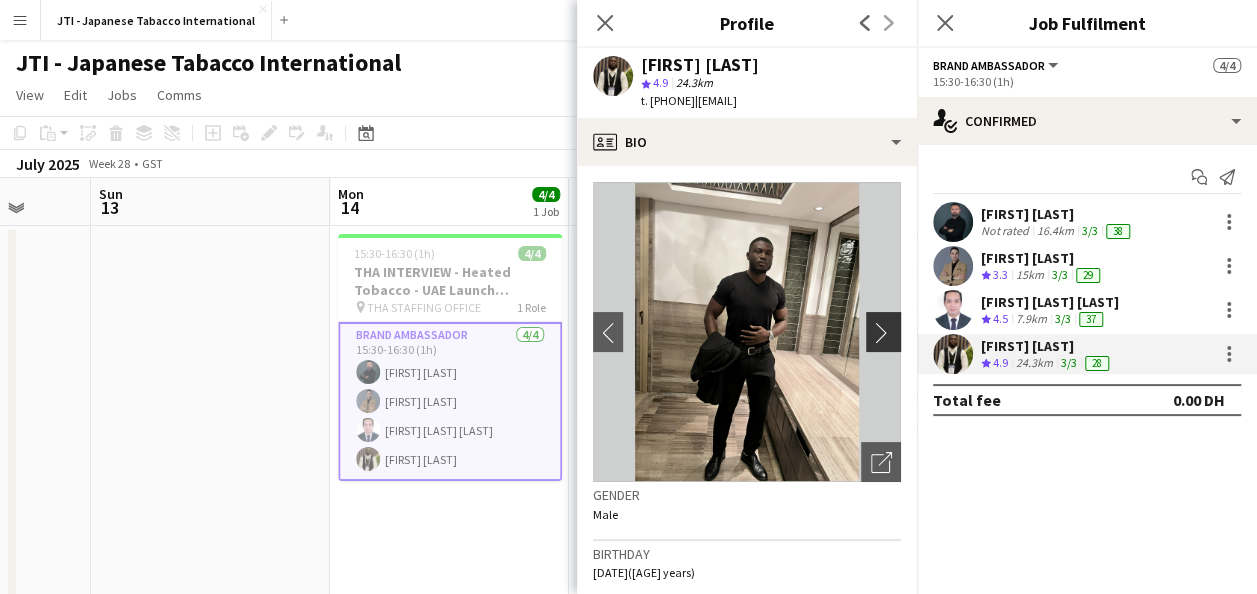 click on "chevron-right" 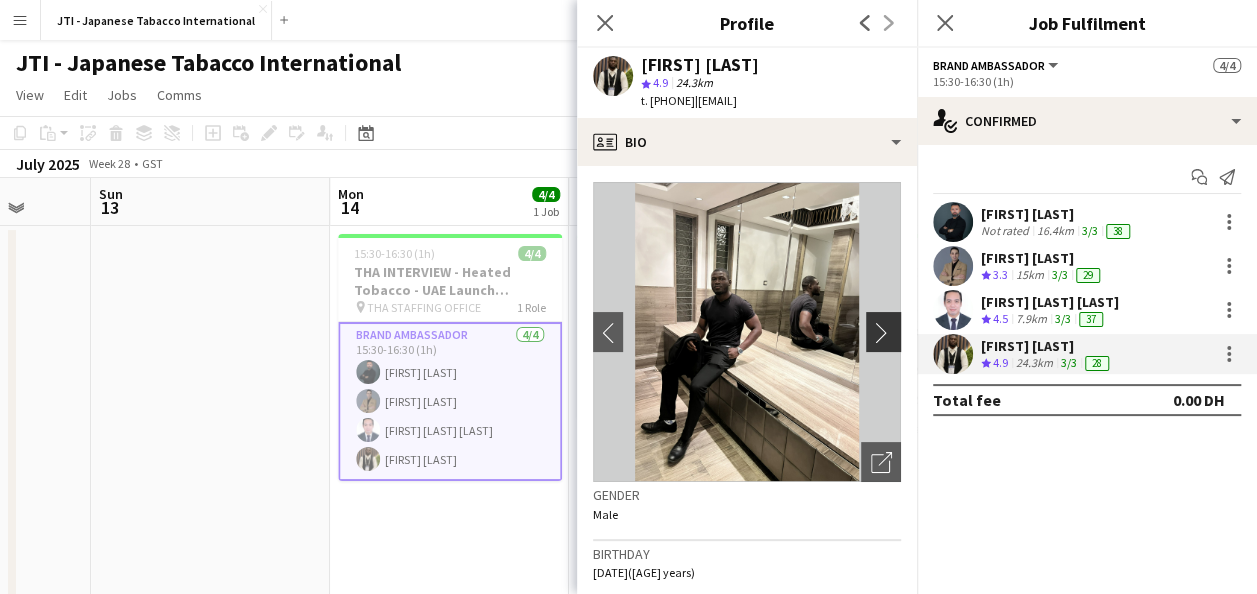 click on "chevron-right" 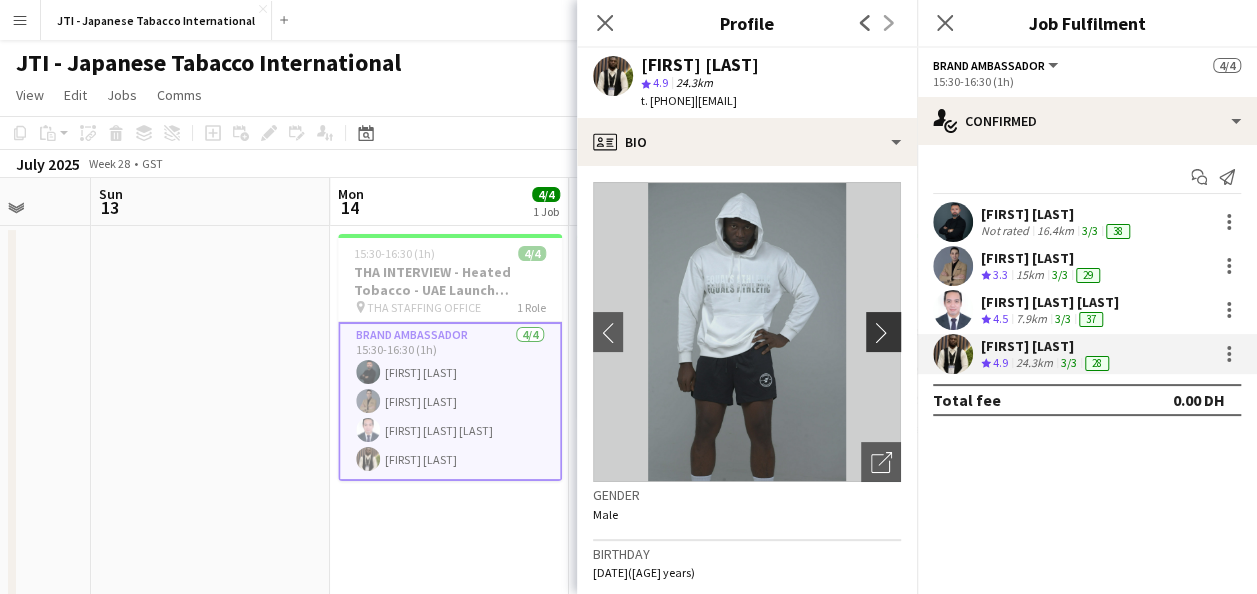 click on "chevron-right" 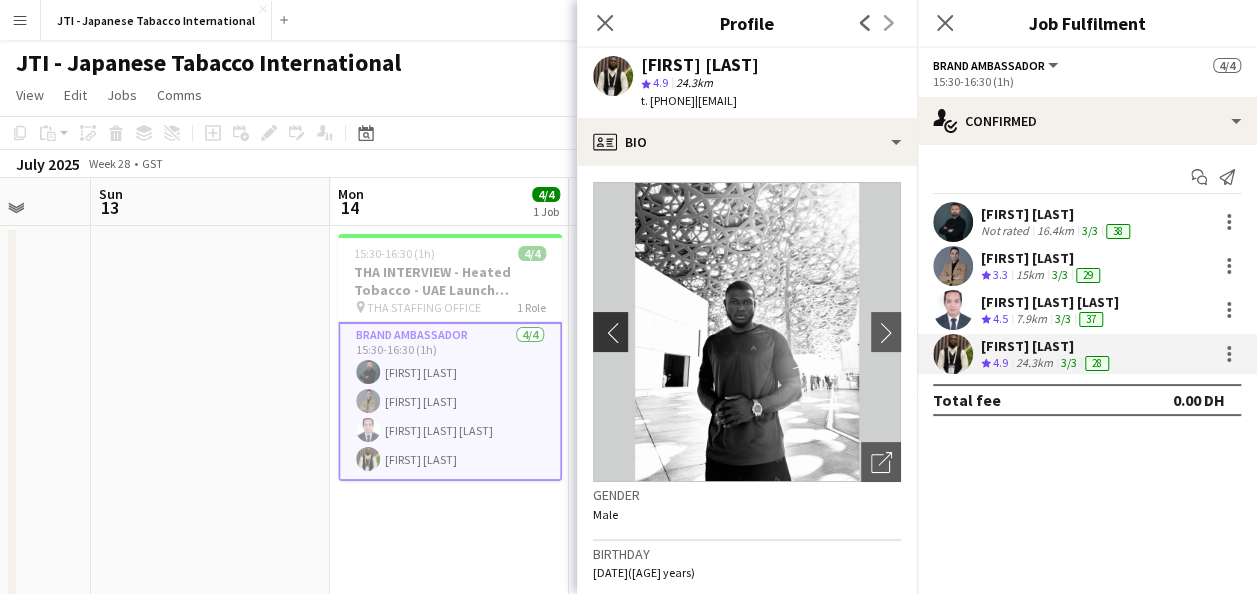 click on "chevron-left" 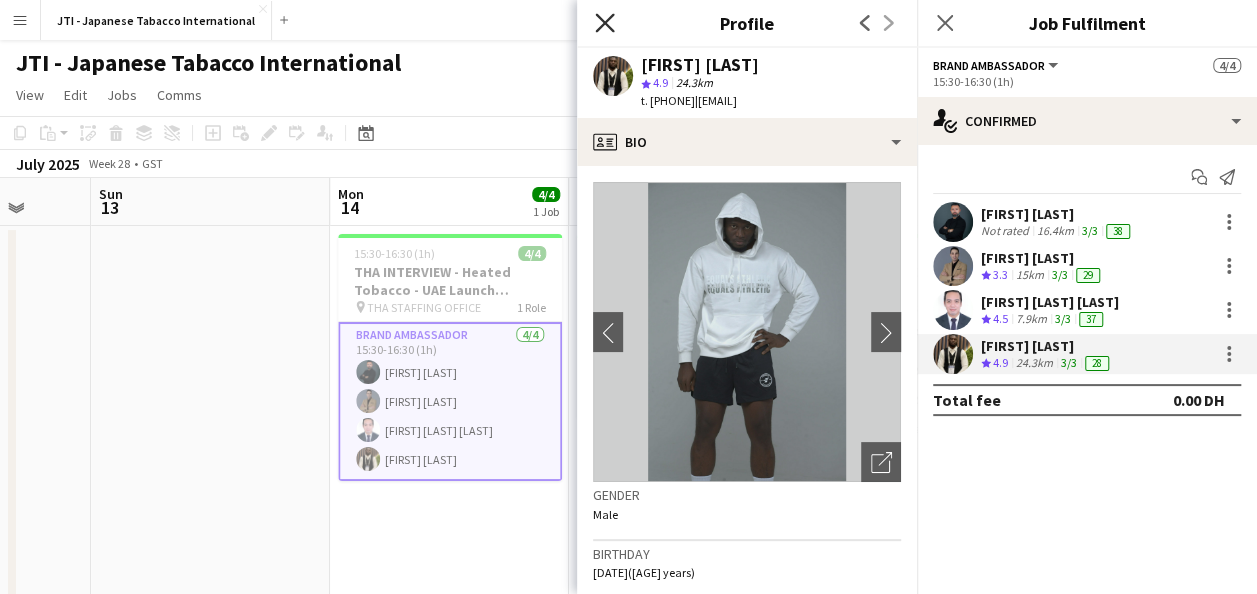click 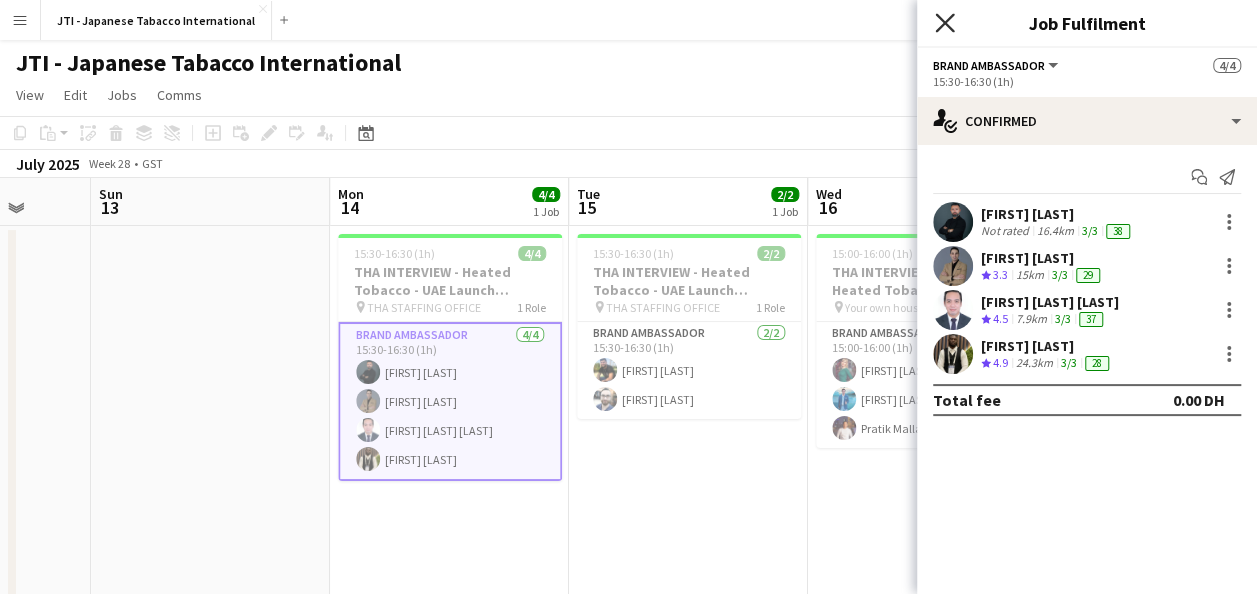 click 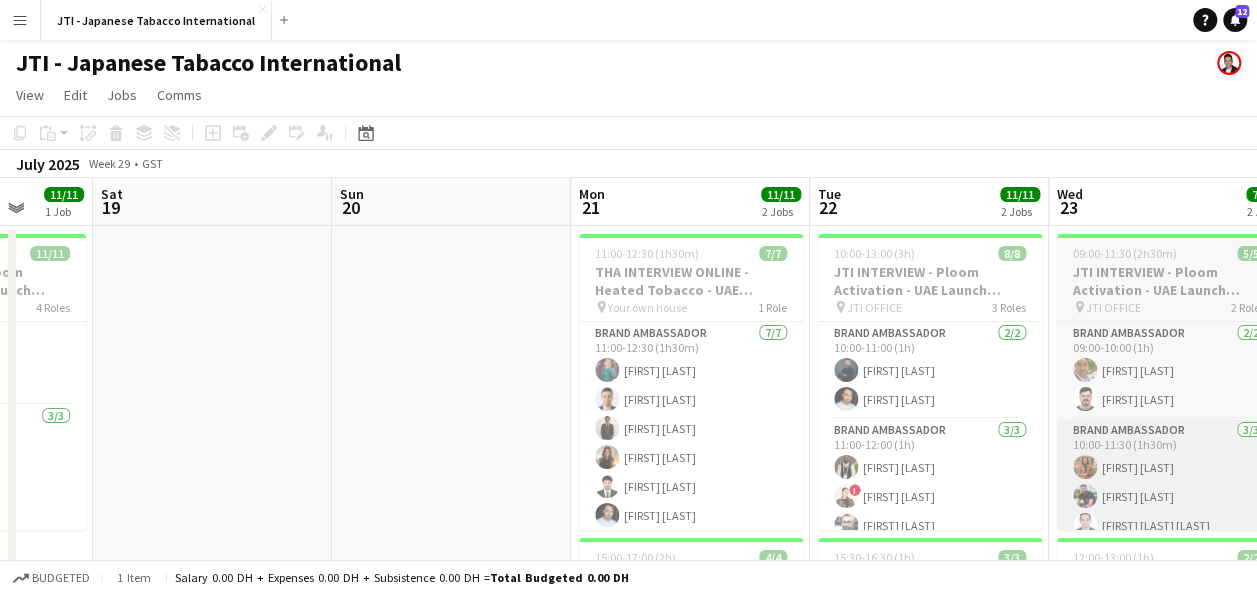 scroll, scrollTop: 0, scrollLeft: 604, axis: horizontal 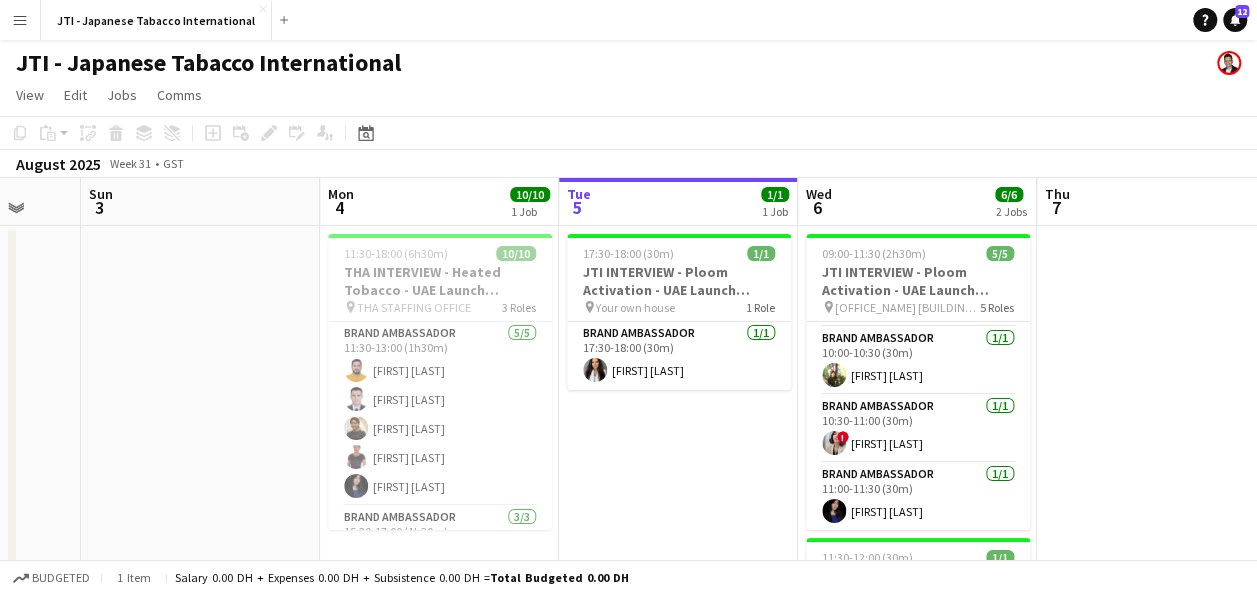 click at bounding box center (1156, 544) 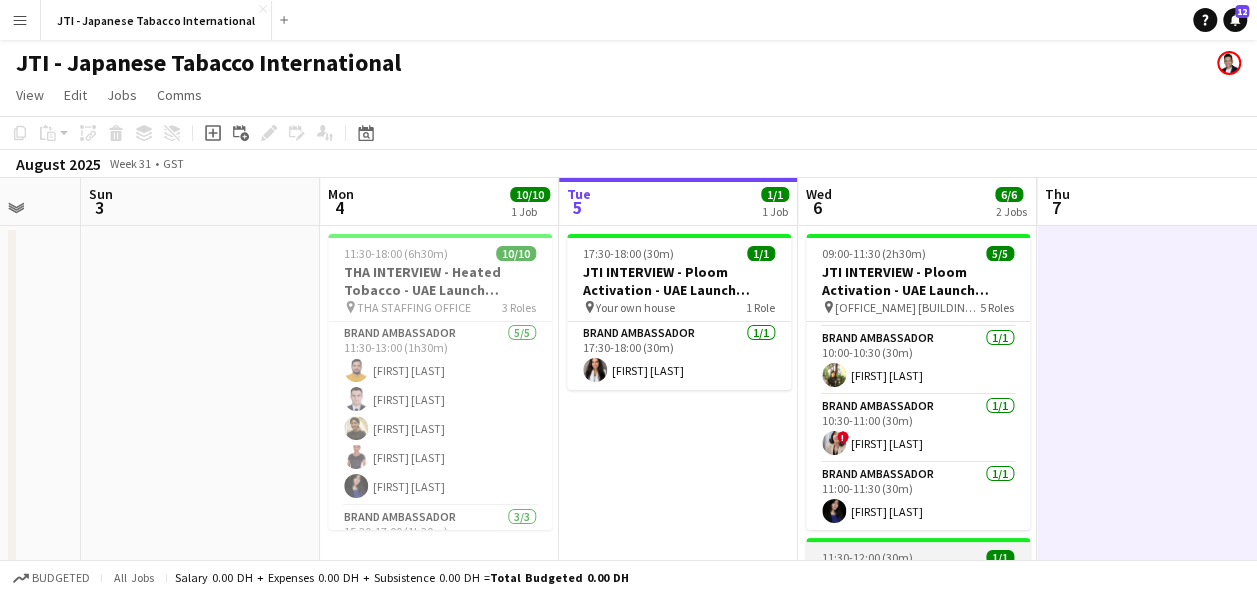 click on "11:30-12:00 (30m)" at bounding box center (867, 557) 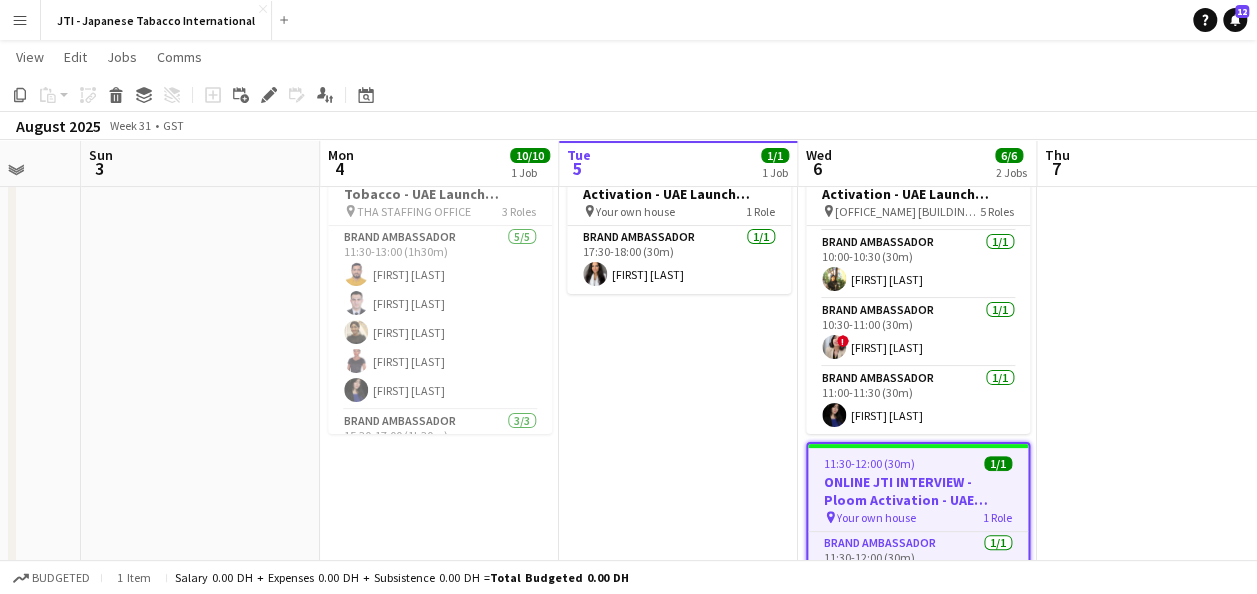 scroll, scrollTop: 93, scrollLeft: 0, axis: vertical 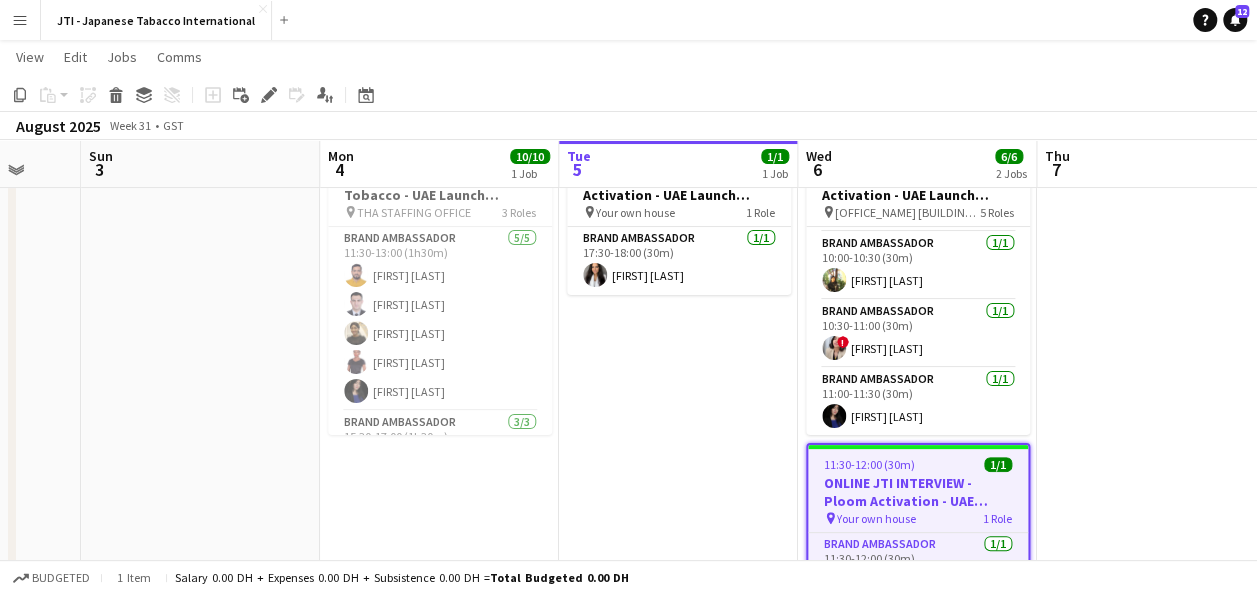 click on "[TIME]-[TIME] ([DURATION])    [COUNT]/[COUNT]   [EVENT] - [PRODUCT] - [PROGRAM]
pin
[LOCATION]   [COUNT] Role   [ROLE]    [COUNT]/[COUNT]   [TIME]-[TIME] ([DURATION])
[FIRST] [LAST]" at bounding box center [678, 449] 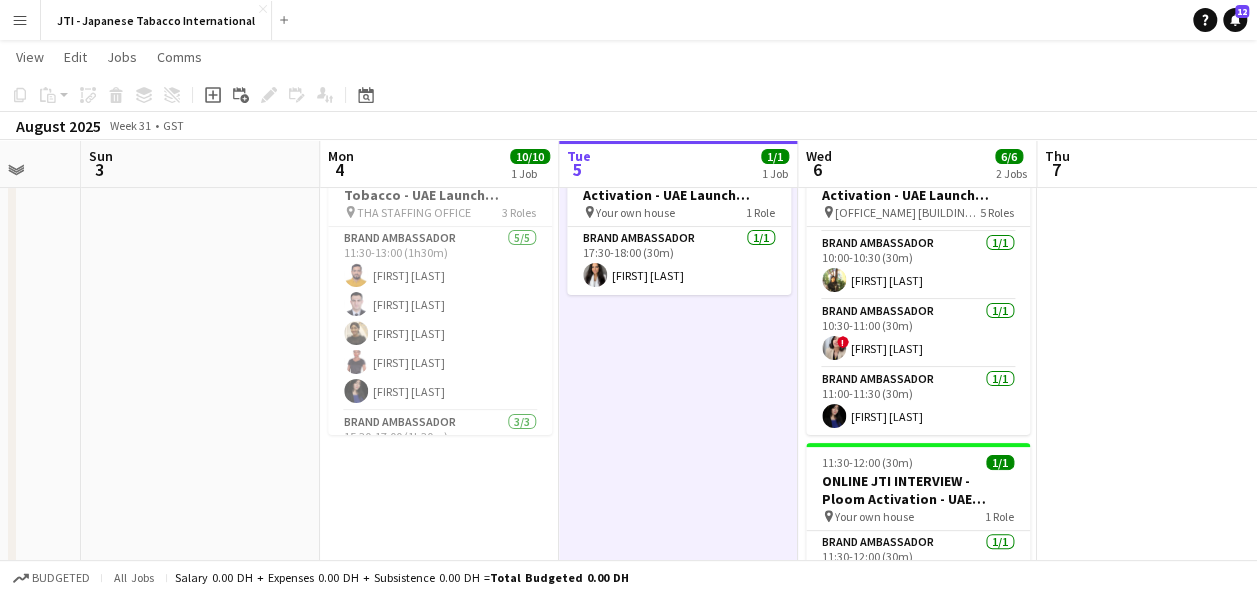 click at bounding box center [1156, 449] 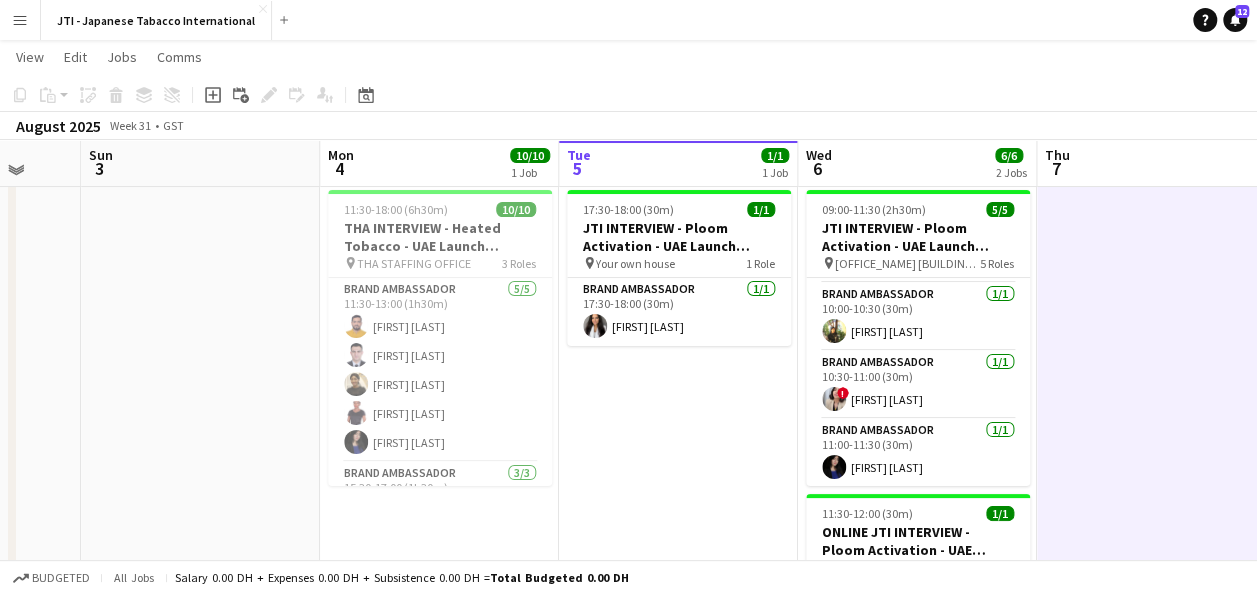 scroll, scrollTop: 41, scrollLeft: 0, axis: vertical 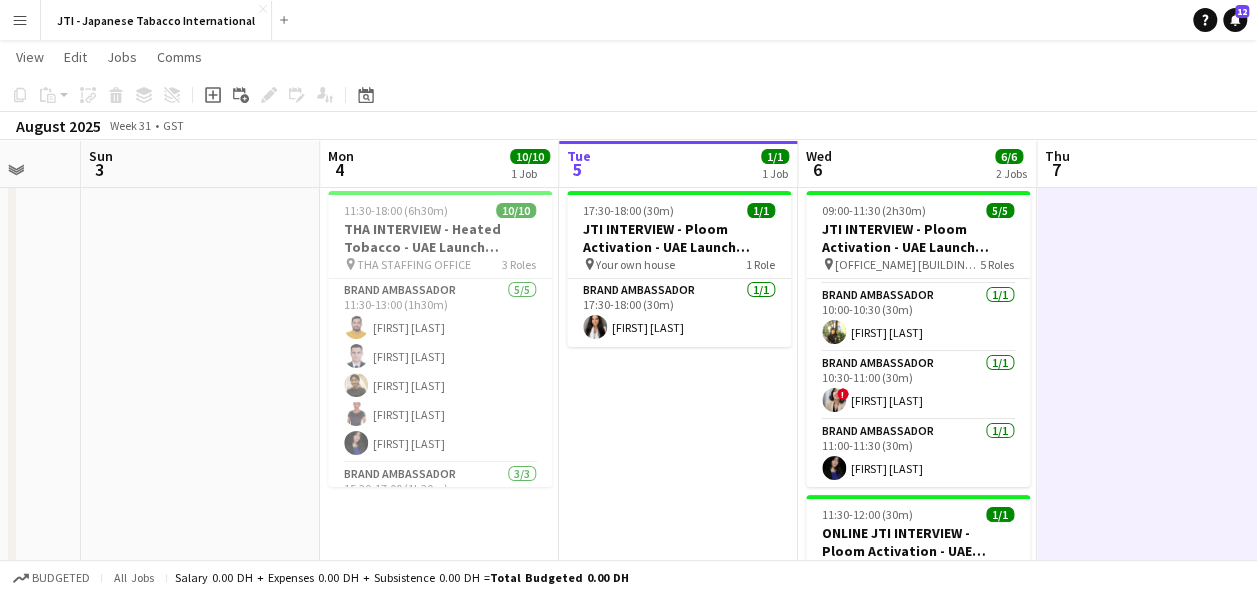 click on "[TIME]-[TIME] ([DURATION])    [COUNT]/[COUNT]   [EVENT] - [PRODUCT] - [PROGRAM]
pin
[LOCATION]   [COUNT] Role   [ROLE]    [COUNT]/[COUNT]   [TIME]-[TIME] ([DURATION])
[FIRST] [LAST]" at bounding box center (678, 501) 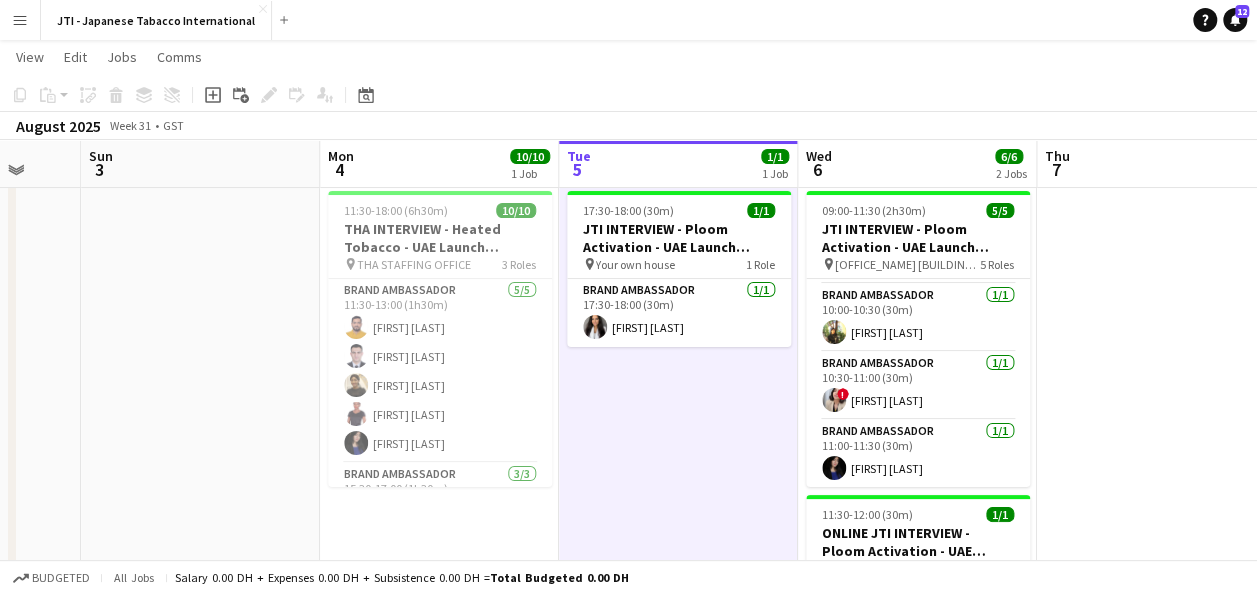 click at bounding box center [1156, 501] 